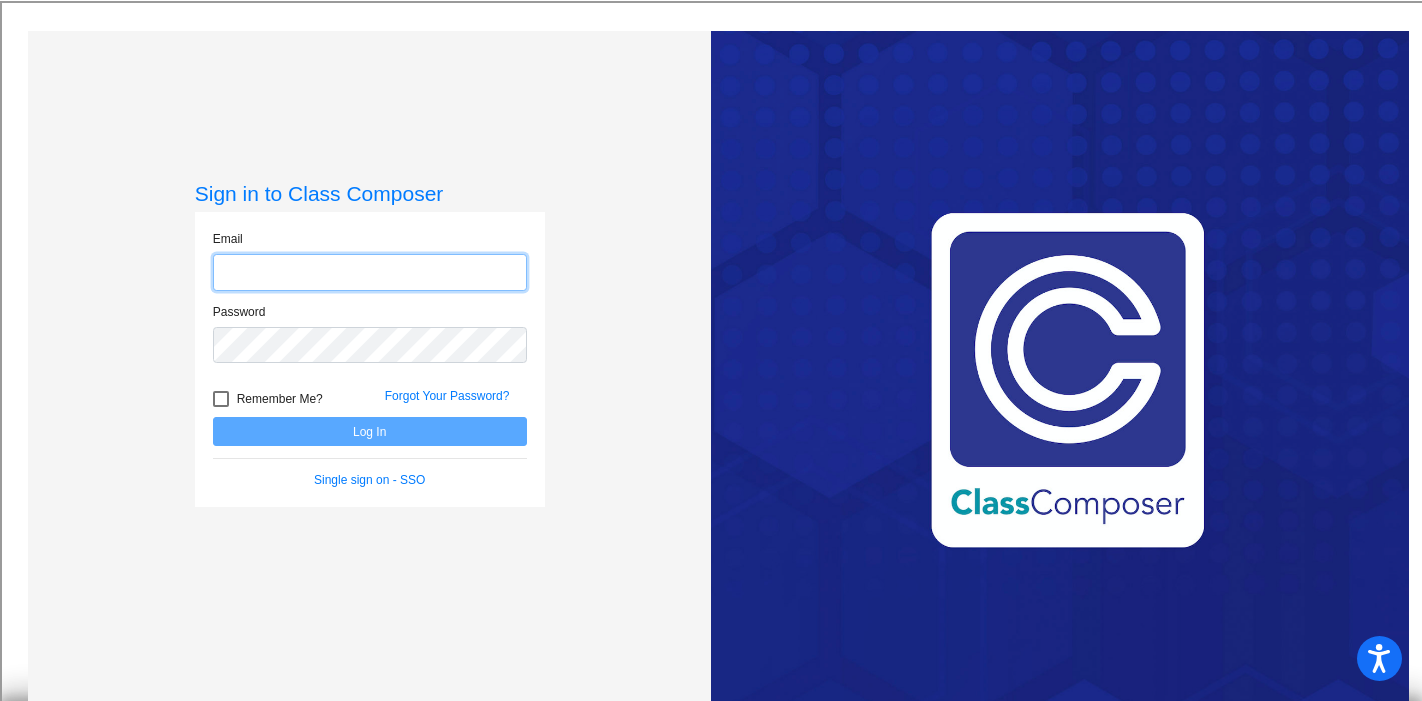 scroll, scrollTop: 0, scrollLeft: 0, axis: both 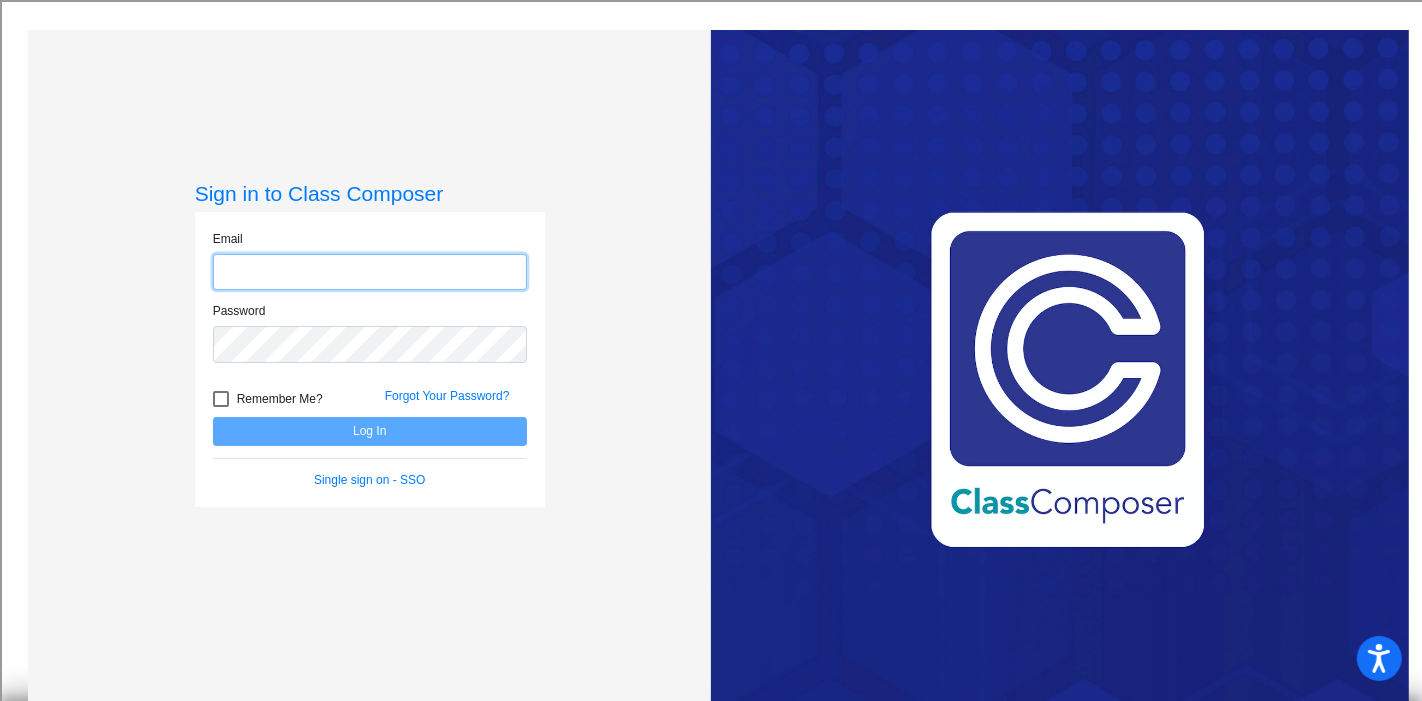 type on "[EMAIL]" 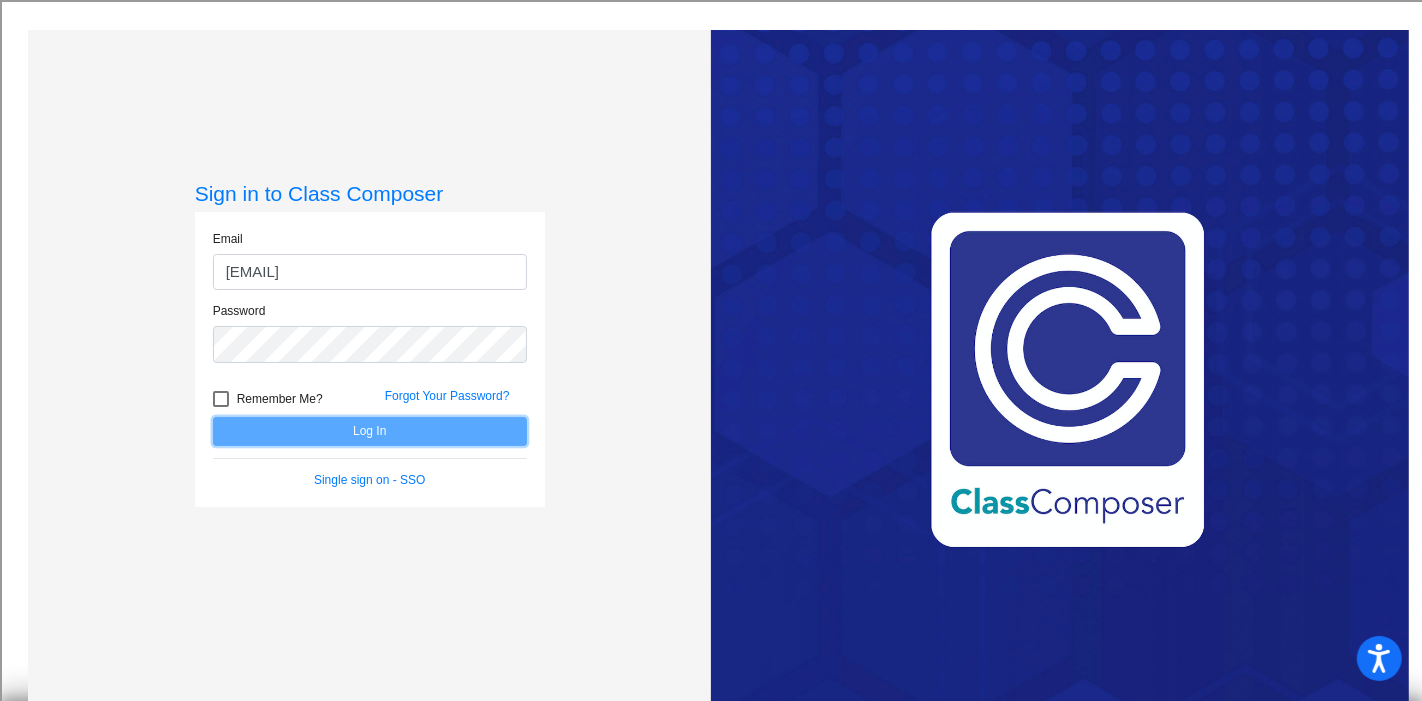 click on "Log In" 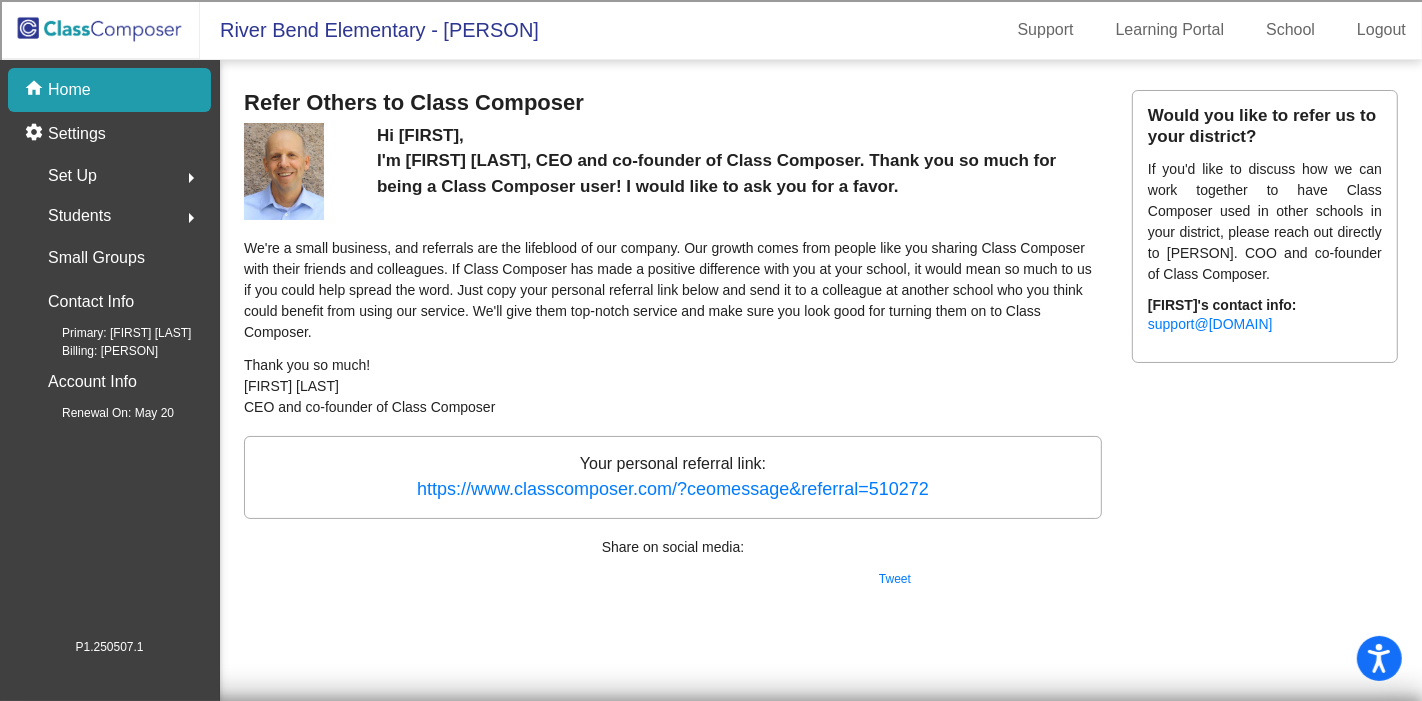 click 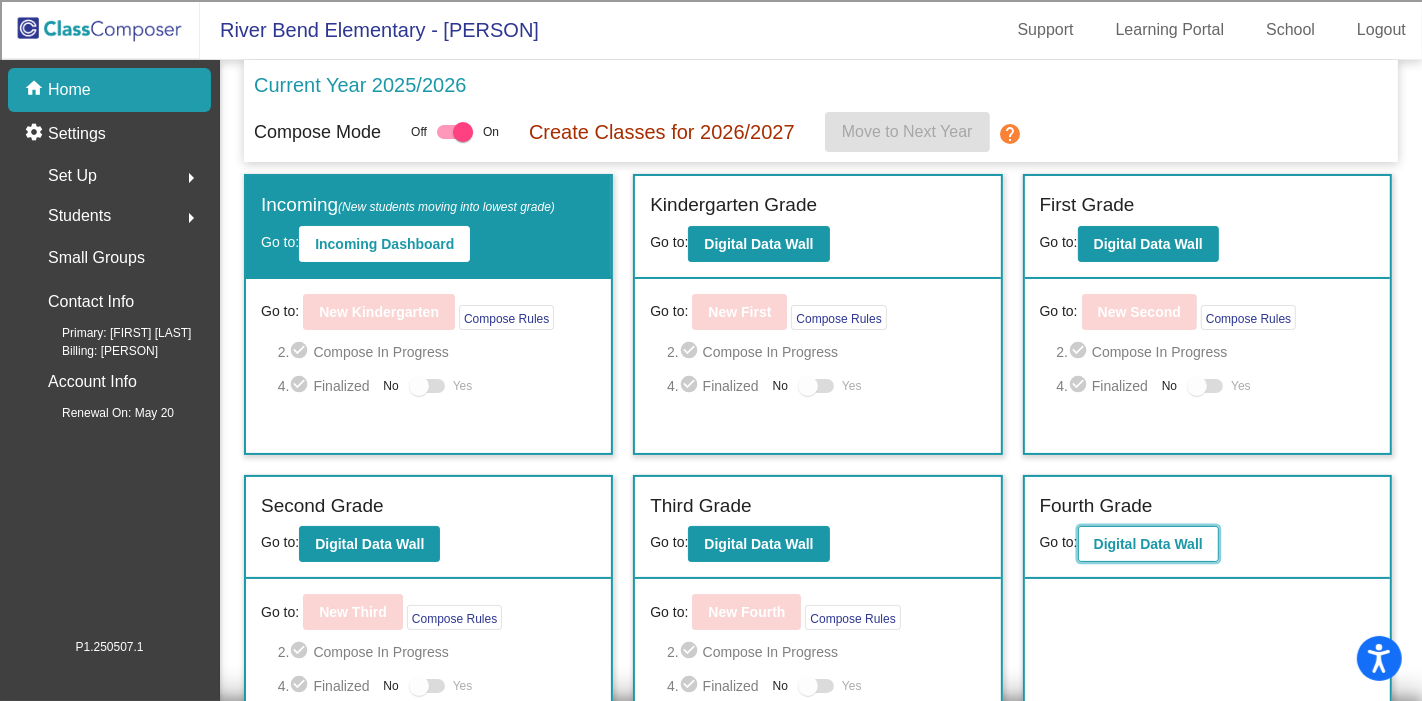 click on "Digital Data Wall" 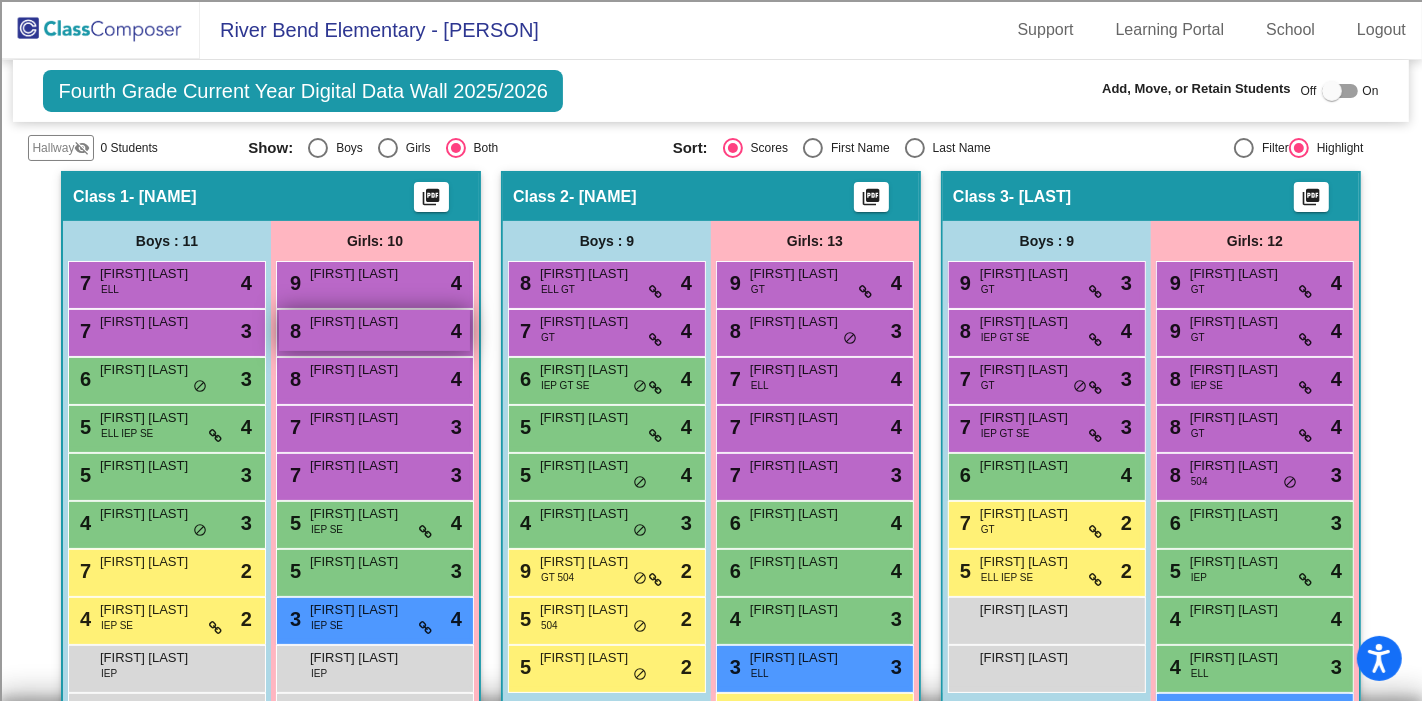 scroll, scrollTop: 502, scrollLeft: 0, axis: vertical 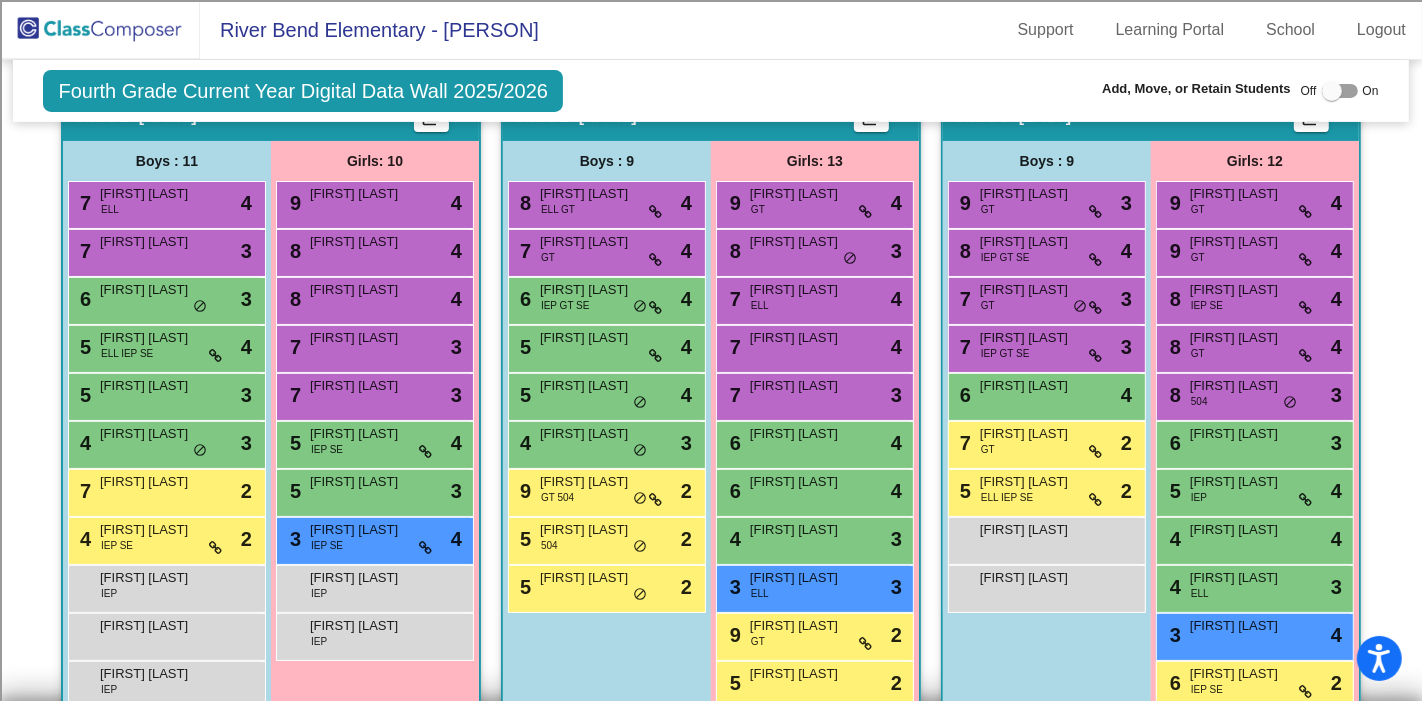 click on "Fourth Grade Current Year Digital Data Wall 2025/2026  Add, Move, or Retain Students Off   On  Incoming   Digital Data Wall    Display Scores for Years:   2024 - 2025   2025 - 2026  Grade/Archive Students in Table View   Download   New Small Group   Saved Small Group   Compose   View Compose   View & Edit Compose   Submit Classes  Compose has not begun  Check for Incomplete Scores  Notes   Download Class List   Import Students   Grade/Archive Students in Table View   New Small Group   Saved Small Group  Display Scores for Years:   2024 - 2025   2025 - 2026 Display Assessments: Students Academics Life Skills Placement  Identified  Total Boys Girls  Read.   Math   Writ.   Behav.   Work Sk.   ELL   IEP   GT   504   SE  Hallway  visibility_off  0 0 0                 0   0   0   0   0   0   0   0  Class 1  visibility  21 11 10  4.62   4.38   4.19   2.52   2.38   2   4   0   2   8   0   0   4  Class 2  visibility  22 9 13  5.68   6.32   4.91   2.95   2.73   7   8   0   3   1   7   3   1  Class 3  visibility" 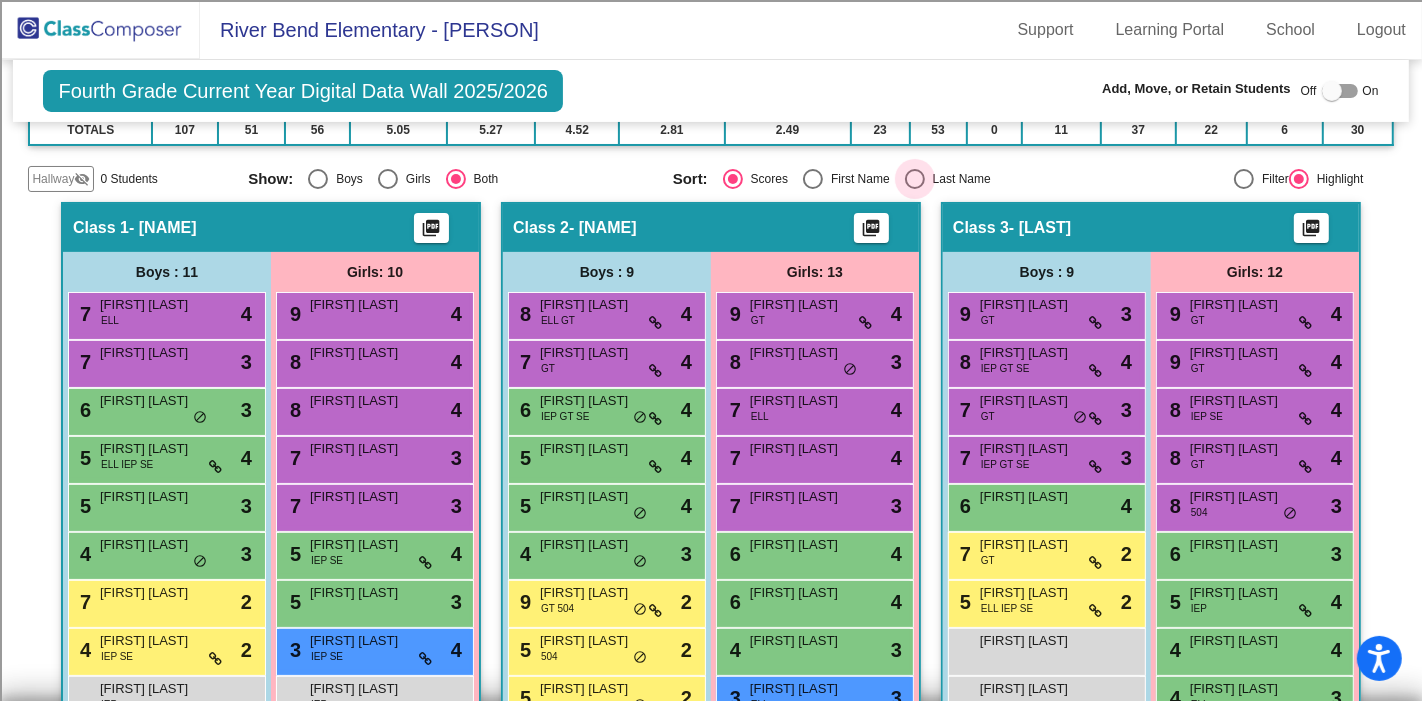 click at bounding box center (915, 179) 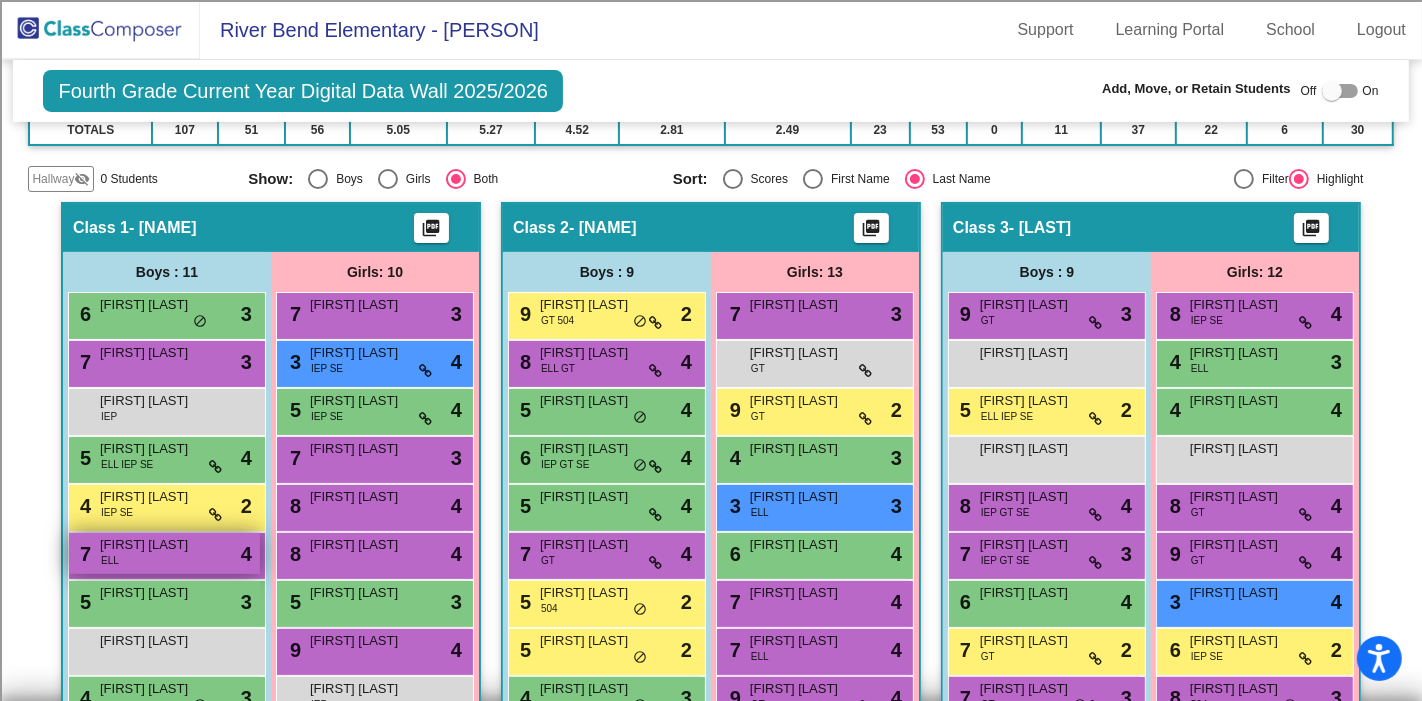 scroll, scrollTop: 502, scrollLeft: 0, axis: vertical 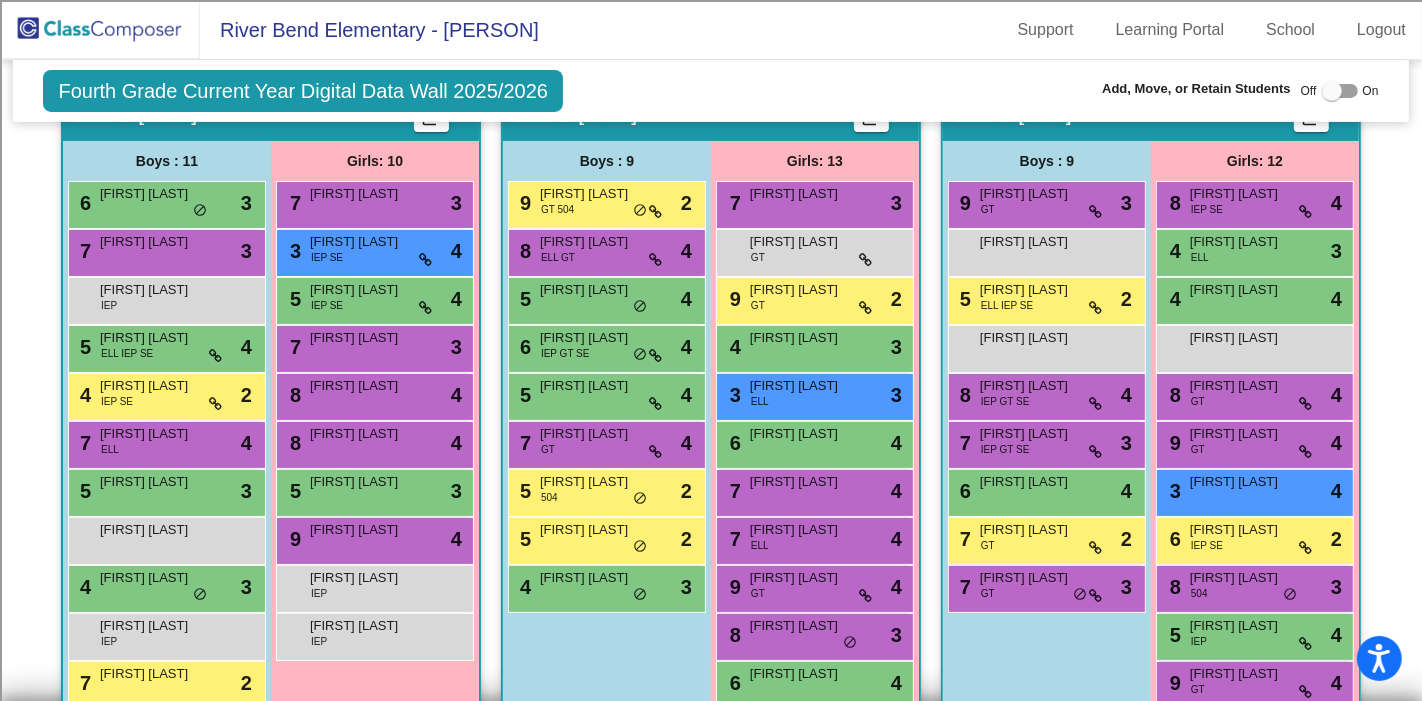 click 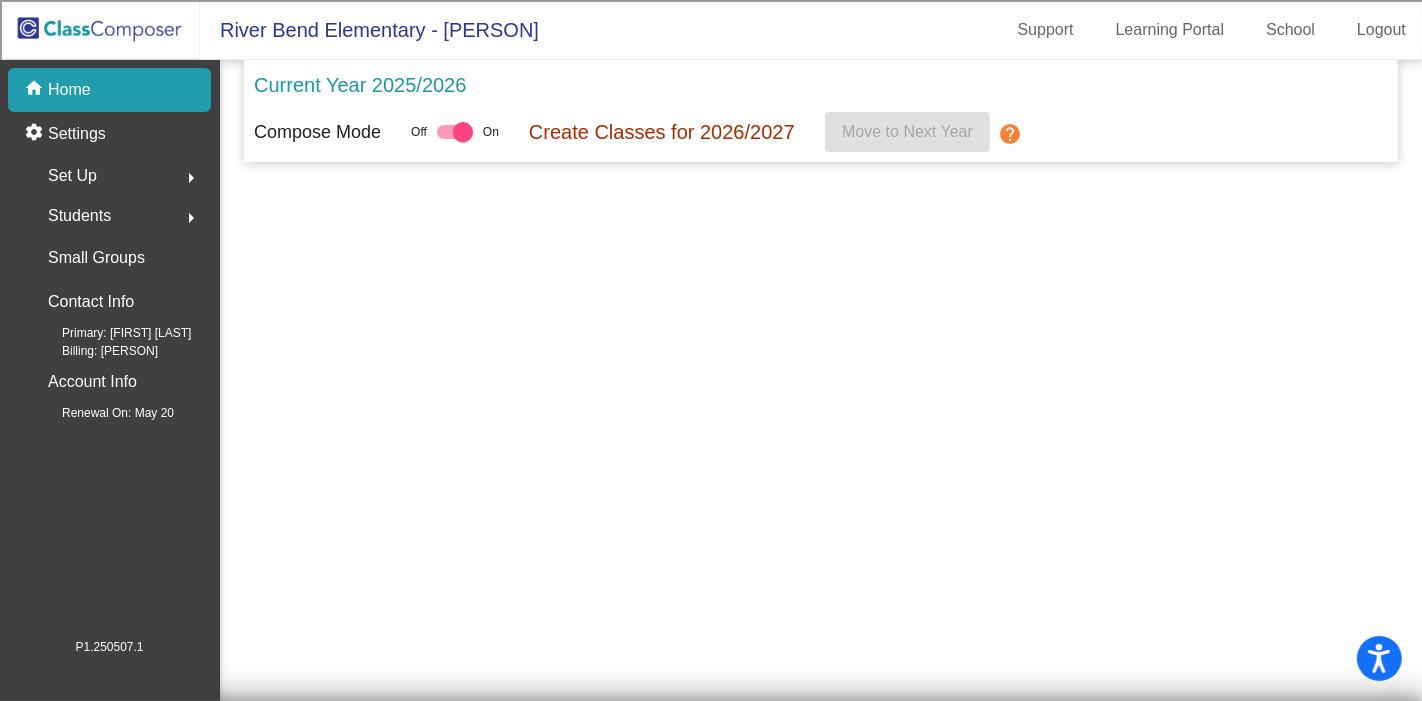 scroll, scrollTop: 0, scrollLeft: 0, axis: both 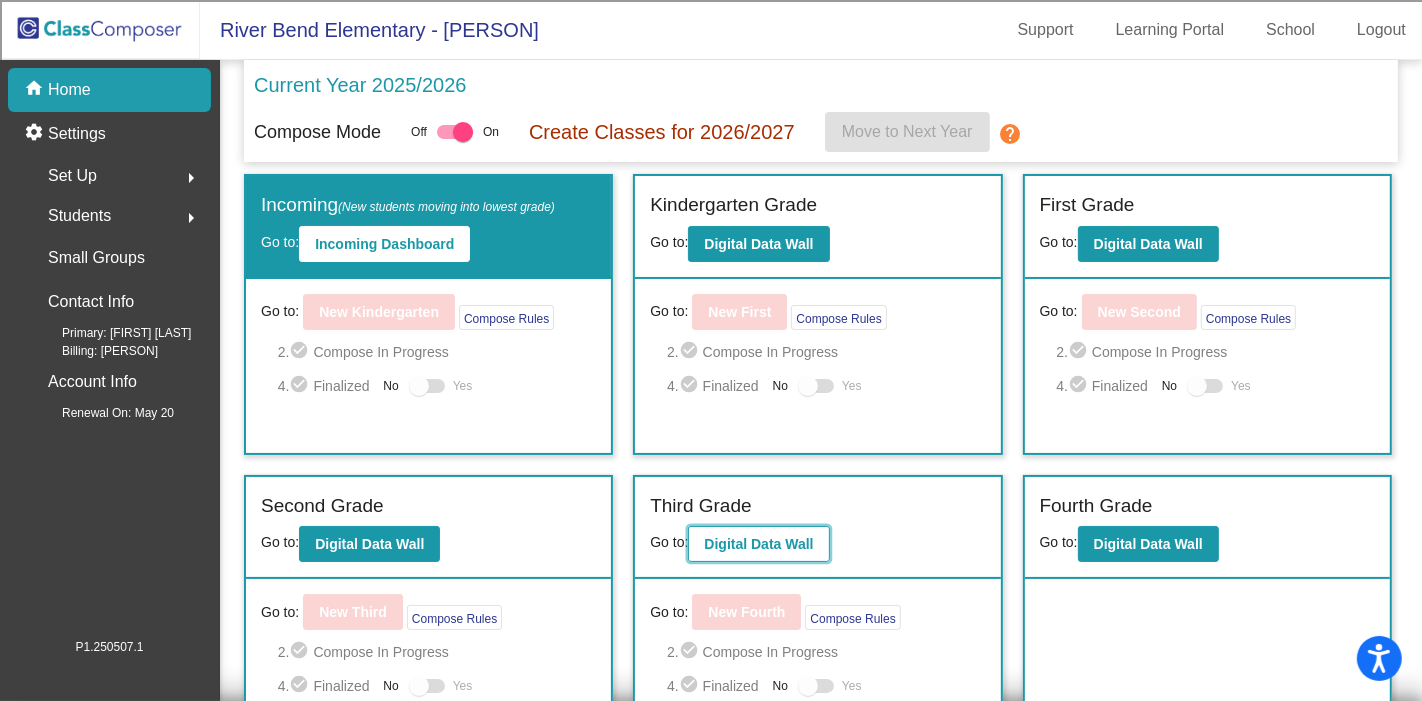 click on "Digital Data Wall" 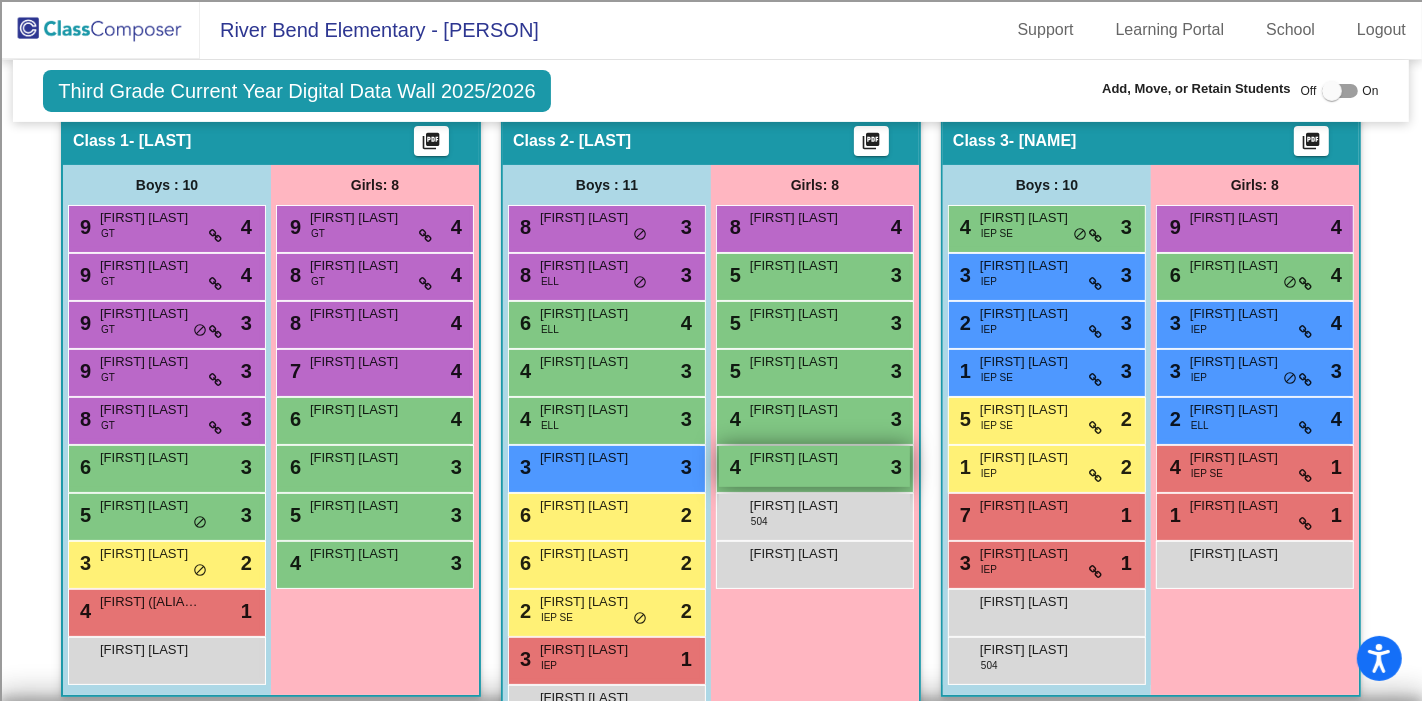 scroll, scrollTop: 444, scrollLeft: 0, axis: vertical 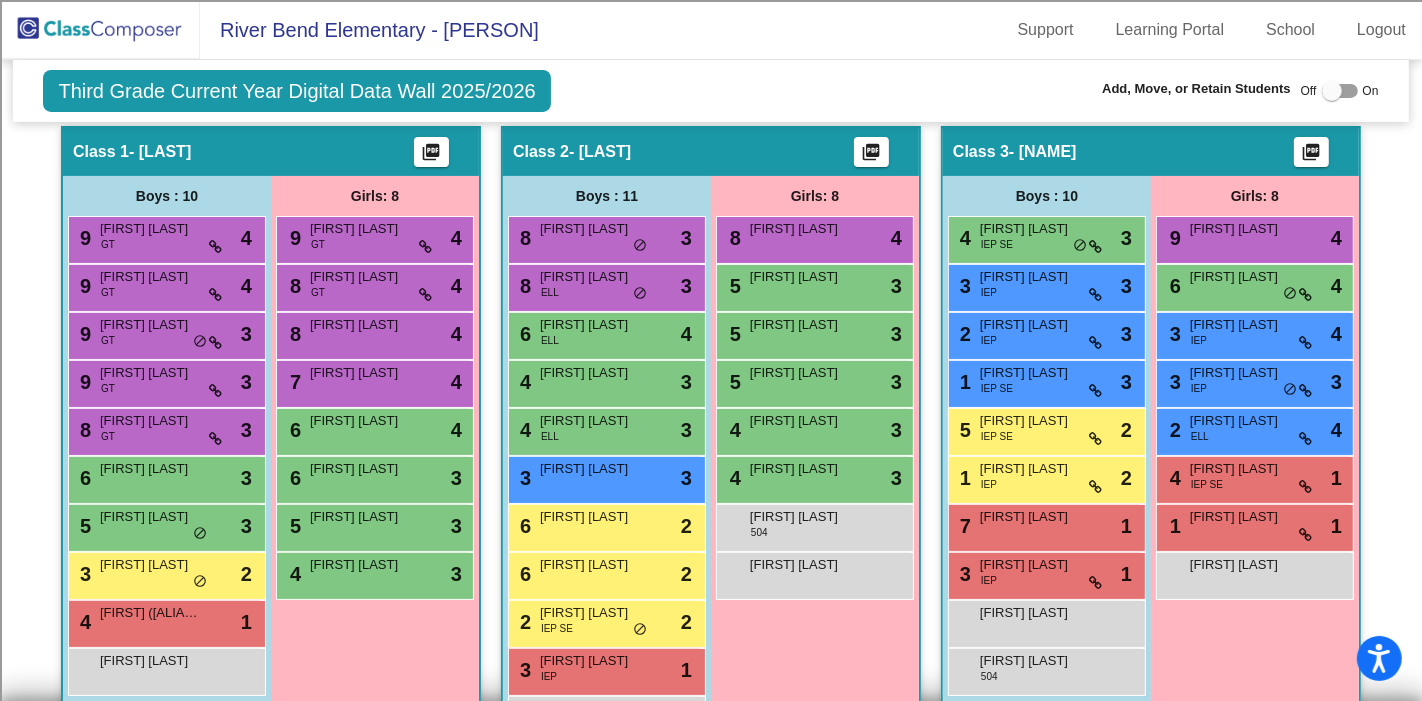 click on "River Bend Elementary - [FIRST] Support Learning Portal School Logout" 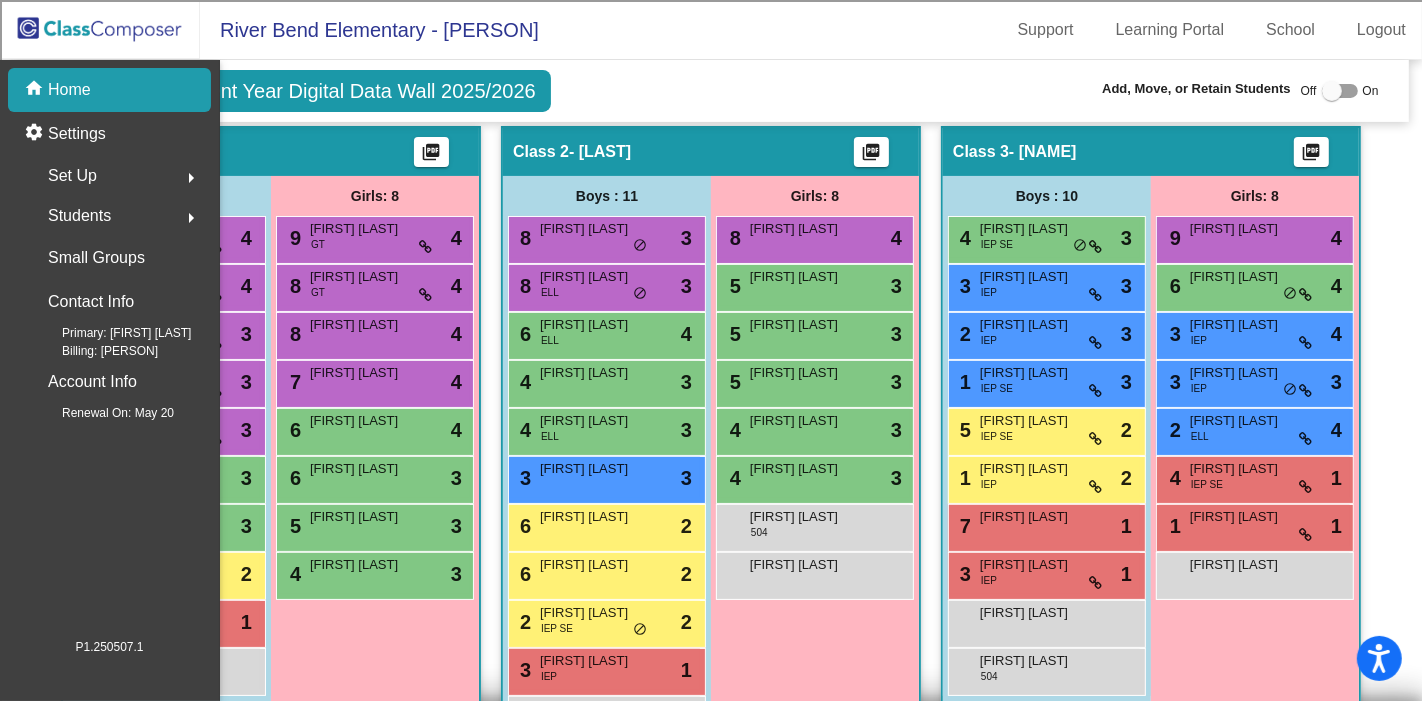 scroll, scrollTop: 0, scrollLeft: 0, axis: both 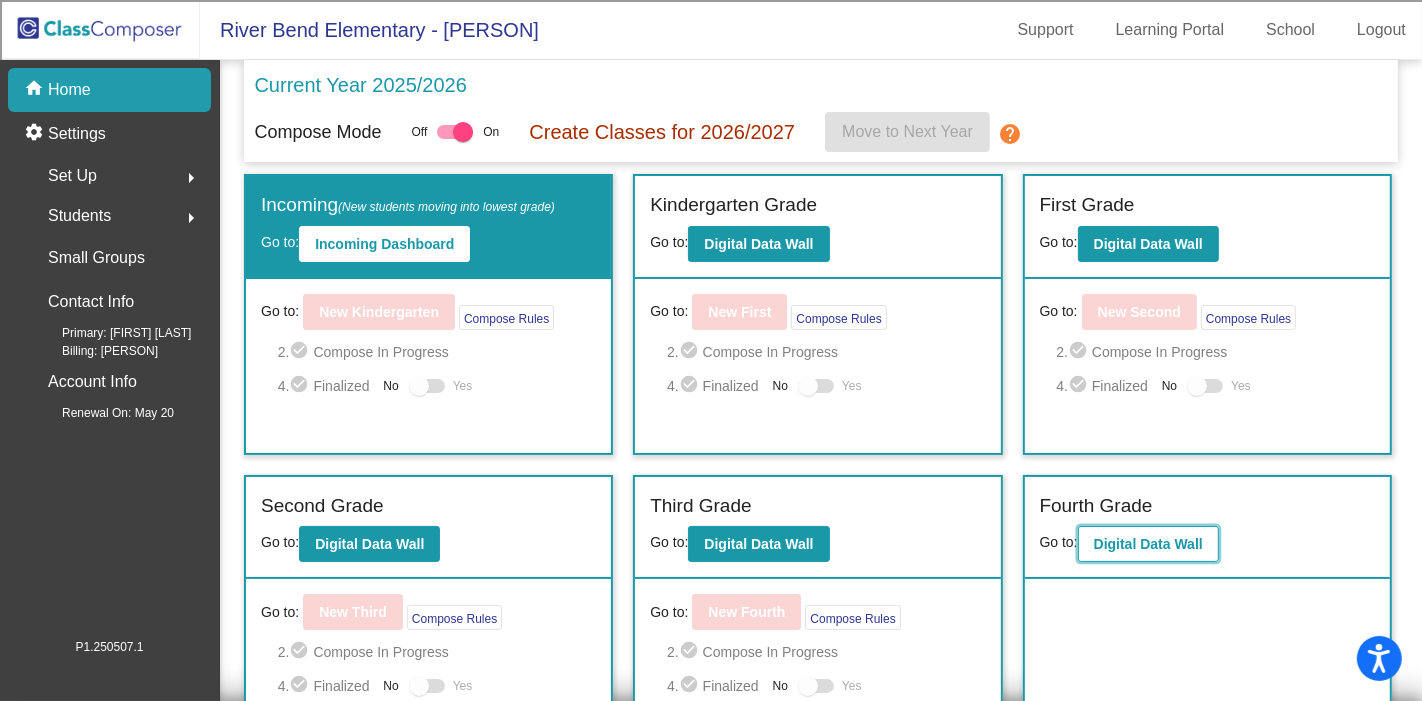 click on "Digital Data Wall" 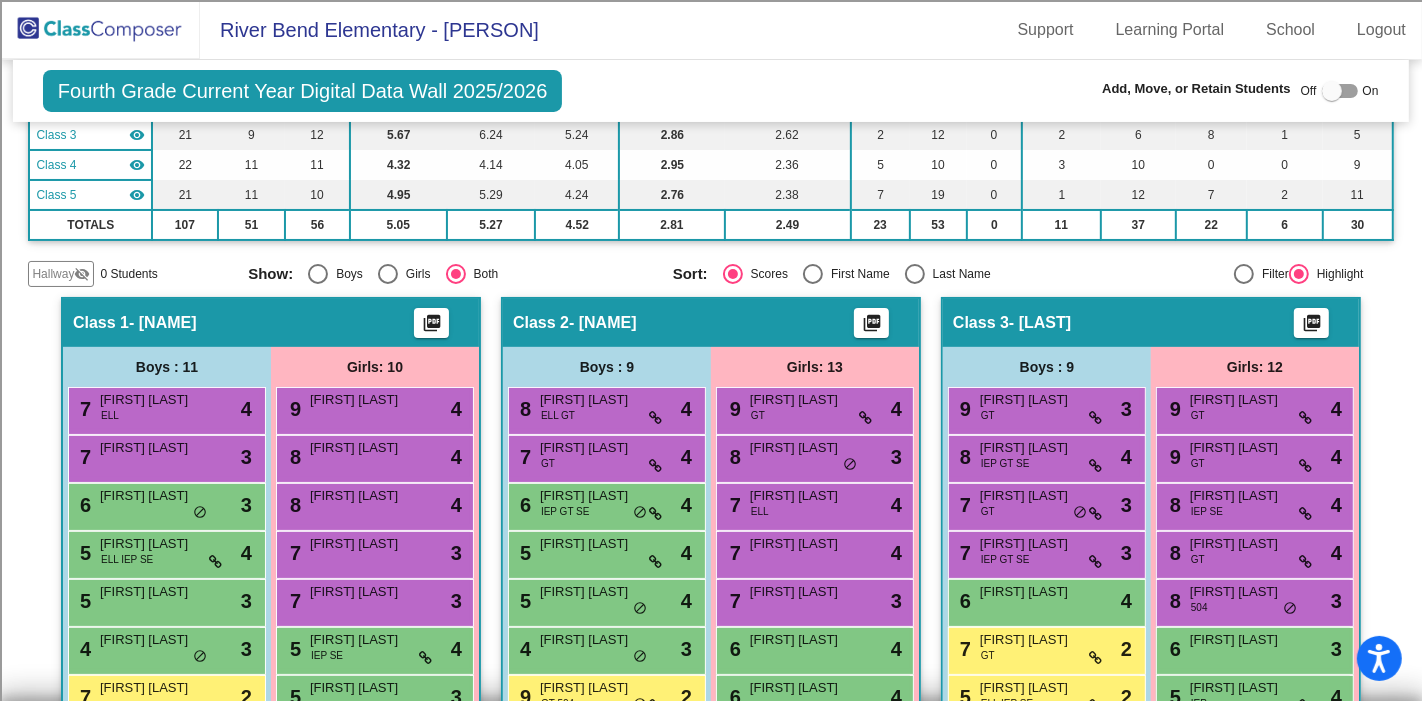 scroll, scrollTop: 444, scrollLeft: 0, axis: vertical 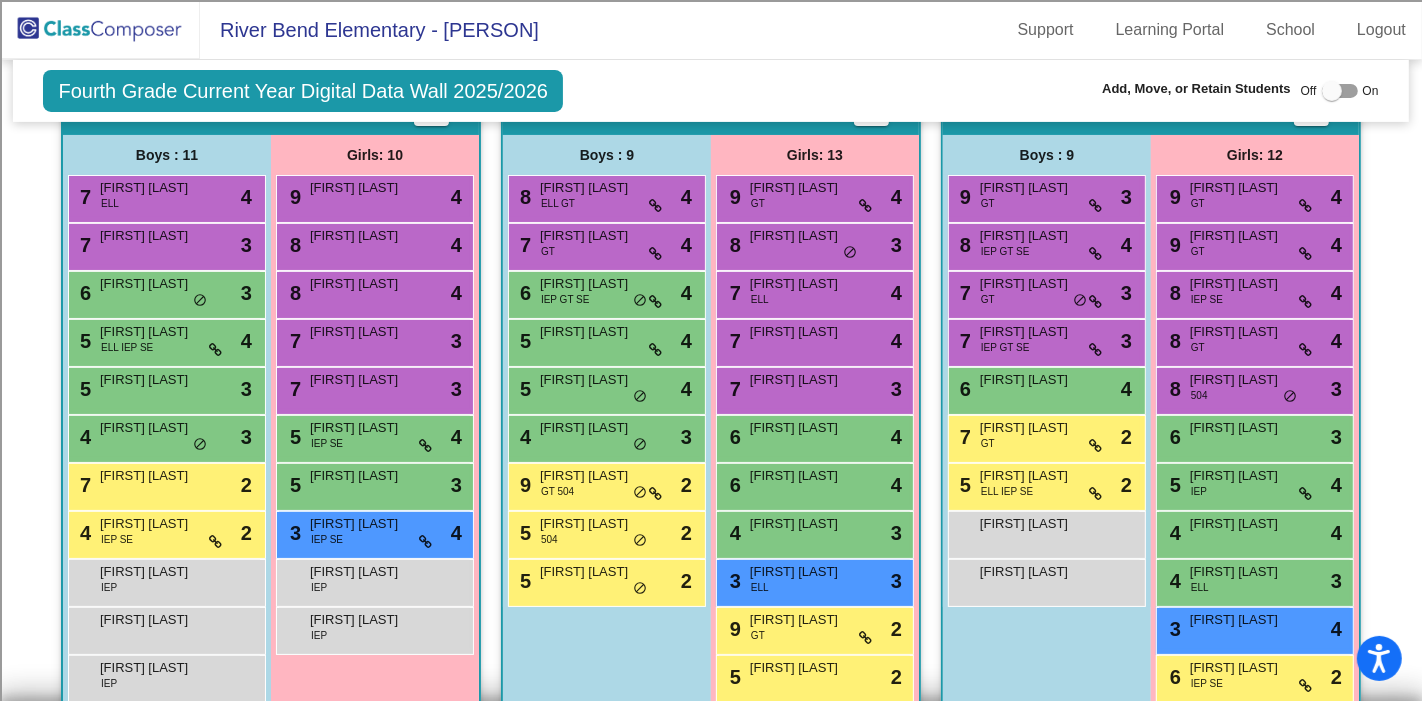 click 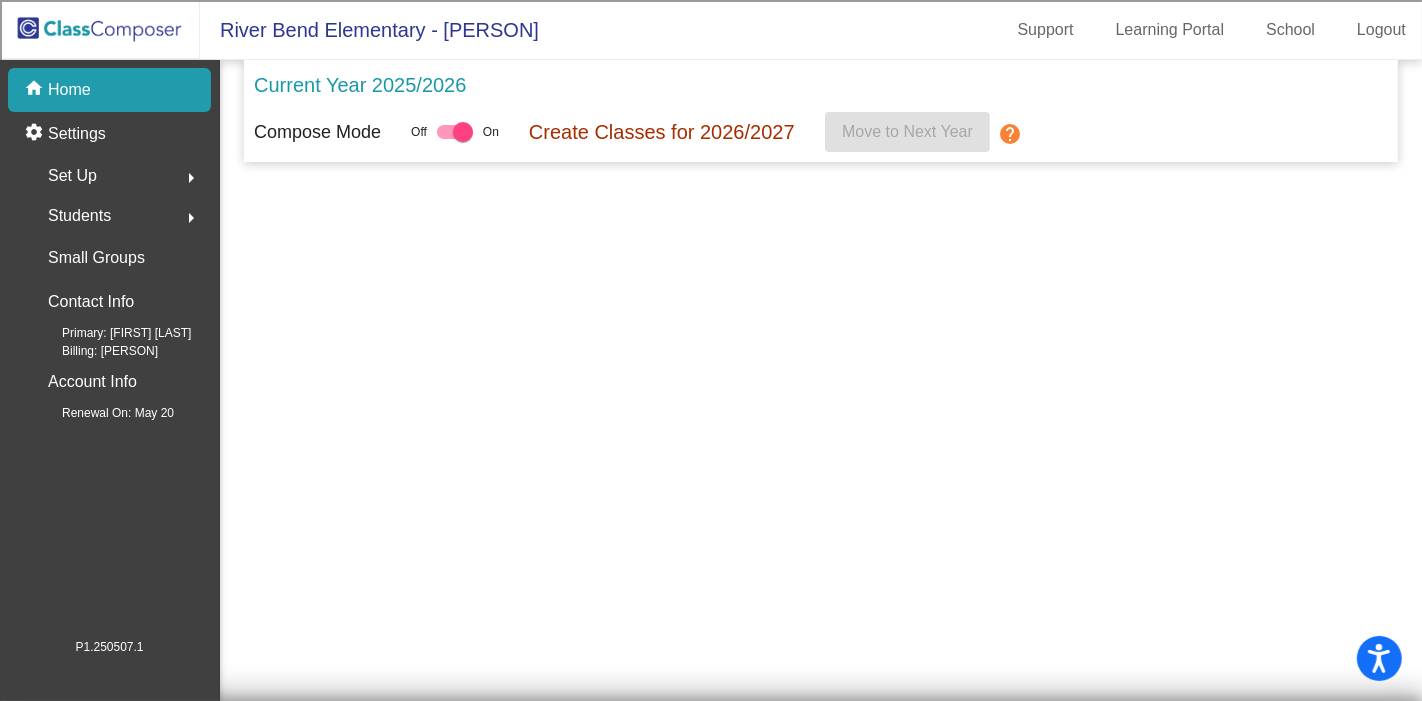 scroll, scrollTop: 0, scrollLeft: 0, axis: both 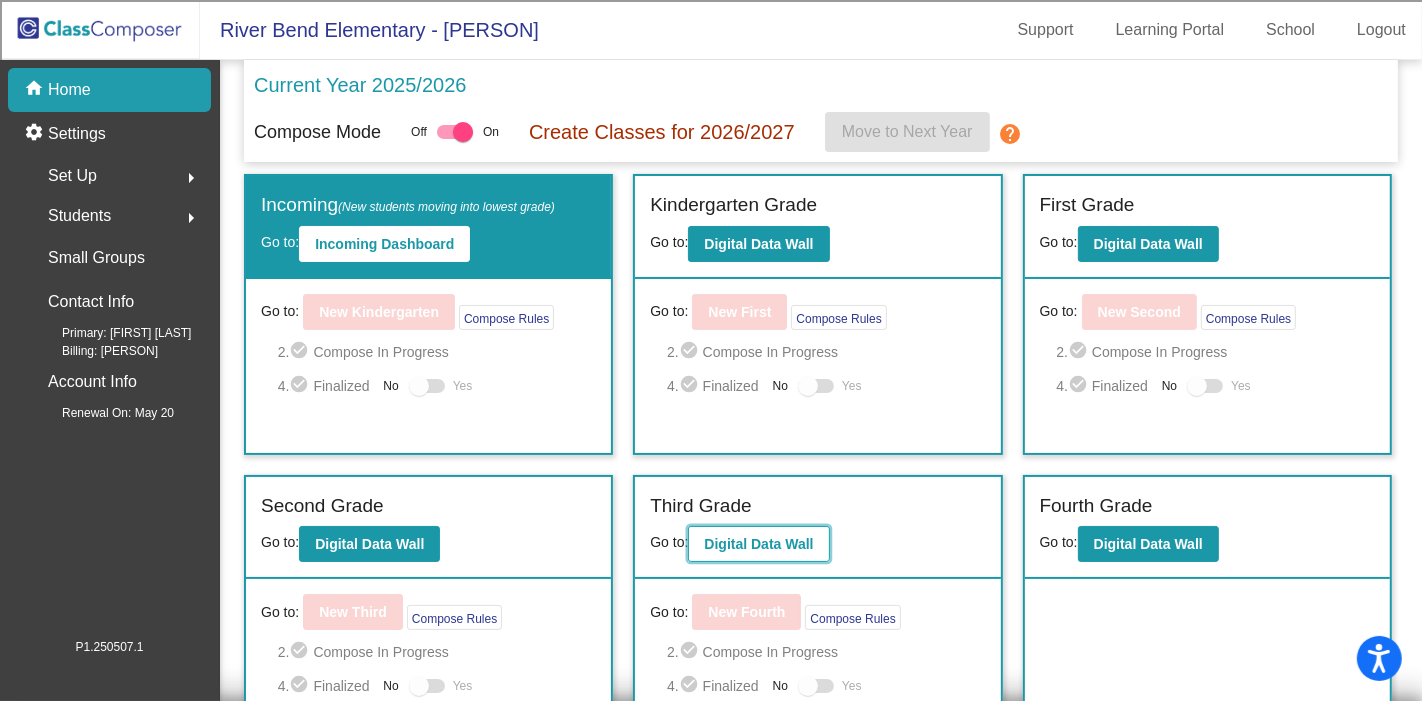 click on "Digital Data Wall" 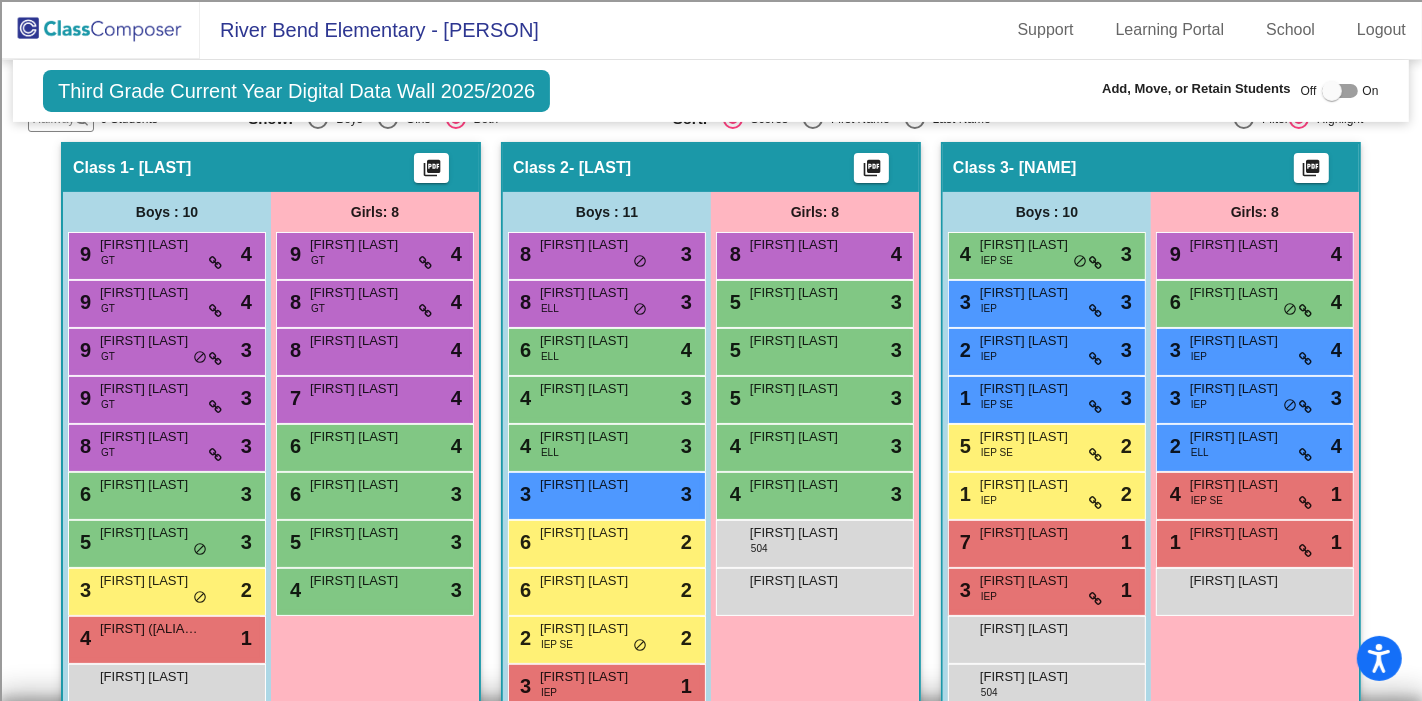 scroll, scrollTop: 444, scrollLeft: 0, axis: vertical 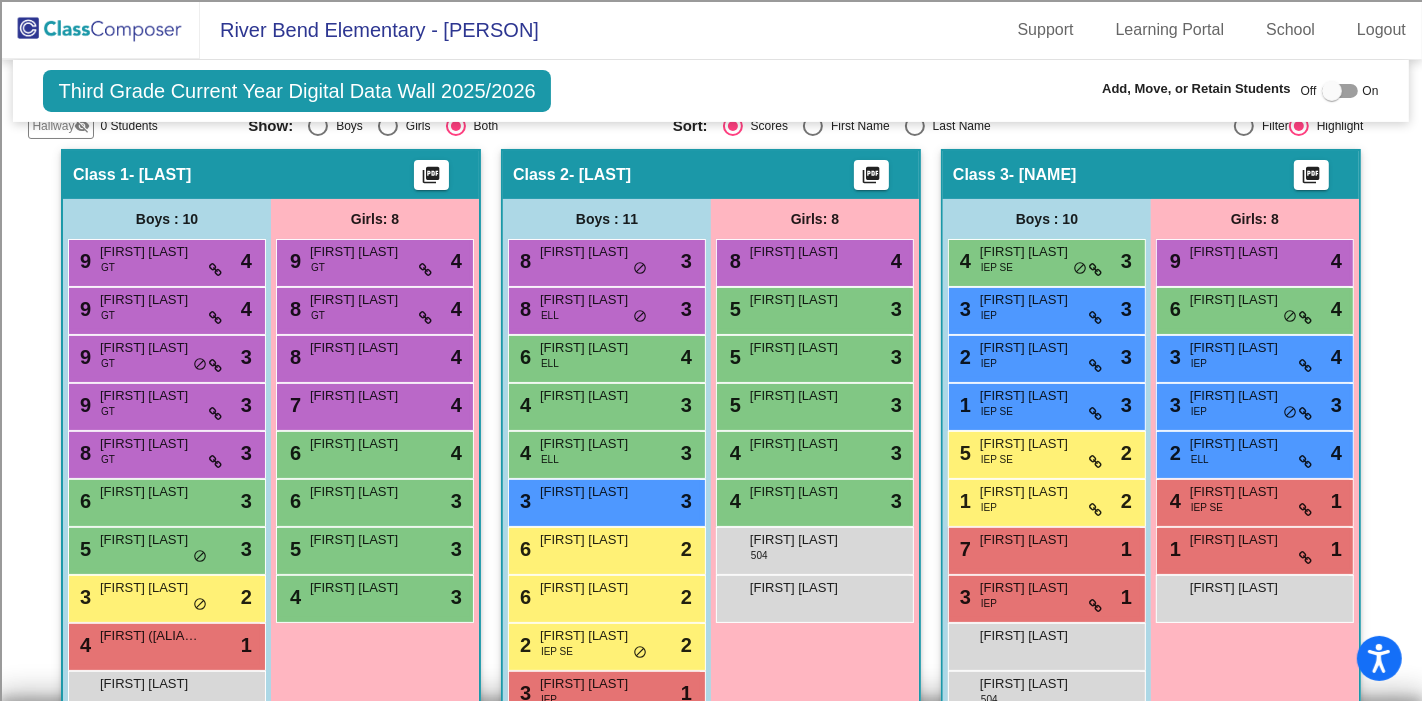 click 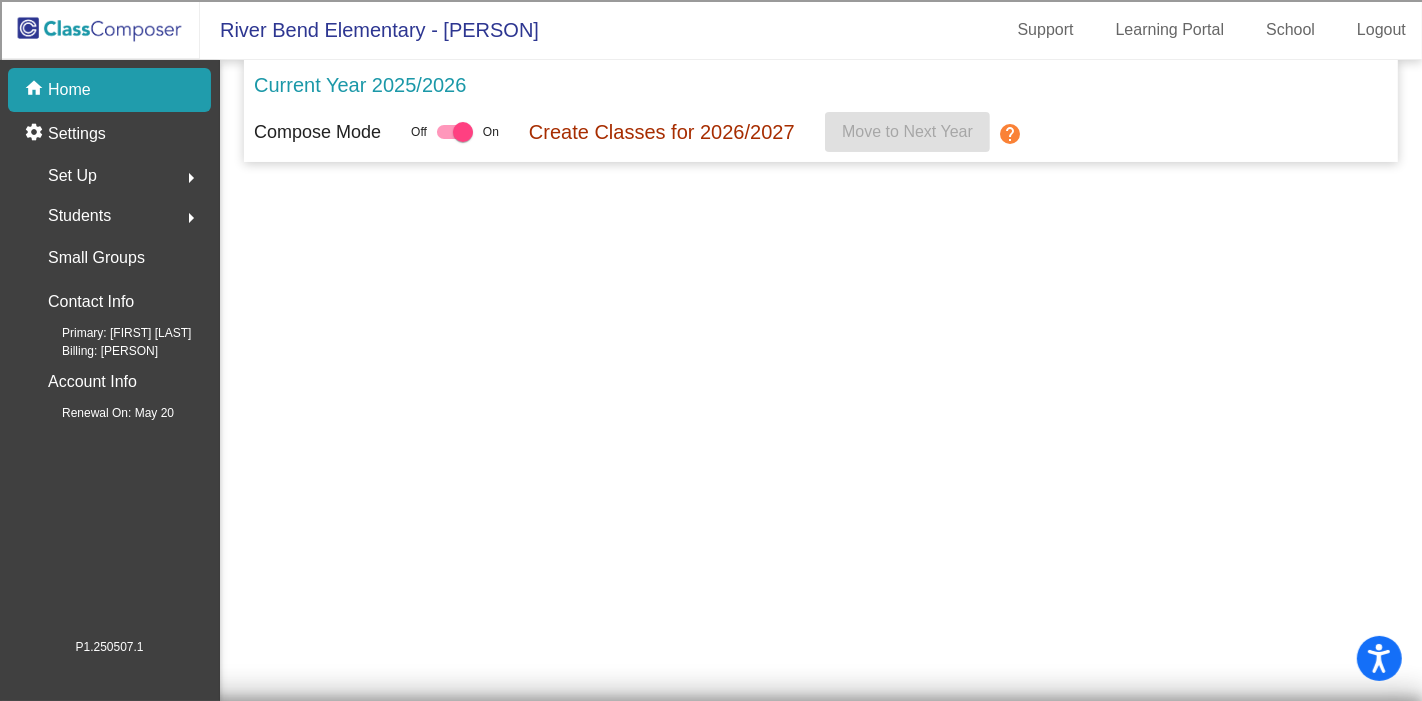 scroll, scrollTop: 0, scrollLeft: 0, axis: both 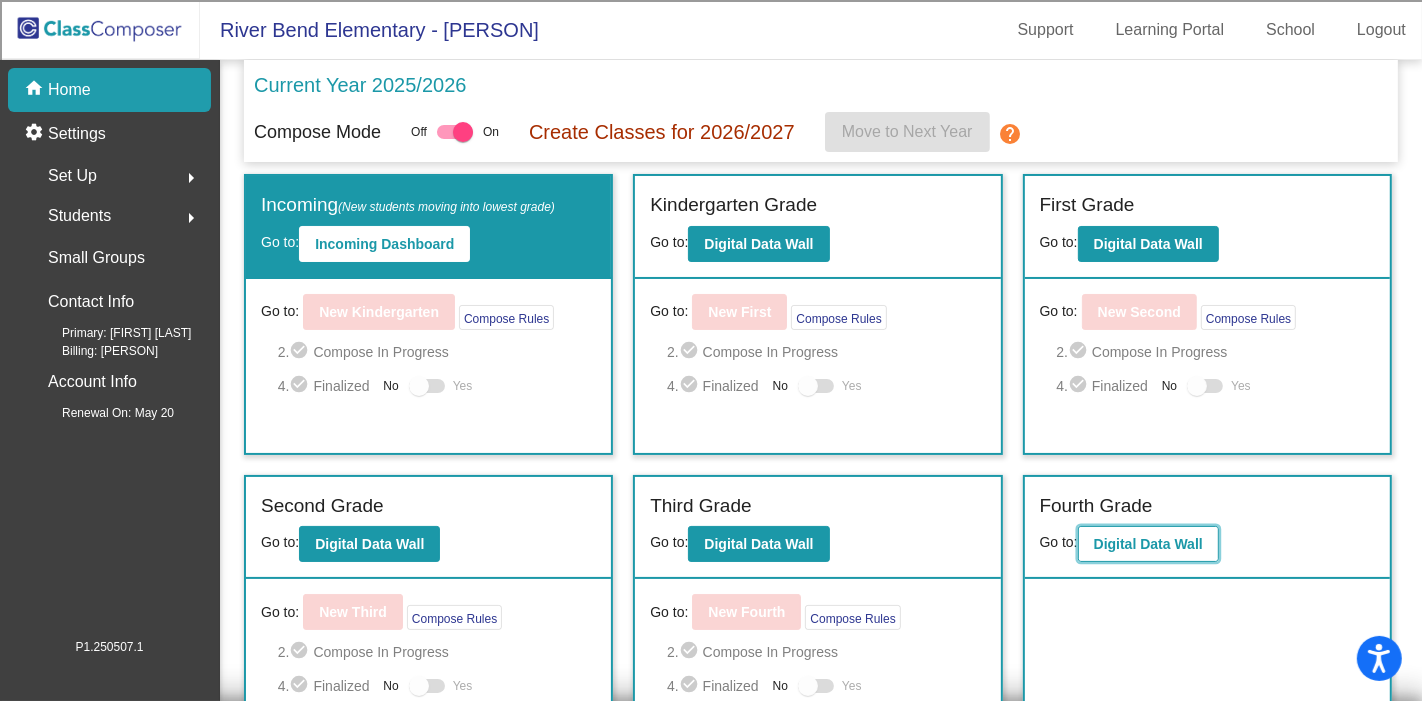 click on "Digital Data Wall" 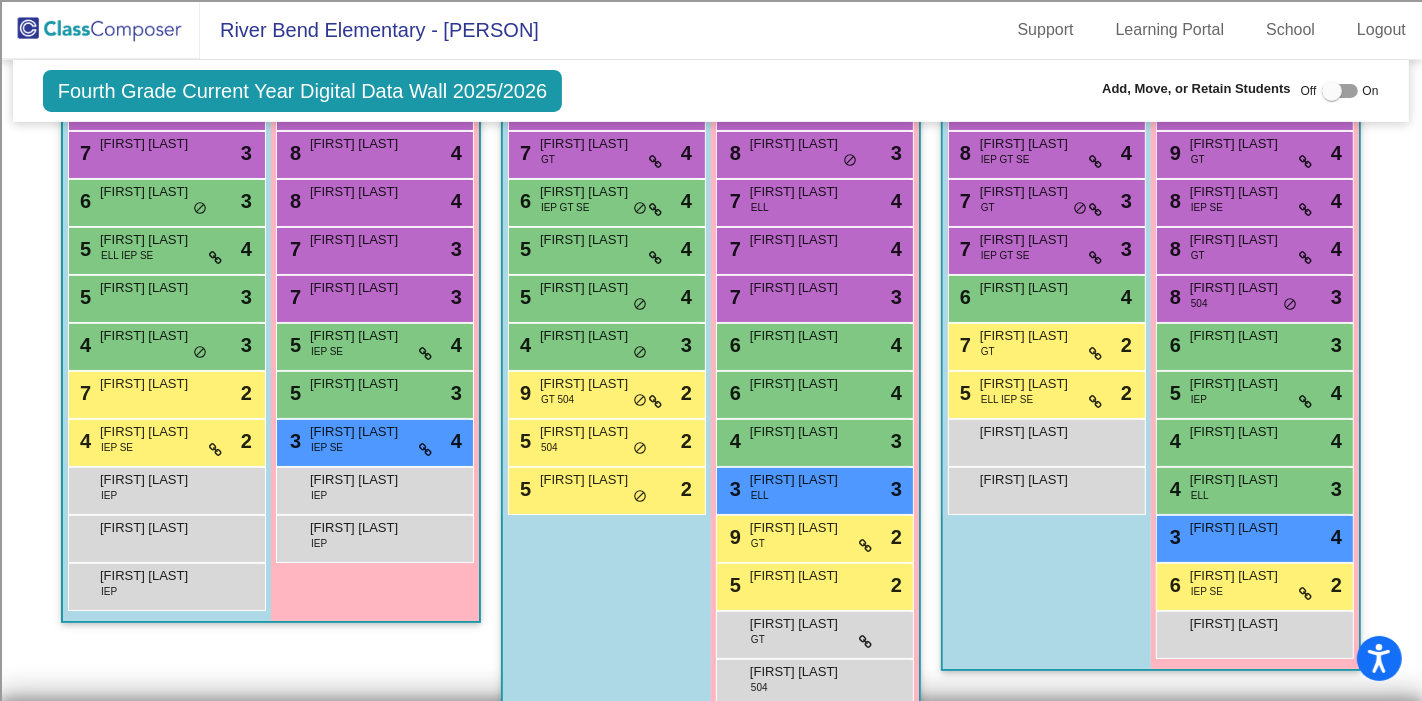 scroll, scrollTop: 555, scrollLeft: 0, axis: vertical 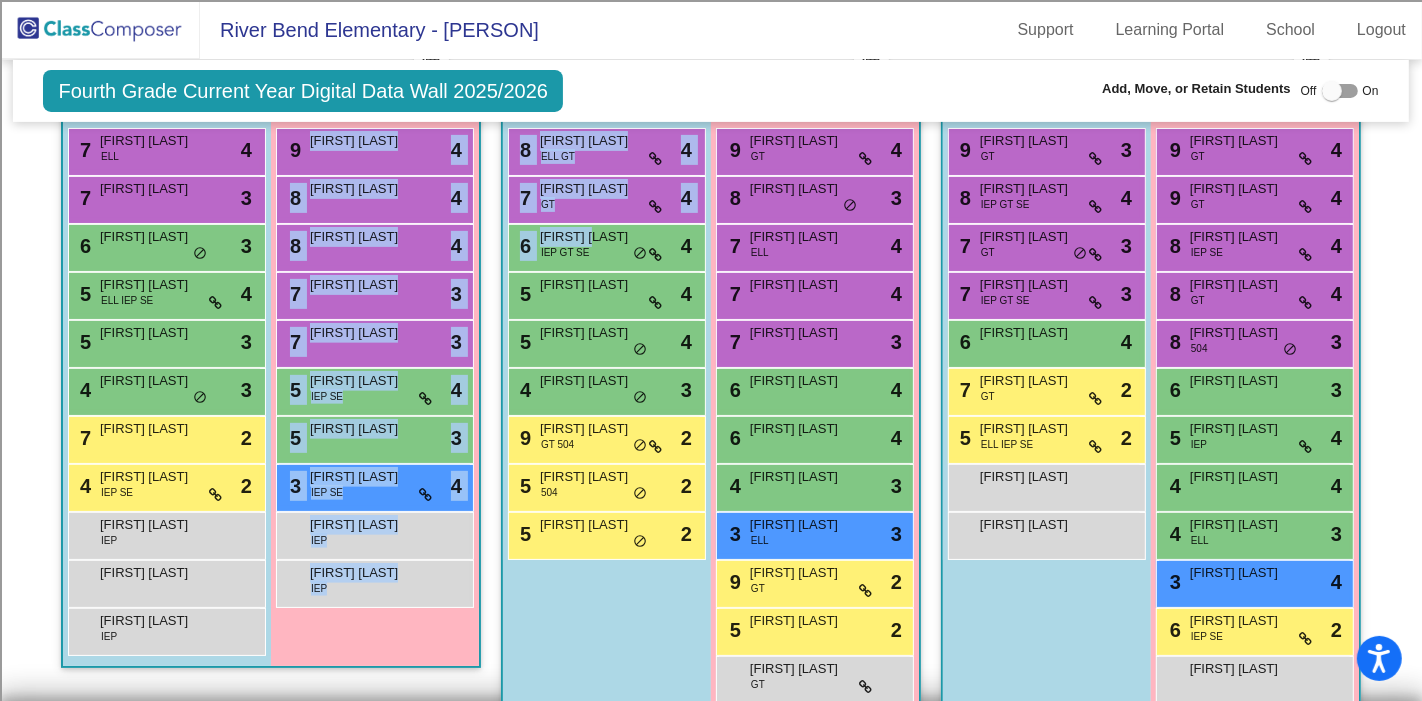 drag, startPoint x: 594, startPoint y: 239, endPoint x: 1291, endPoint y: 261, distance: 697.3471 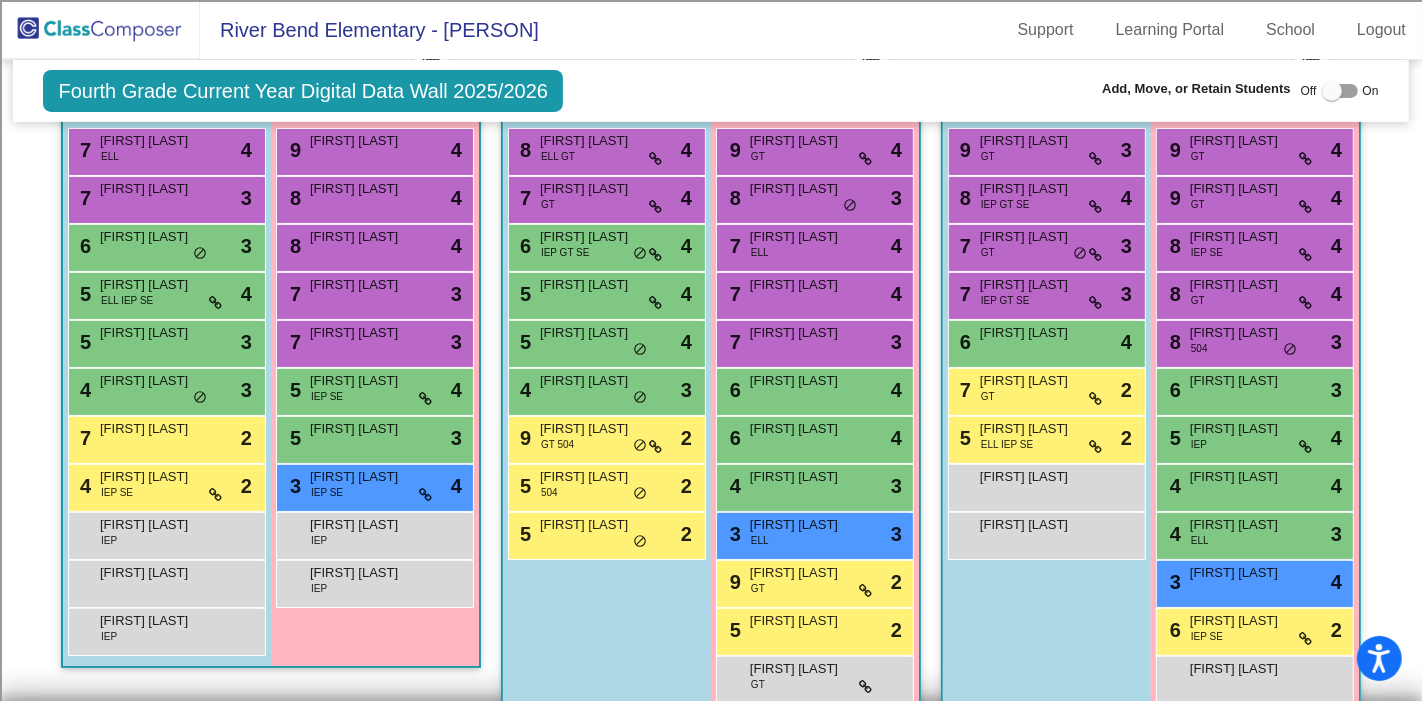 click at bounding box center [1332, 91] 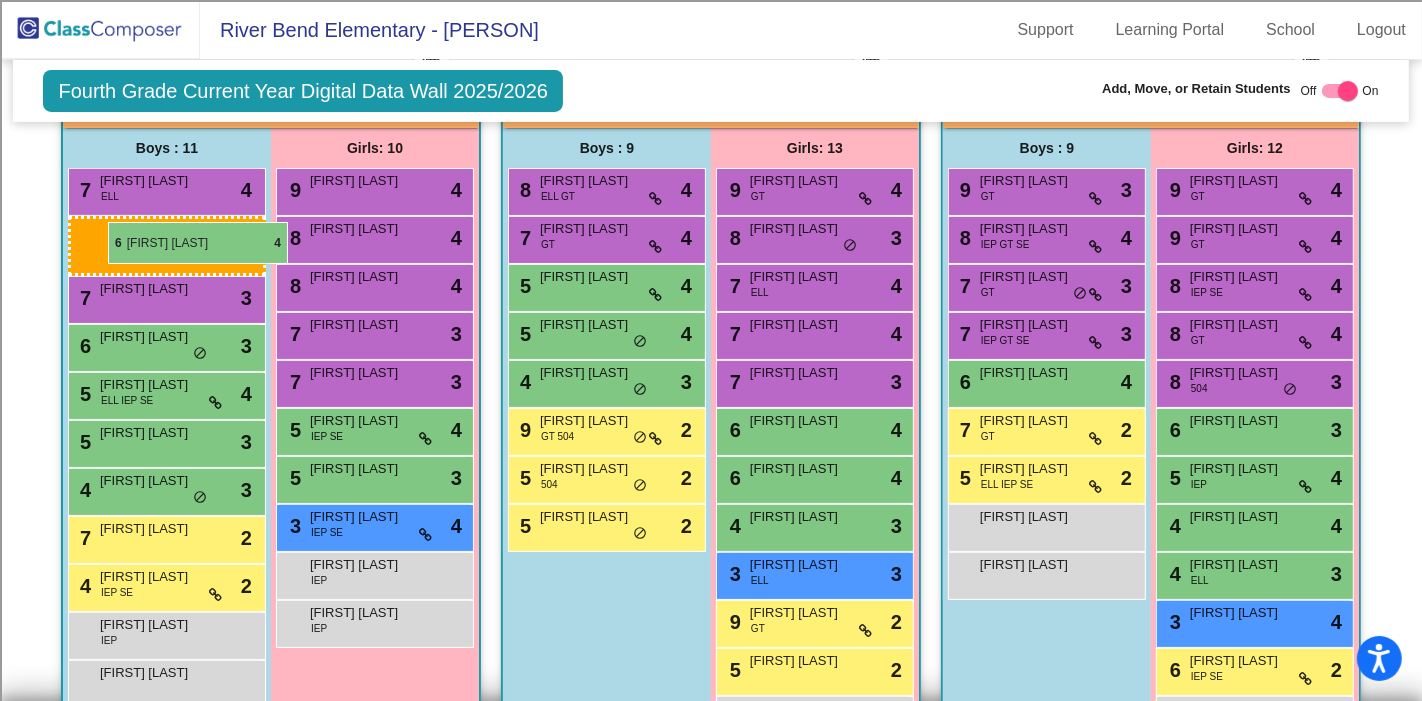 drag, startPoint x: 588, startPoint y: 278, endPoint x: 107, endPoint y: 223, distance: 484.13428 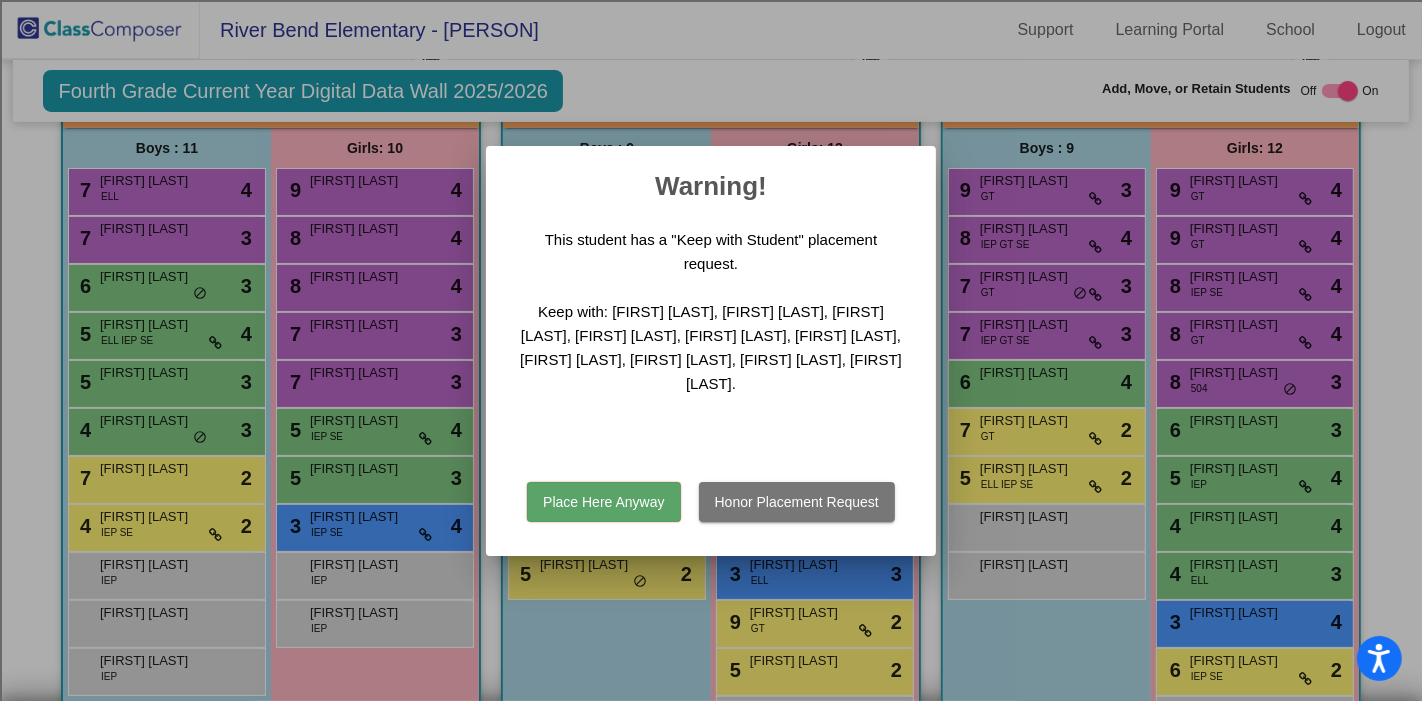 click on "Place Here Anyway" at bounding box center (603, 502) 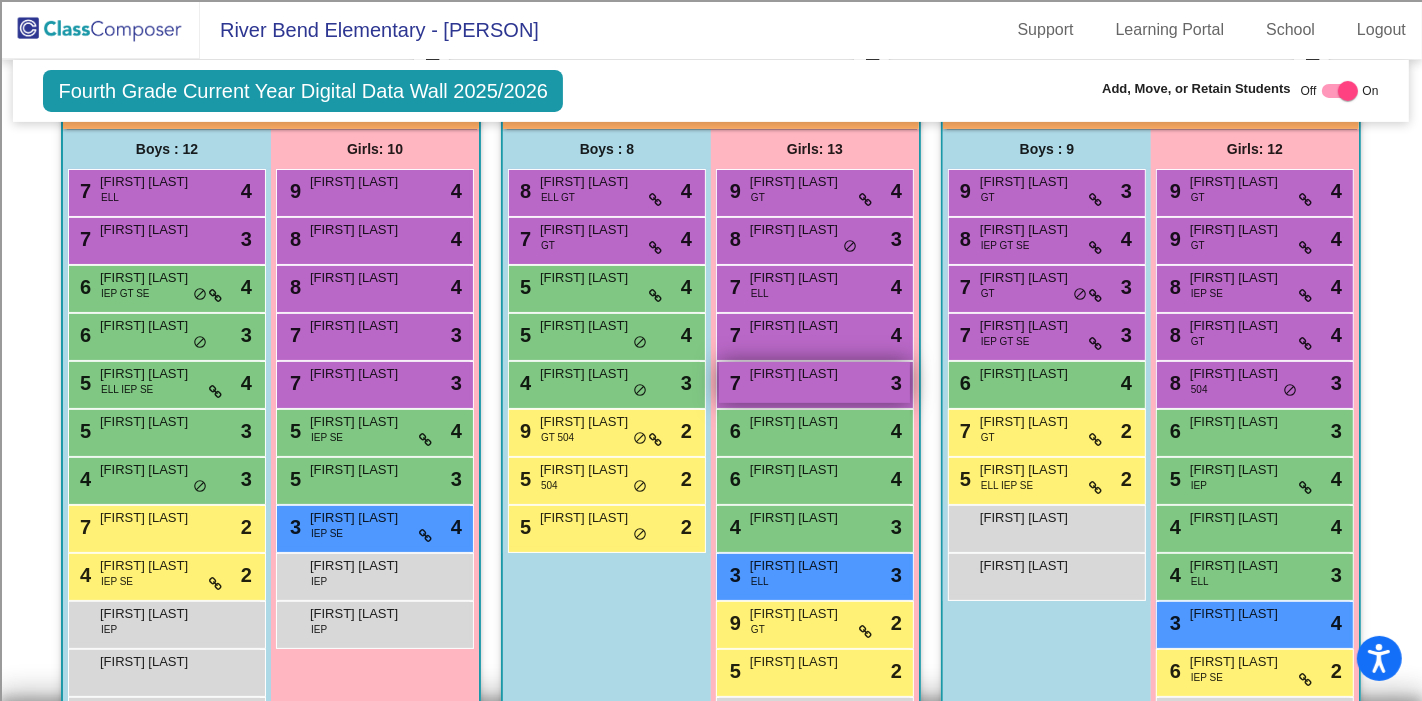 scroll, scrollTop: 555, scrollLeft: 0, axis: vertical 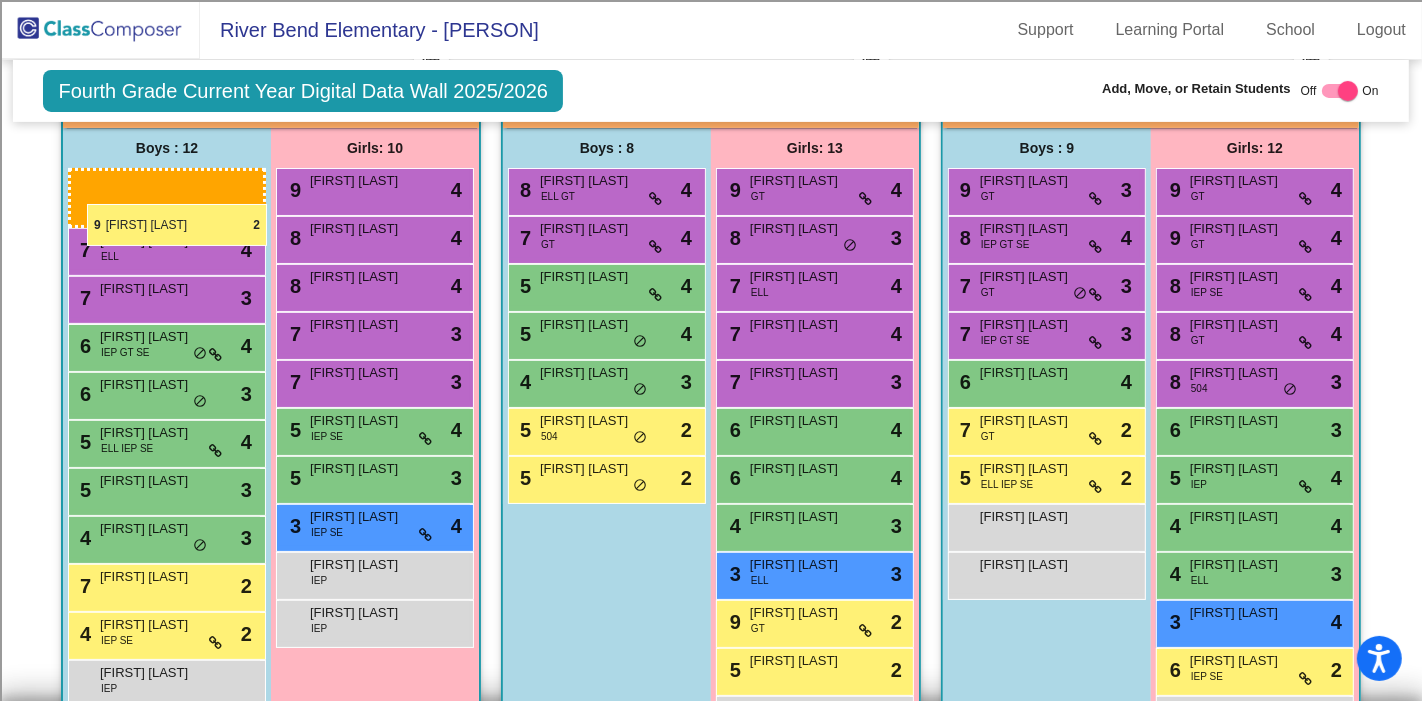 drag, startPoint x: 585, startPoint y: 421, endPoint x: 87, endPoint y: 204, distance: 543.2246 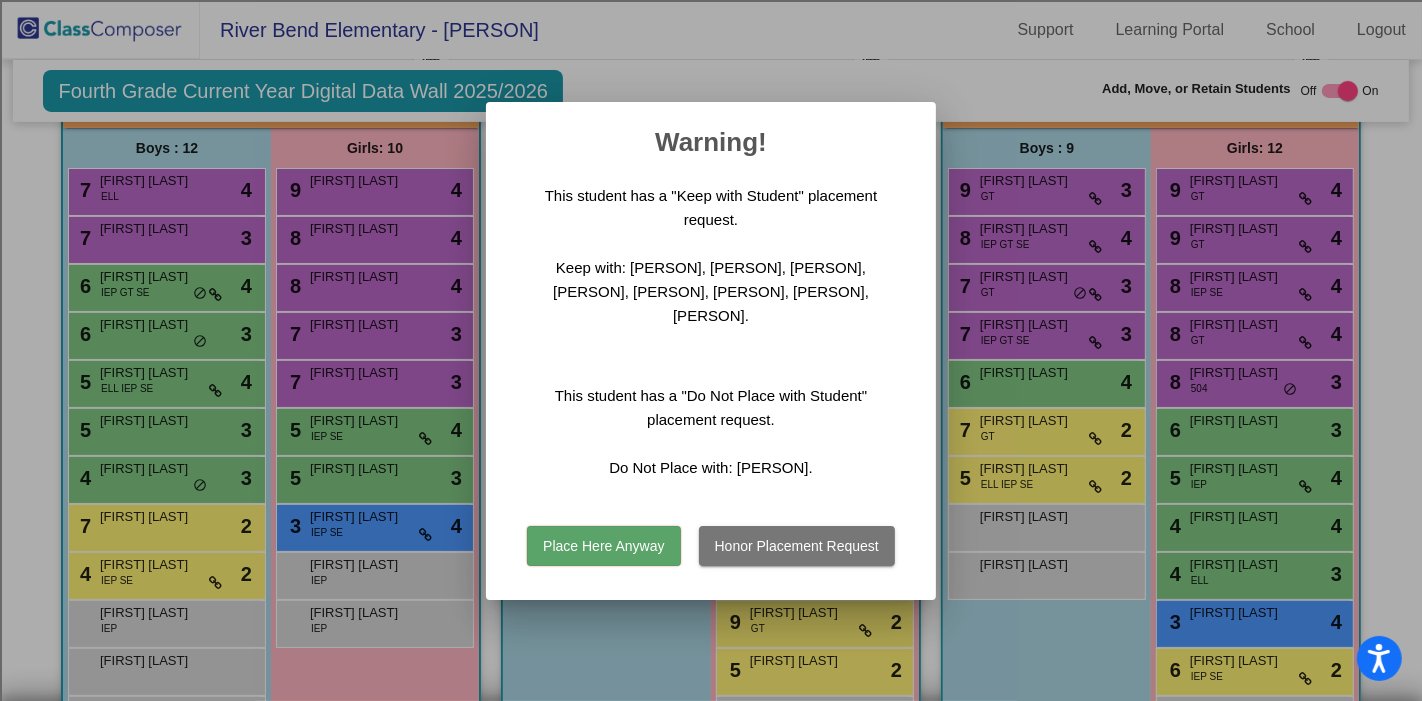 click on "Place Here Anyway" at bounding box center (603, 546) 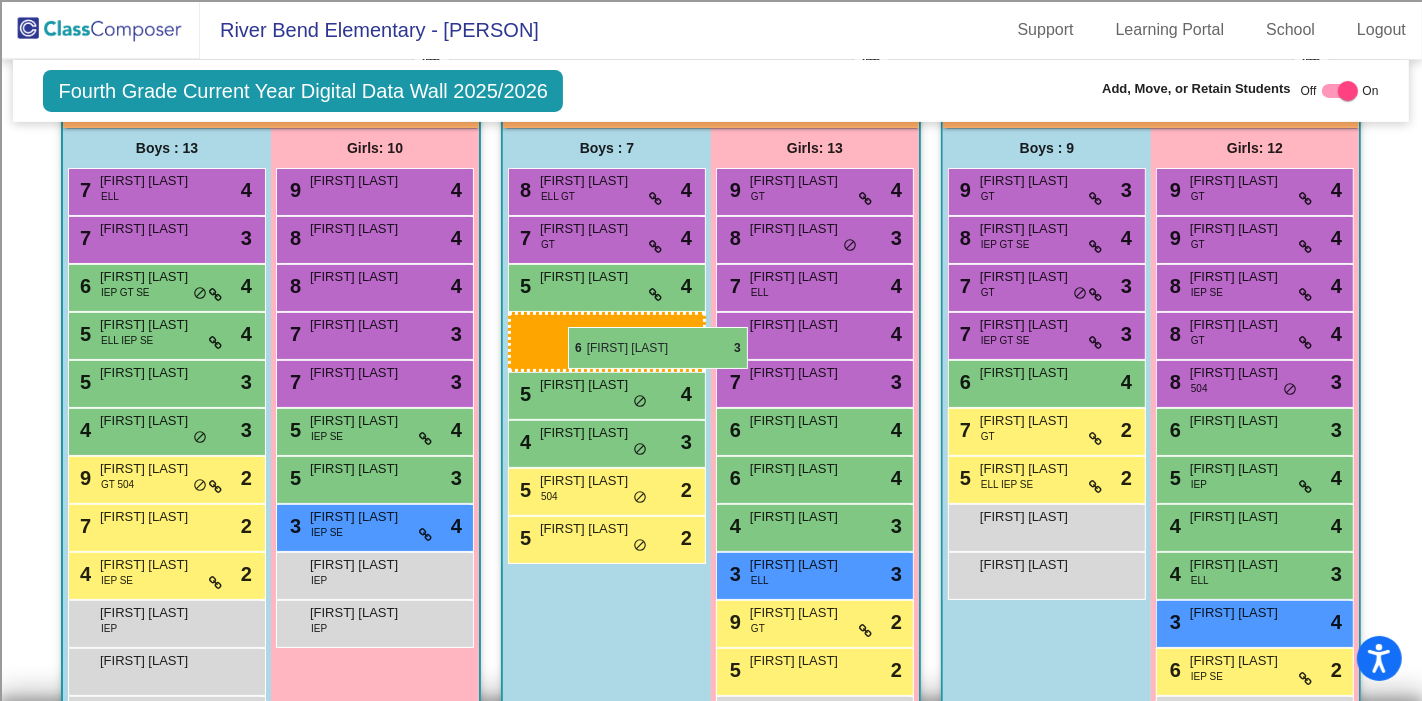 drag, startPoint x: 144, startPoint y: 333, endPoint x: 568, endPoint y: 327, distance: 424.04245 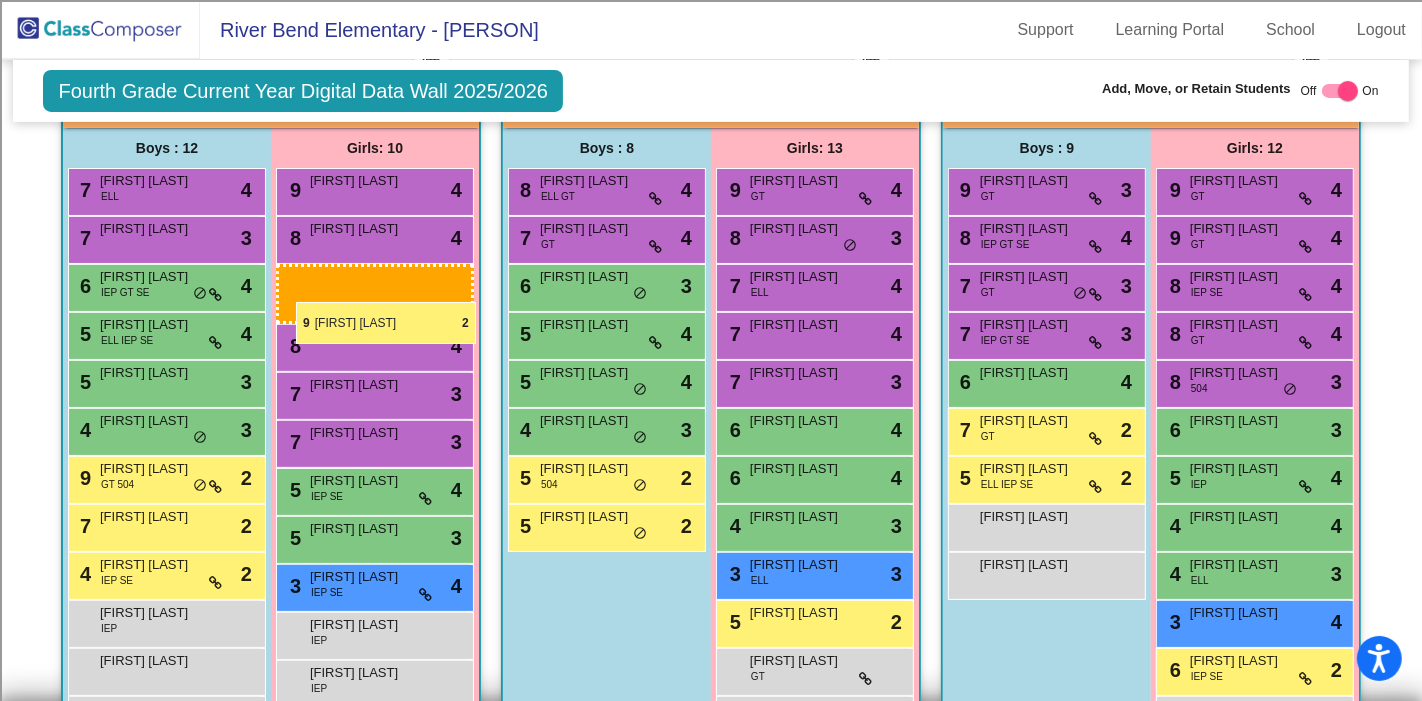 drag, startPoint x: 828, startPoint y: 617, endPoint x: 296, endPoint y: 302, distance: 618.2629 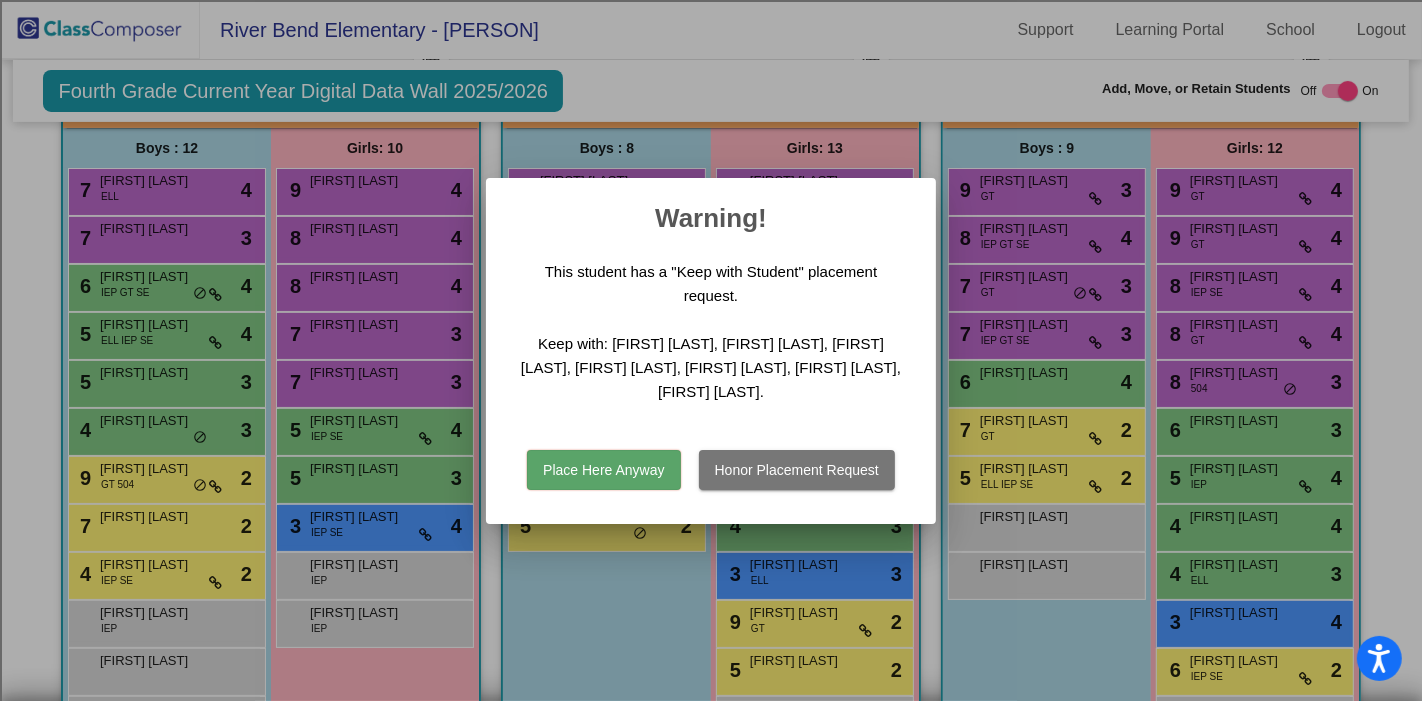 click on "Place Here Anyway" at bounding box center [603, 470] 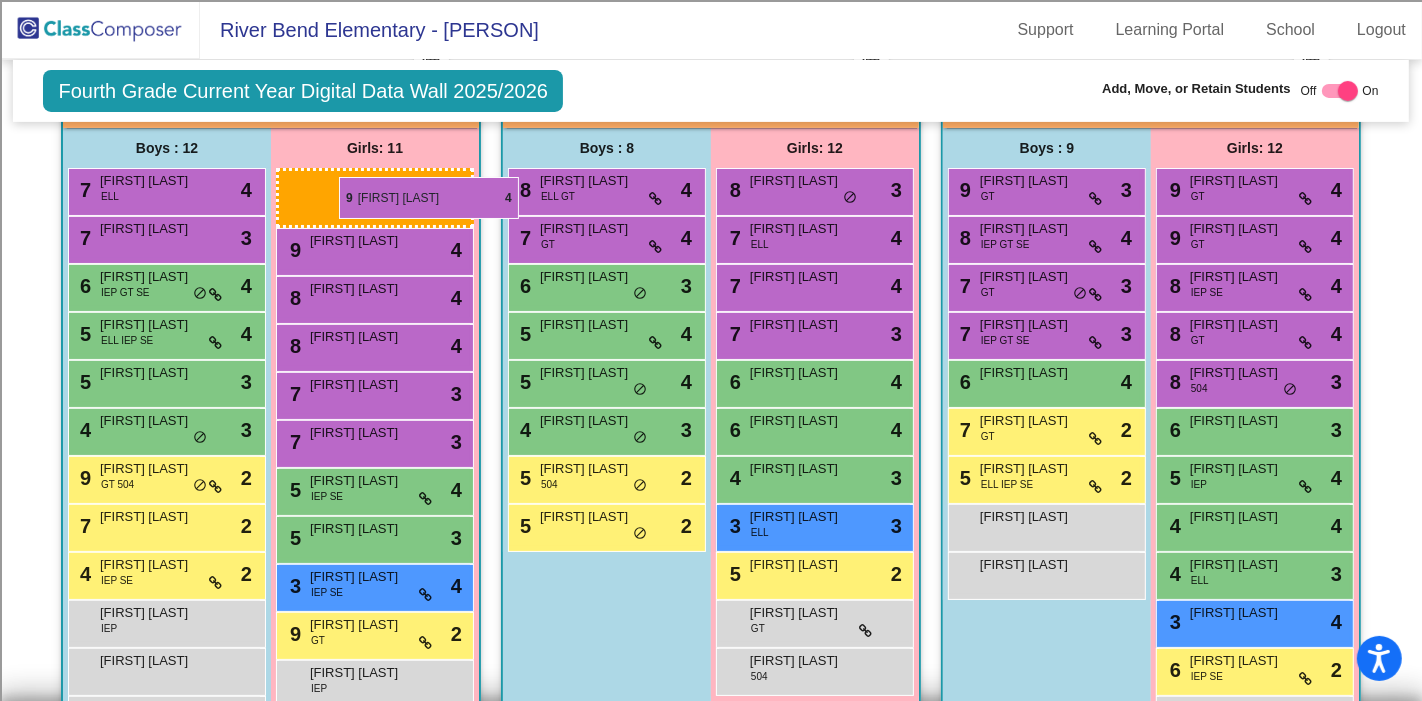 drag, startPoint x: 782, startPoint y: 190, endPoint x: 339, endPoint y: 177, distance: 443.1907 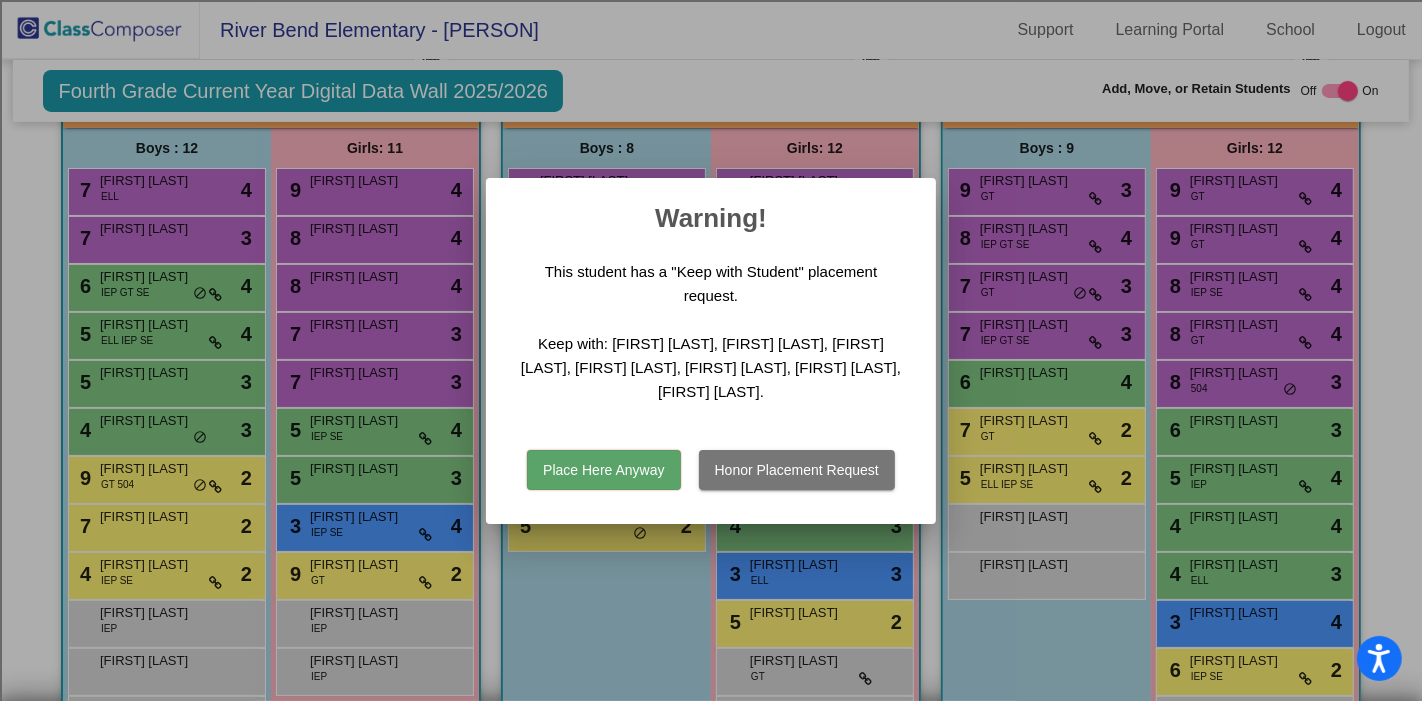 click on "Place Here Anyway" at bounding box center [603, 470] 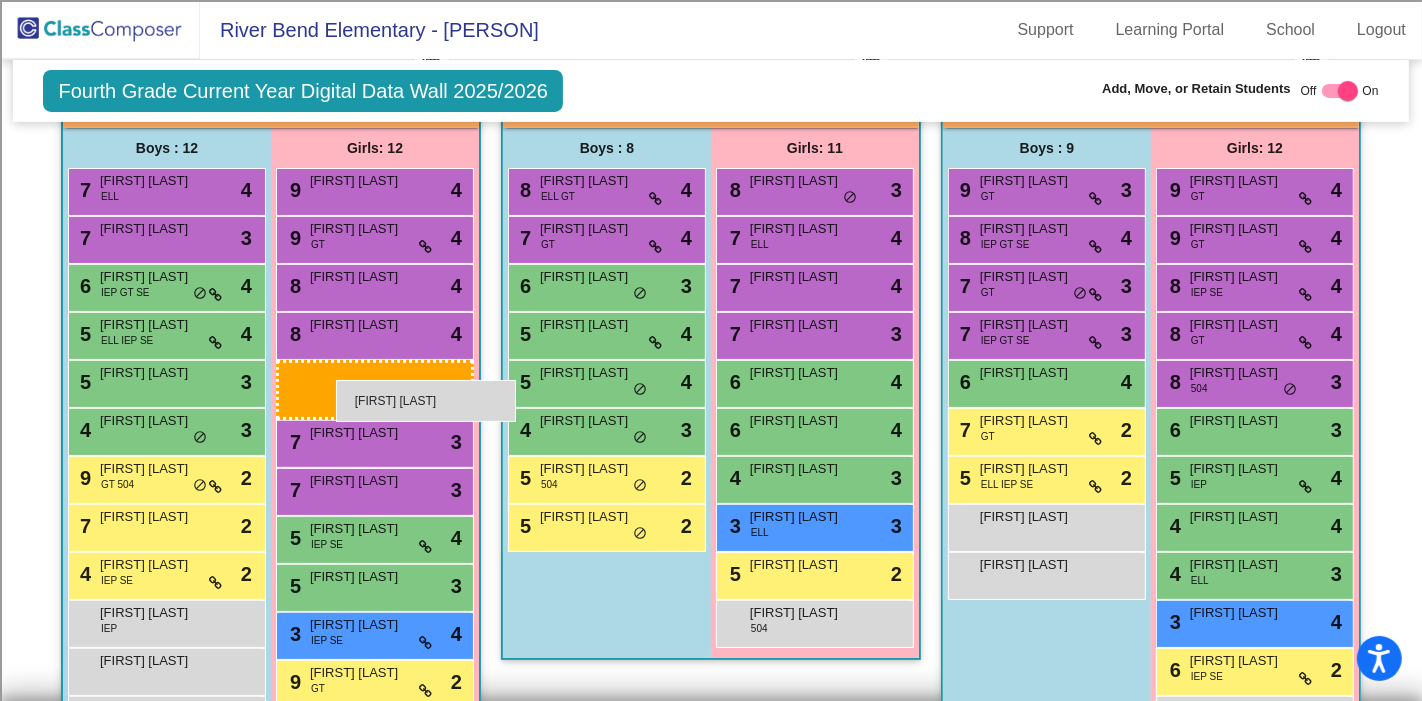 drag, startPoint x: 809, startPoint y: 618, endPoint x: 336, endPoint y: 380, distance: 529.5026 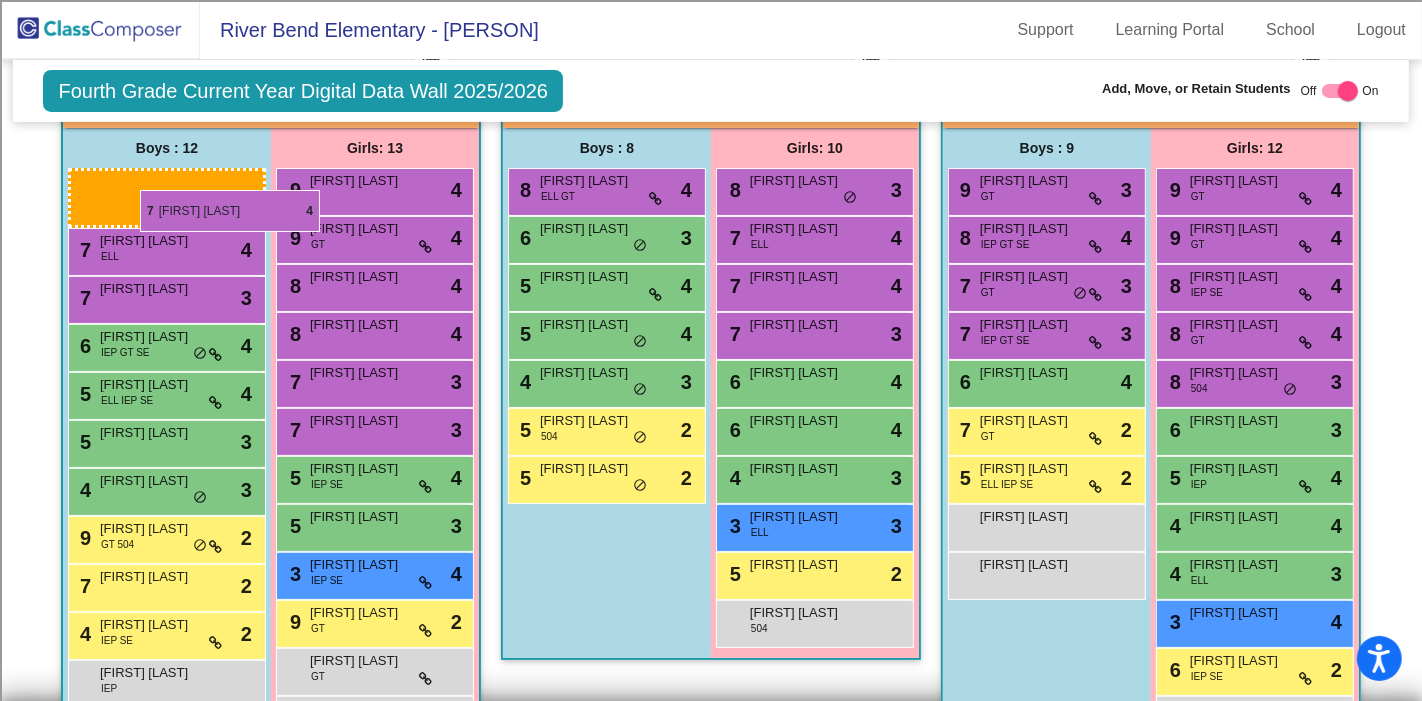 drag, startPoint x: 567, startPoint y: 231, endPoint x: 140, endPoint y: 190, distance: 428.96387 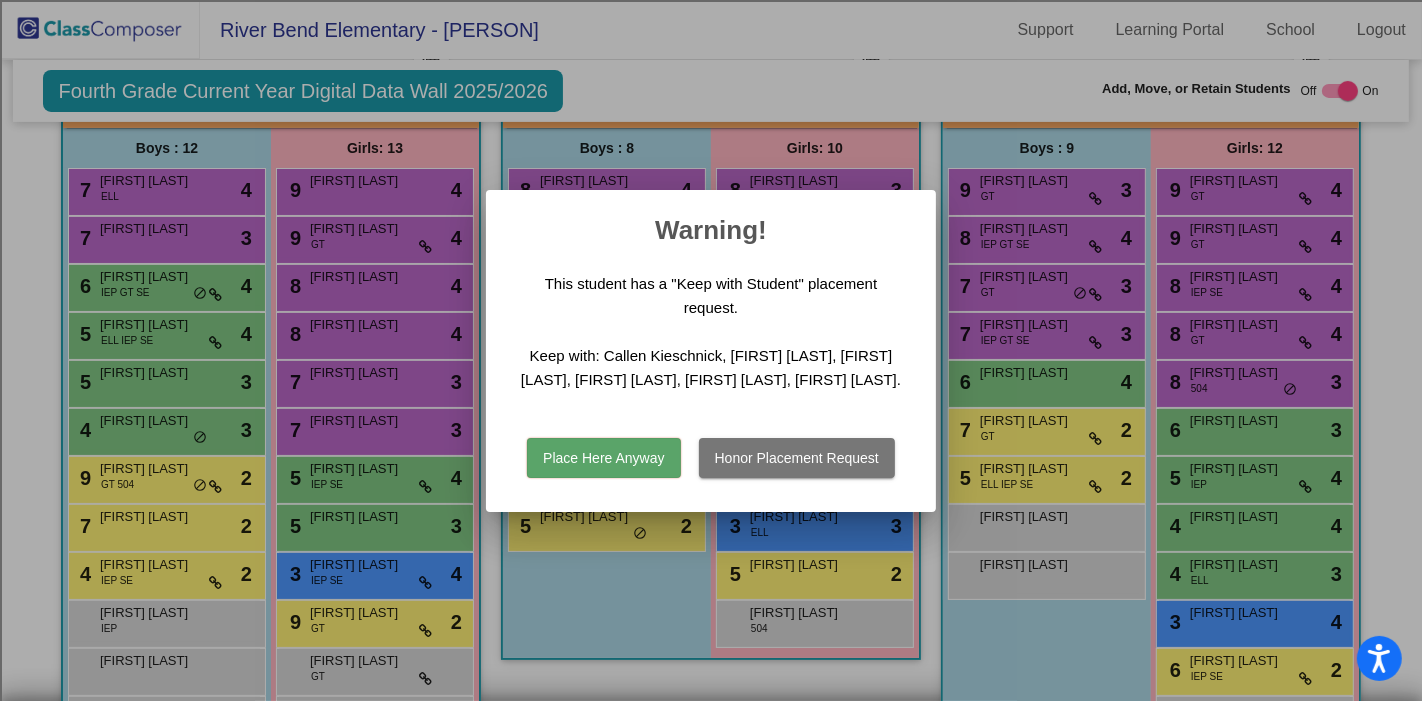 click on "Place Here Anyway" at bounding box center (603, 458) 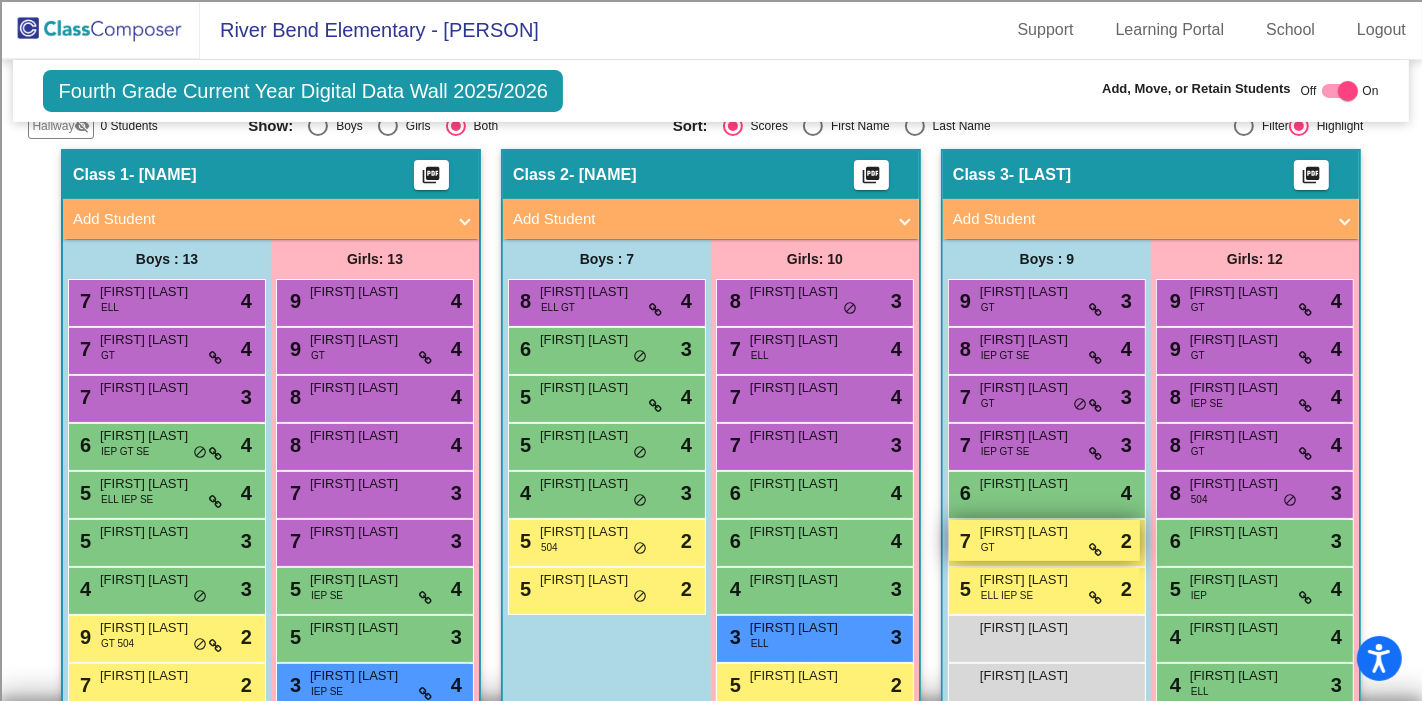 scroll, scrollTop: 555, scrollLeft: 0, axis: vertical 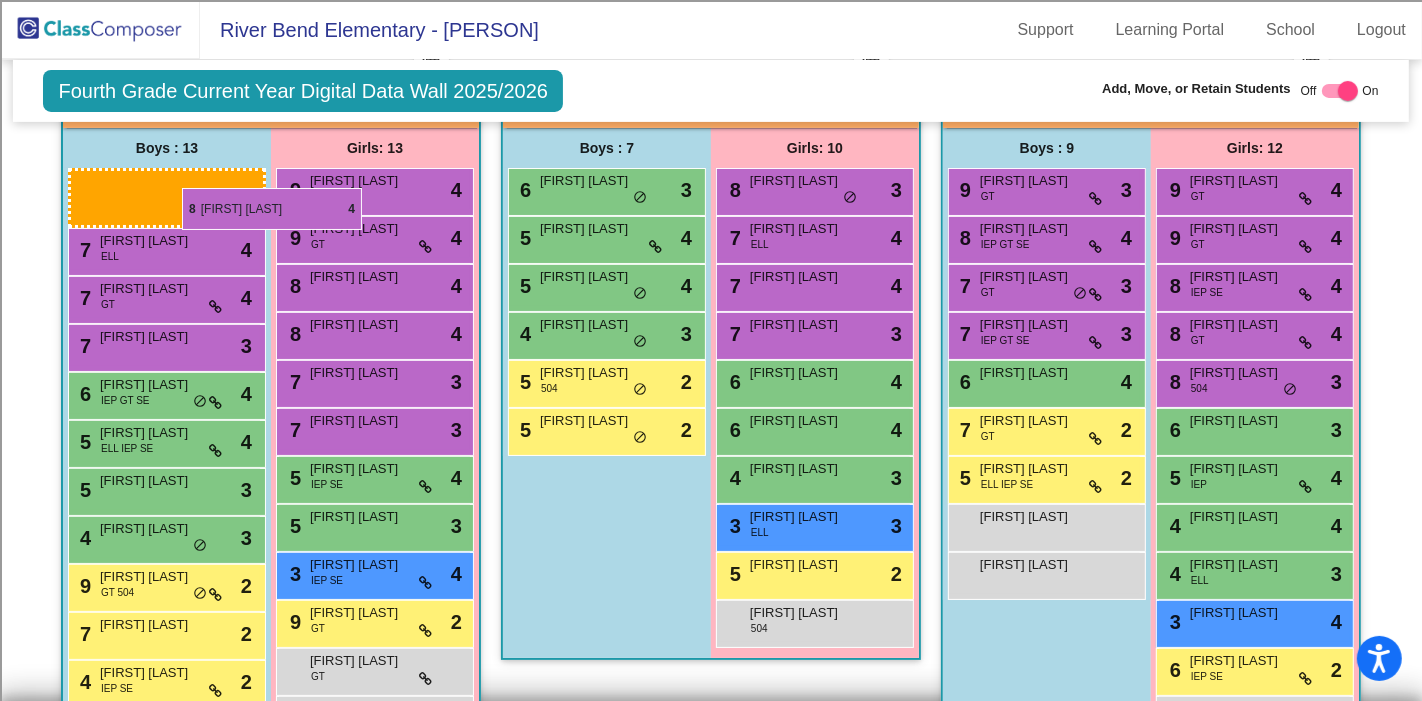 drag, startPoint x: 594, startPoint y: 178, endPoint x: 182, endPoint y: 188, distance: 412.12134 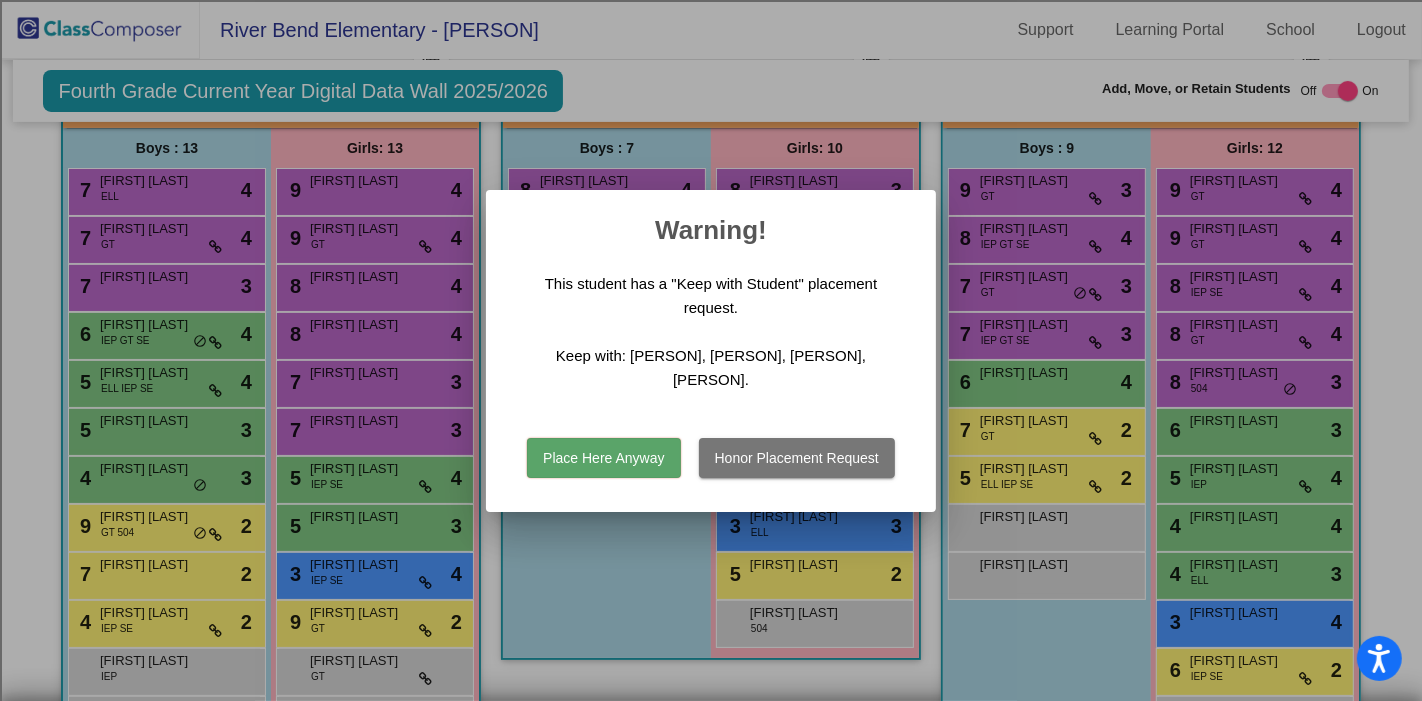 click on "Place Here Anyway" at bounding box center (603, 458) 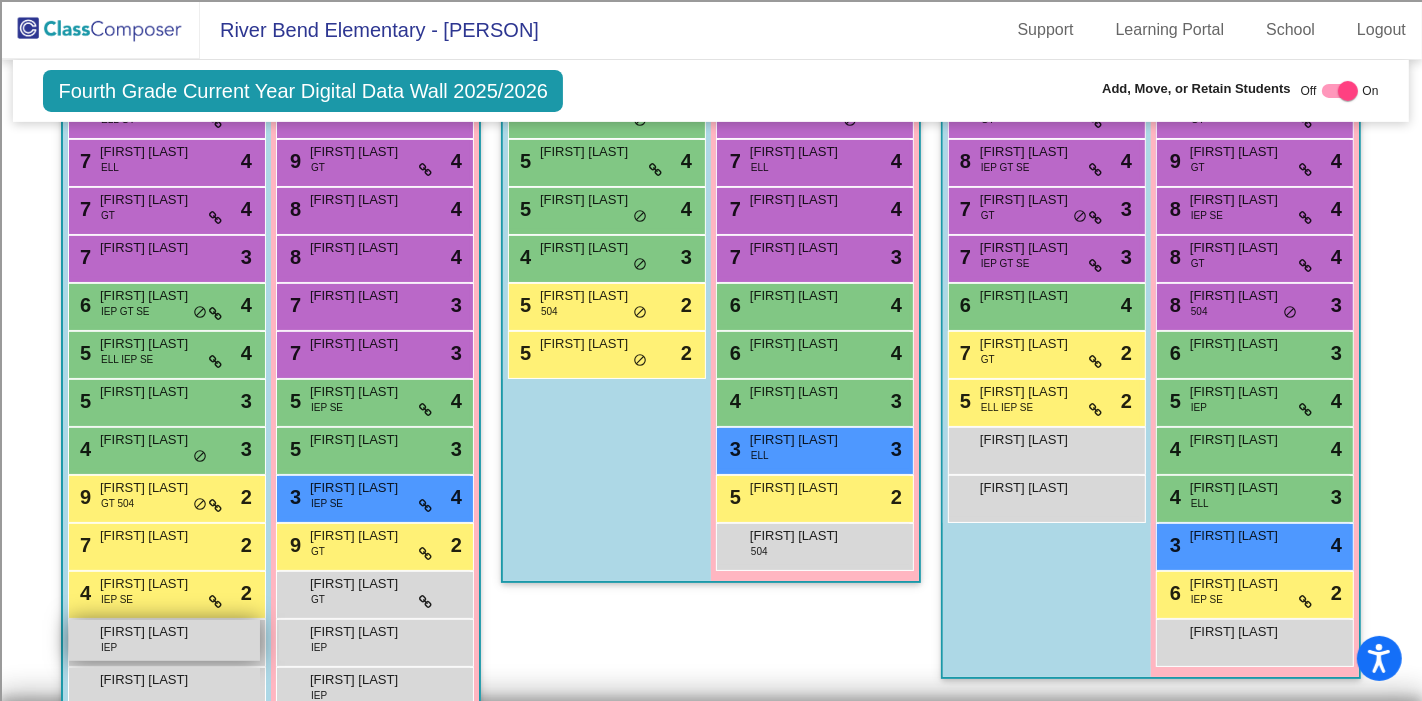 scroll, scrollTop: 666, scrollLeft: 0, axis: vertical 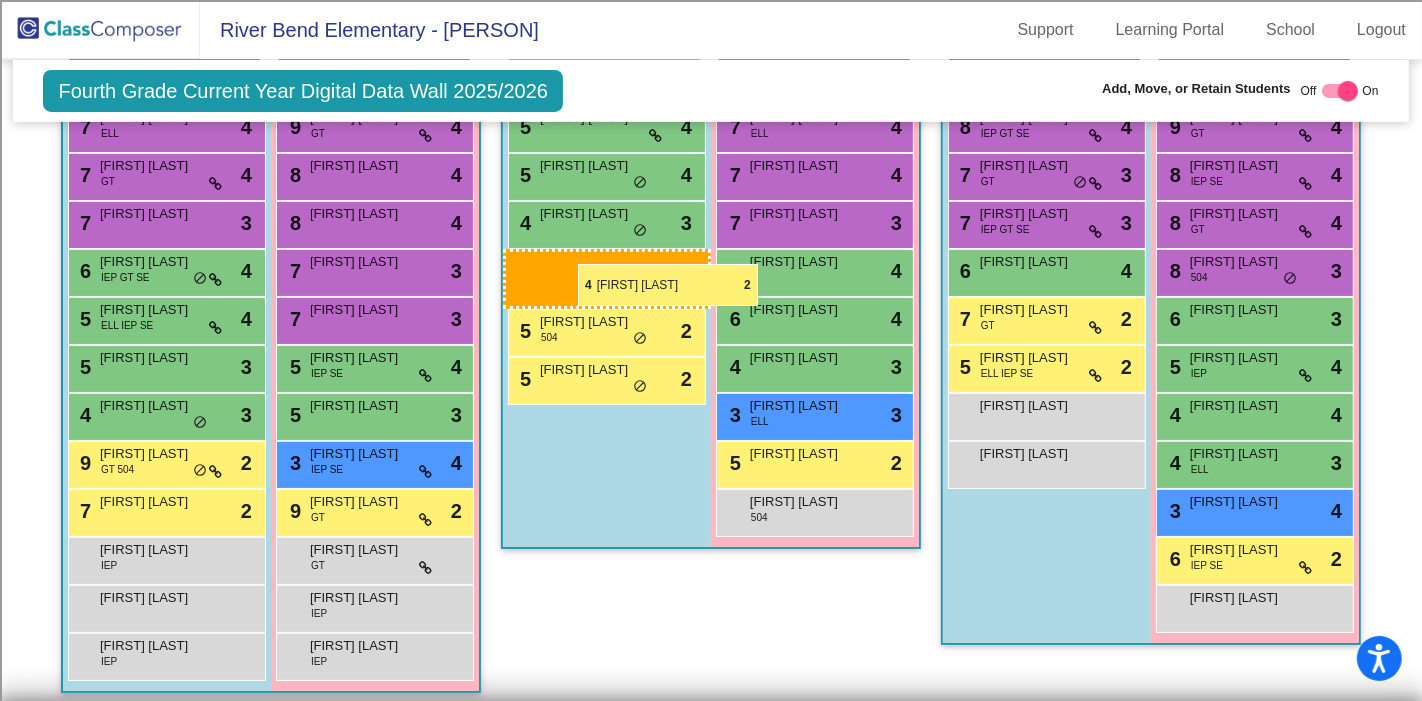 drag, startPoint x: 148, startPoint y: 557, endPoint x: 576, endPoint y: 264, distance: 518.6839 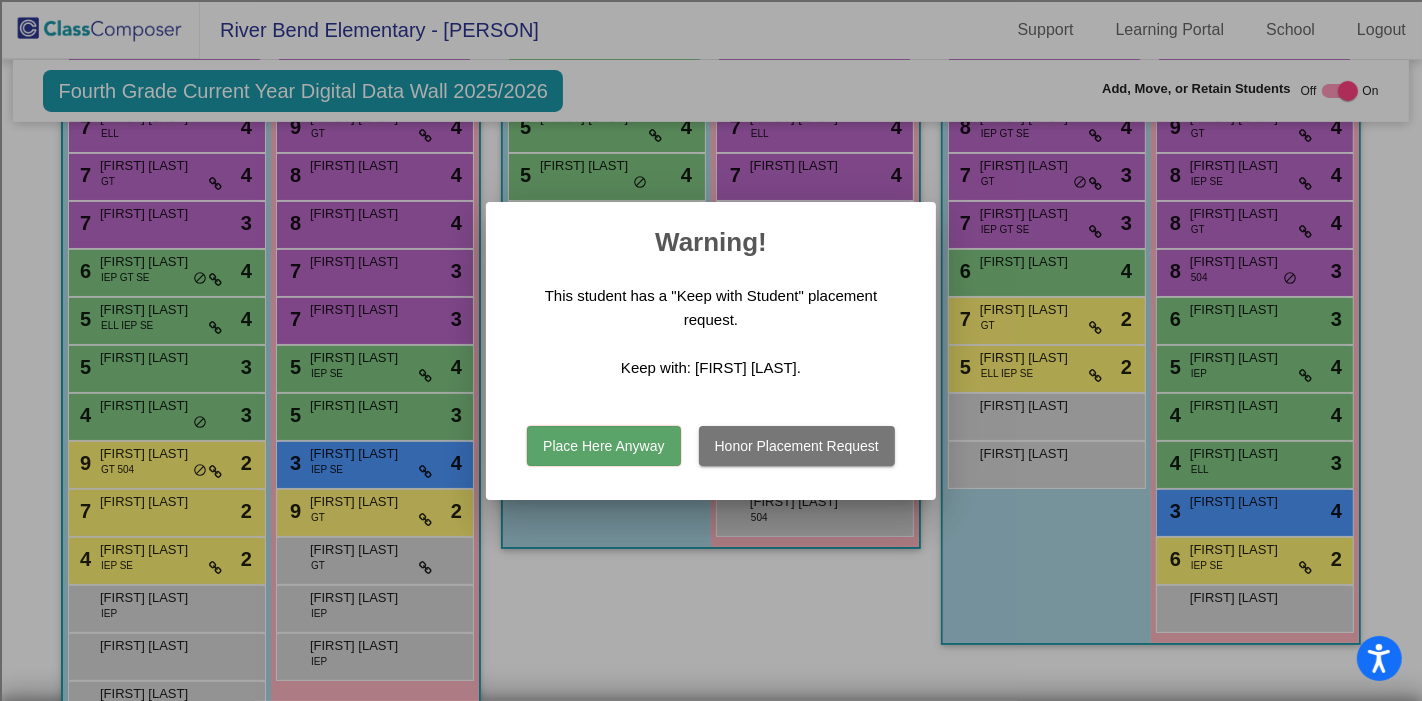 click on "Place Here Anyway Honor Placement Request" at bounding box center (711, 441) 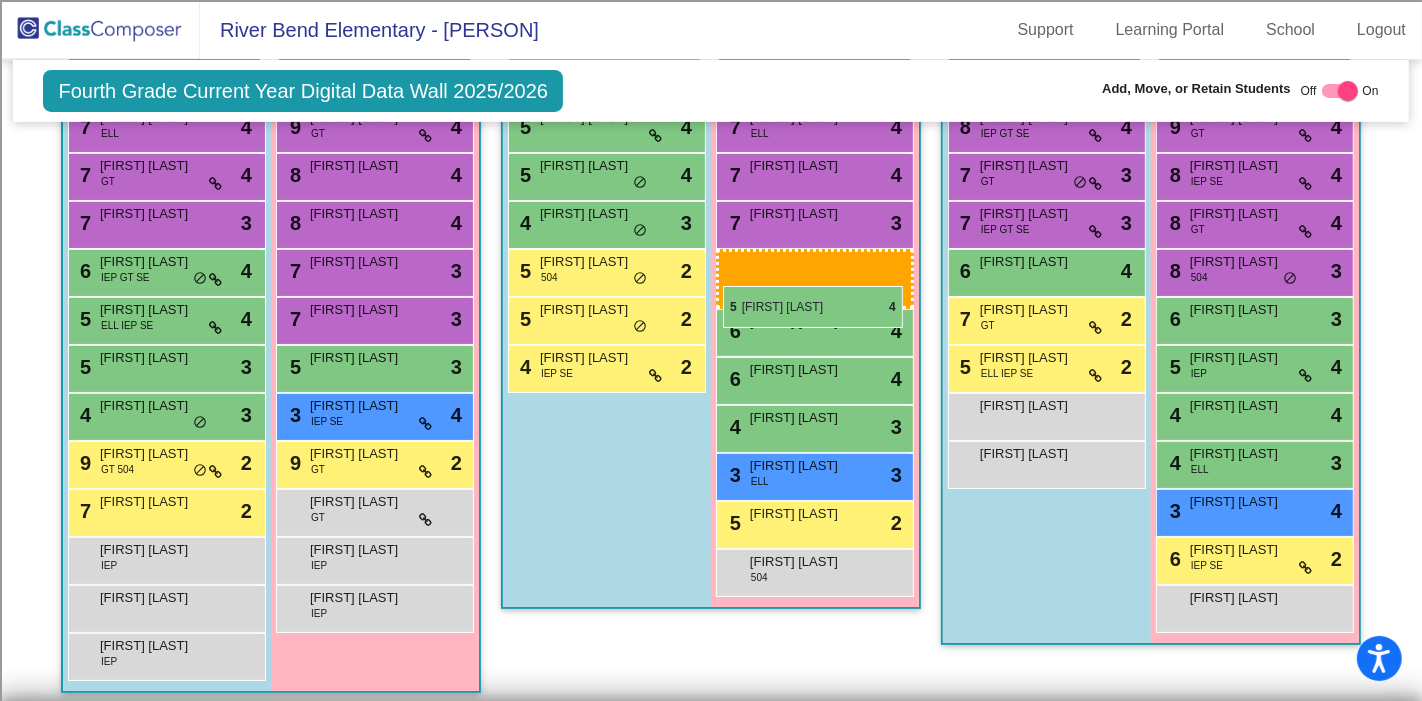 drag, startPoint x: 347, startPoint y: 366, endPoint x: 723, endPoint y: 286, distance: 384.41644 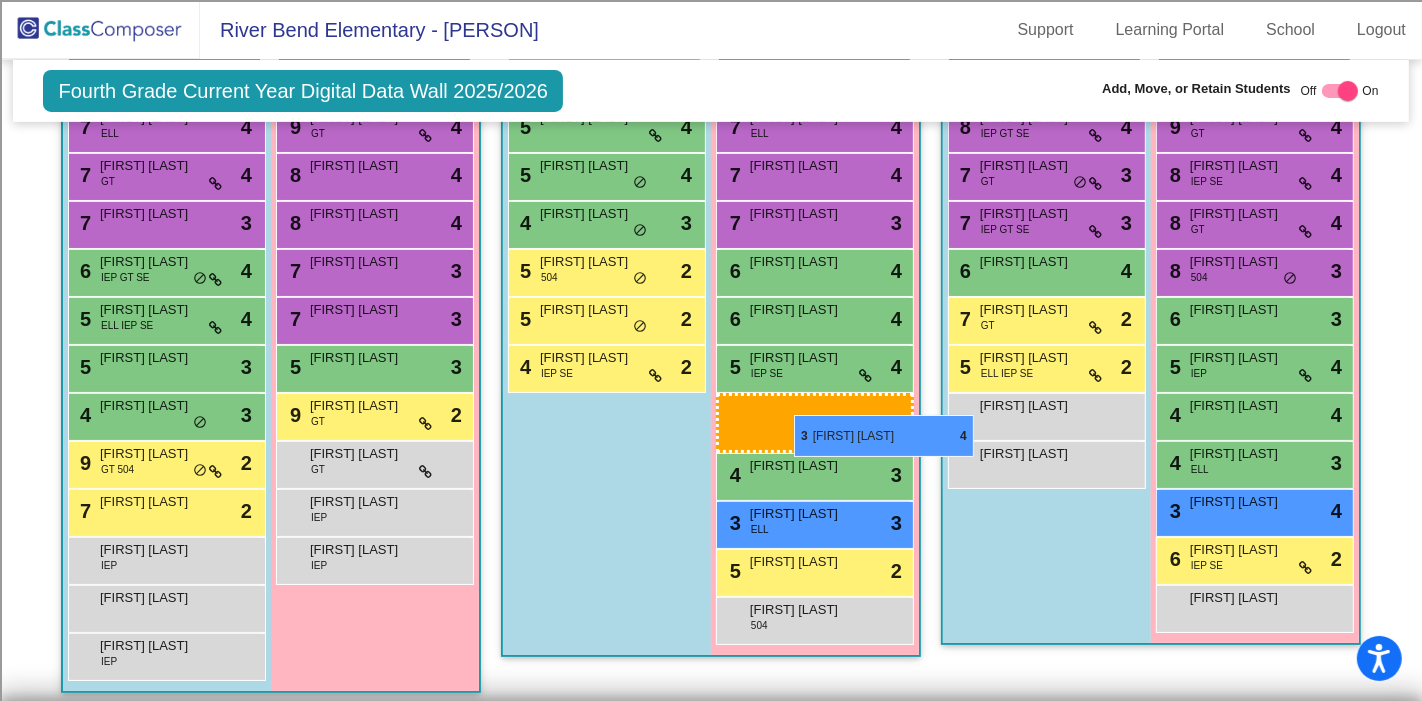 drag, startPoint x: 345, startPoint y: 410, endPoint x: 782, endPoint y: 414, distance: 437.0183 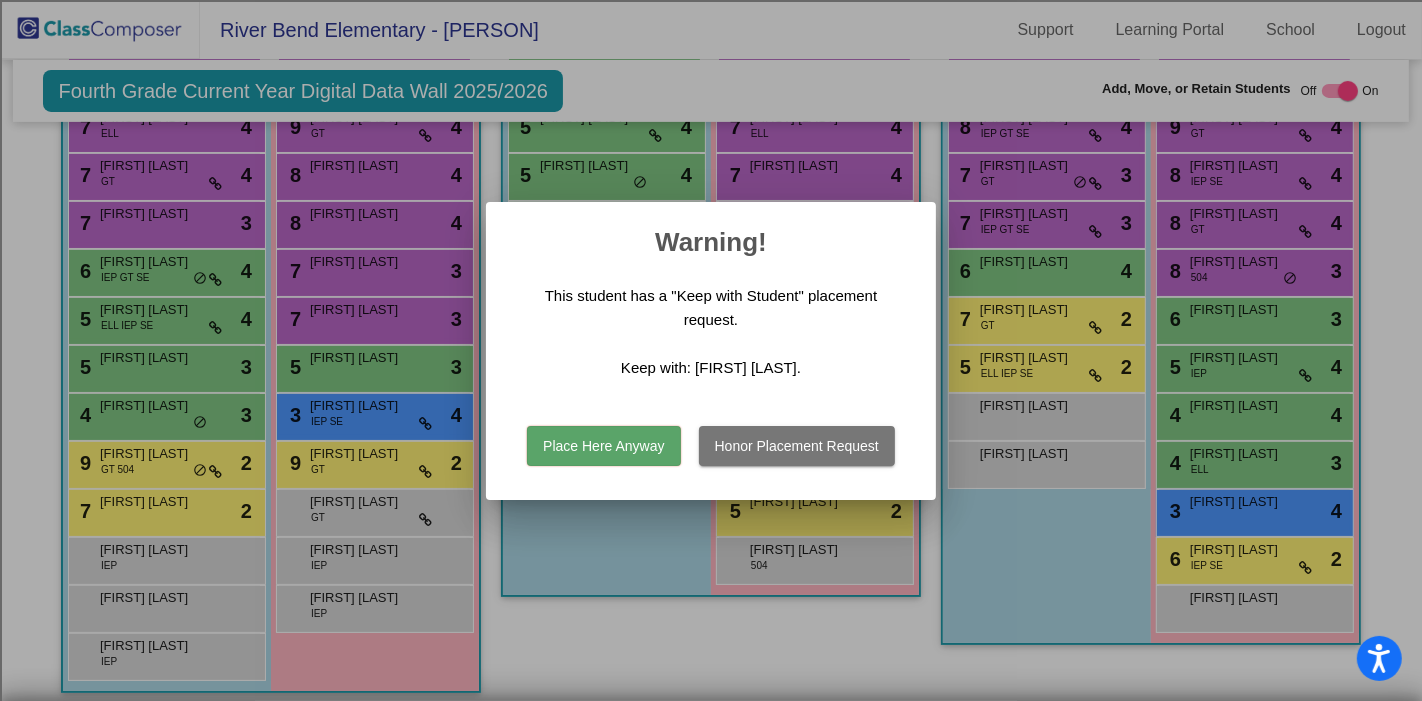 click on "Place Here Anyway" at bounding box center [603, 446] 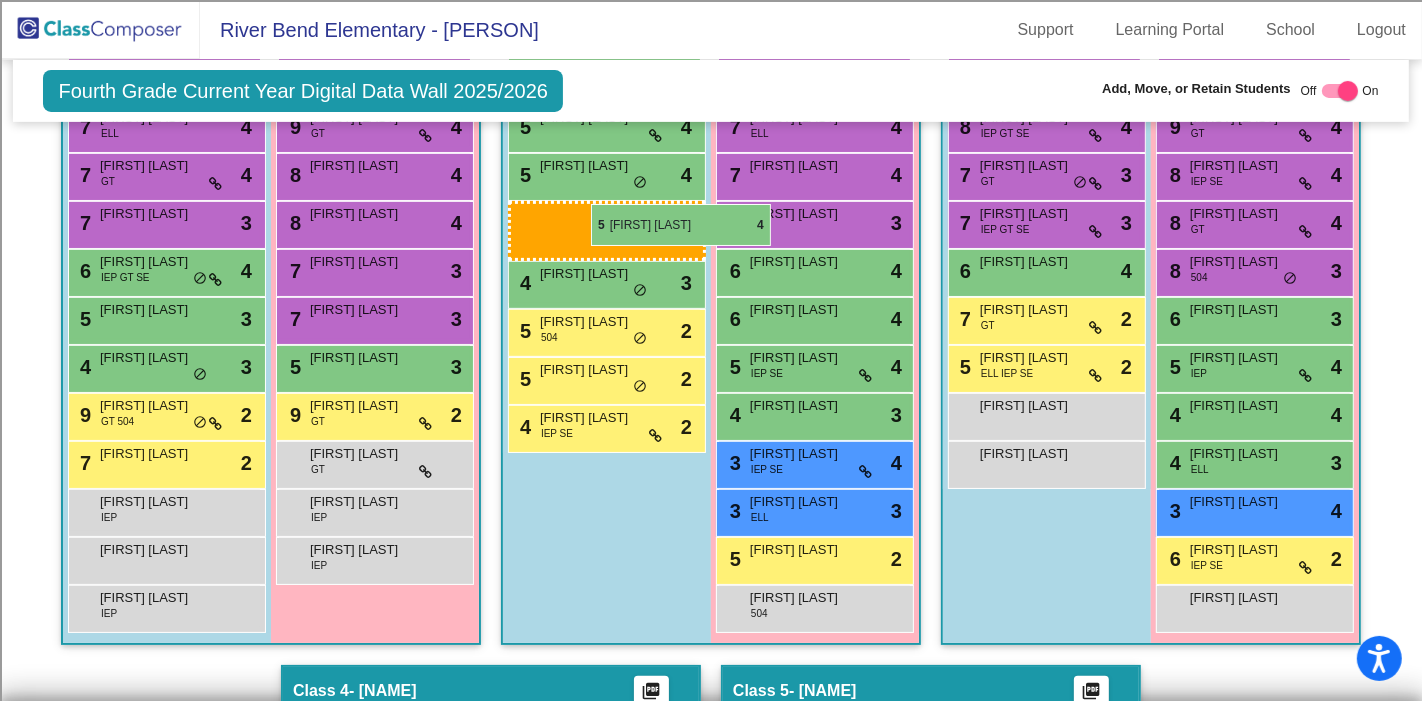 drag, startPoint x: 141, startPoint y: 304, endPoint x: 589, endPoint y: 204, distance: 459.02505 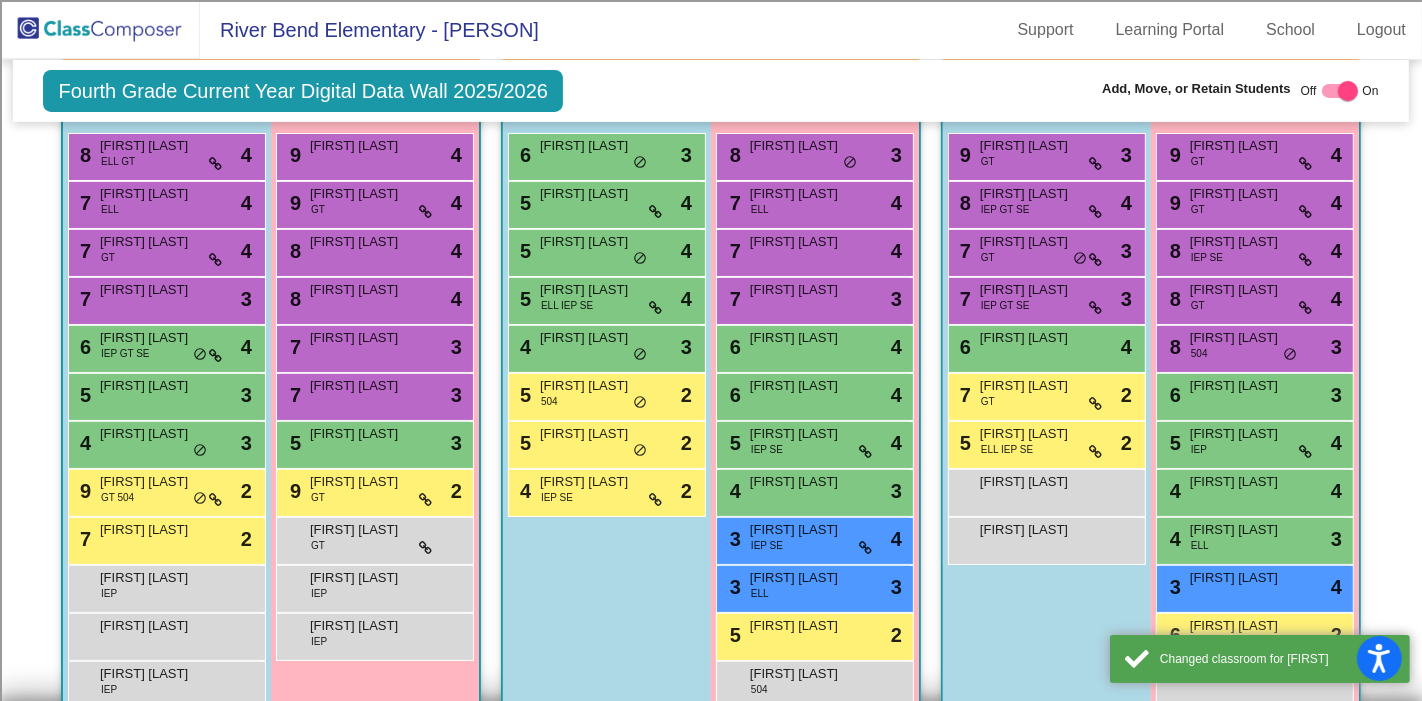 scroll, scrollTop: 555, scrollLeft: 0, axis: vertical 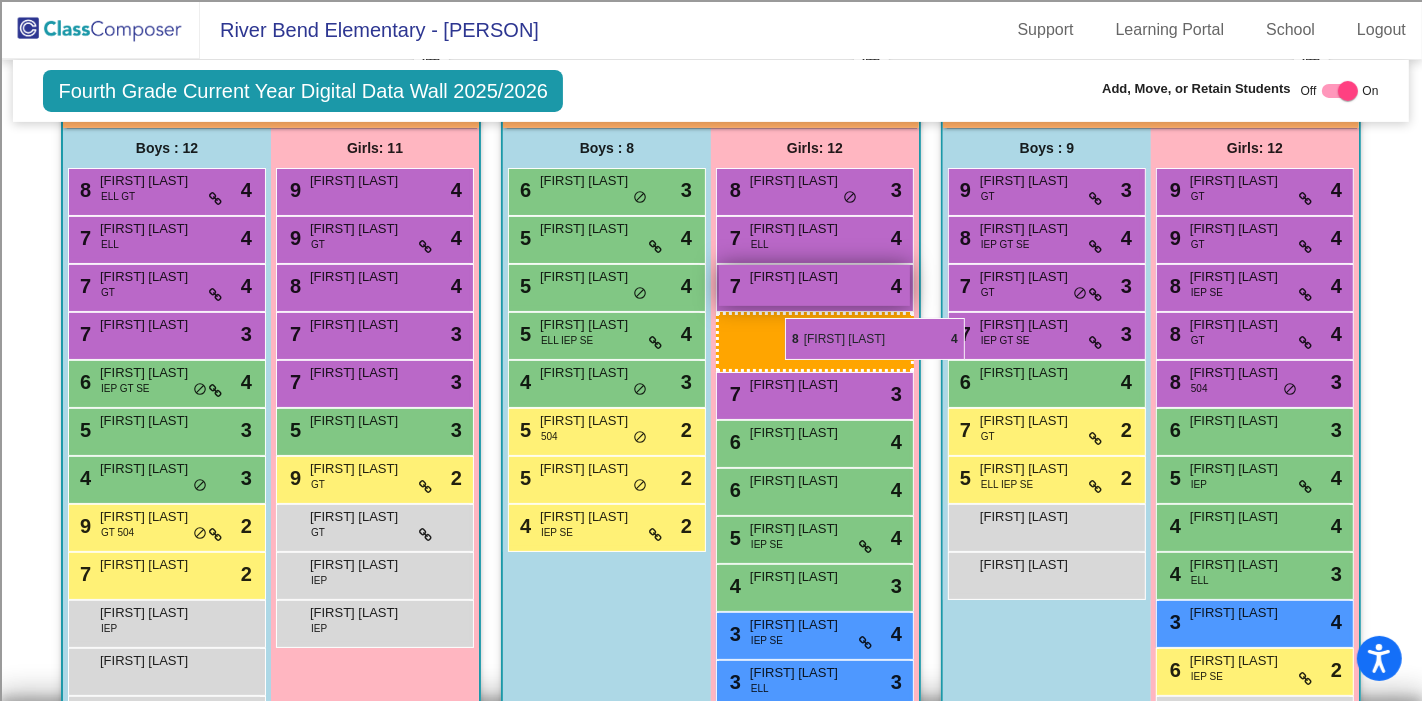 drag, startPoint x: 350, startPoint y: 329, endPoint x: 785, endPoint y: 321, distance: 435.07355 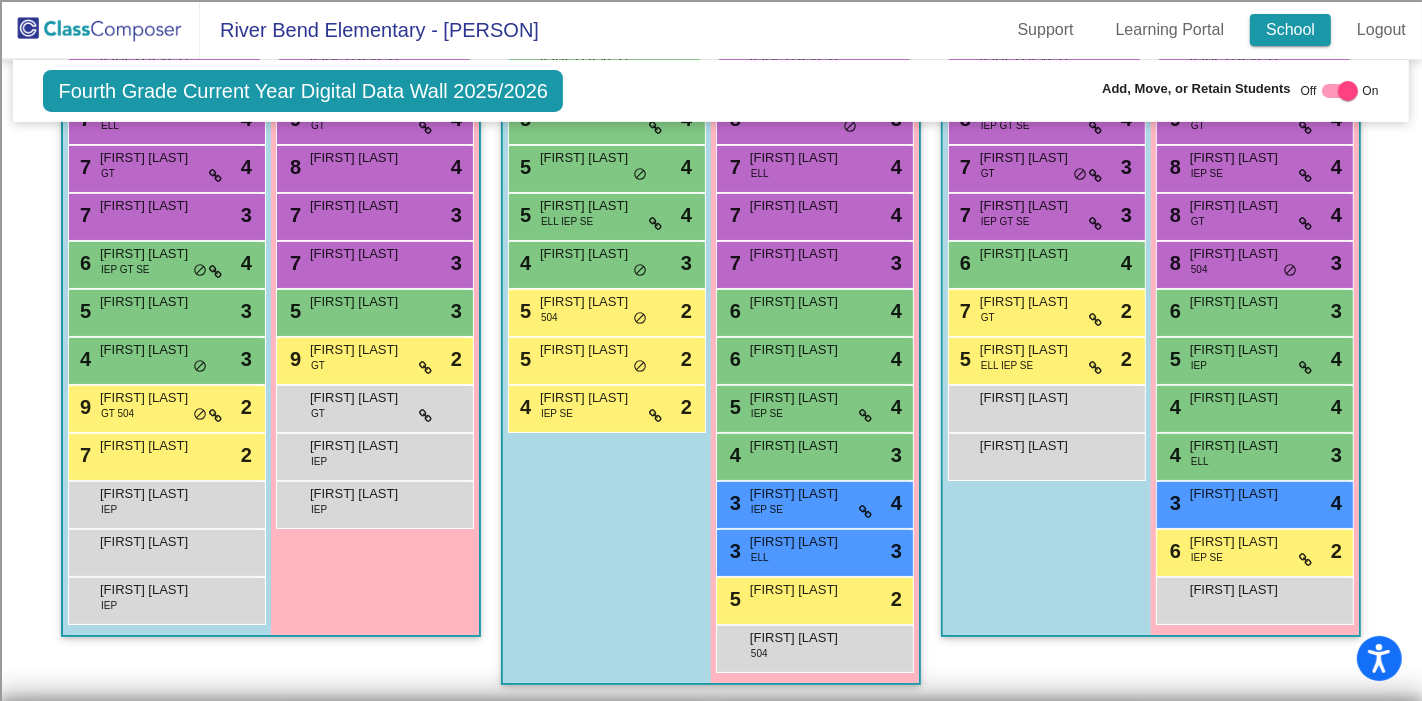 scroll, scrollTop: 582, scrollLeft: 0, axis: vertical 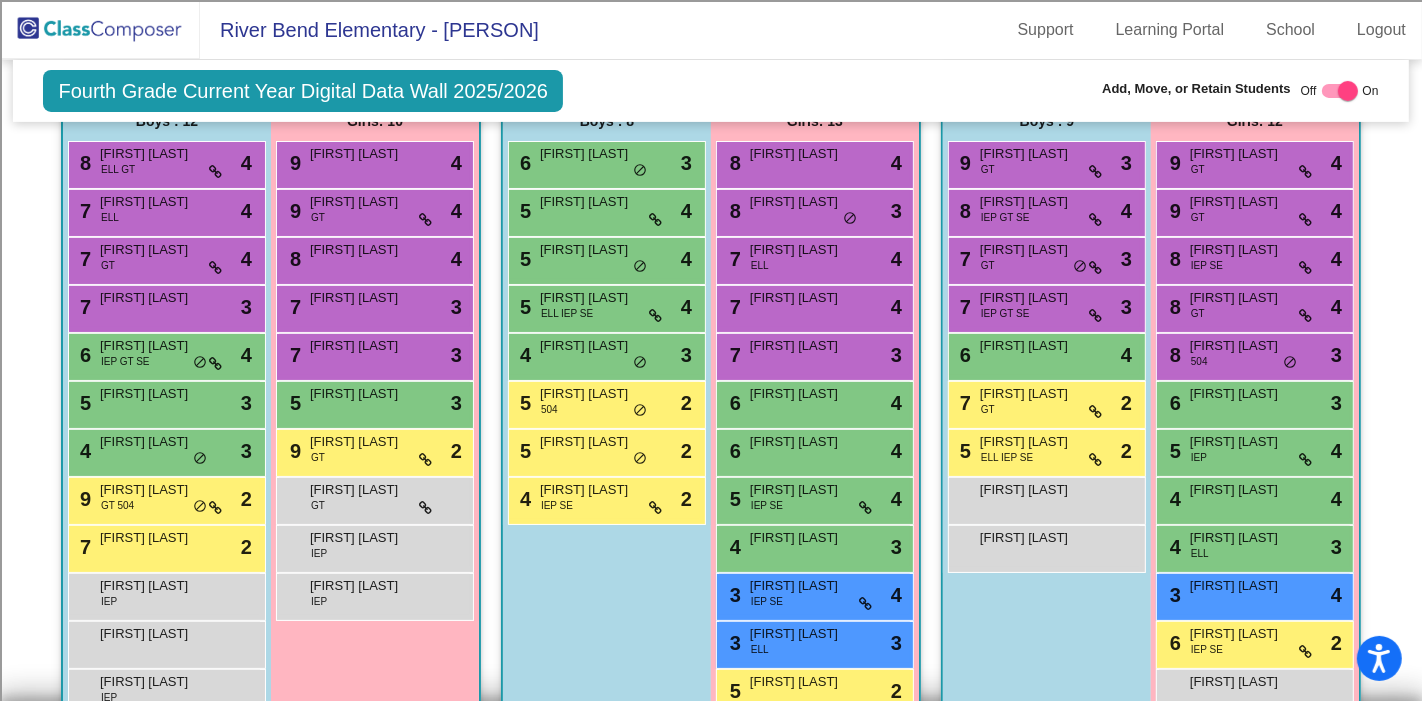 click at bounding box center [1348, 91] 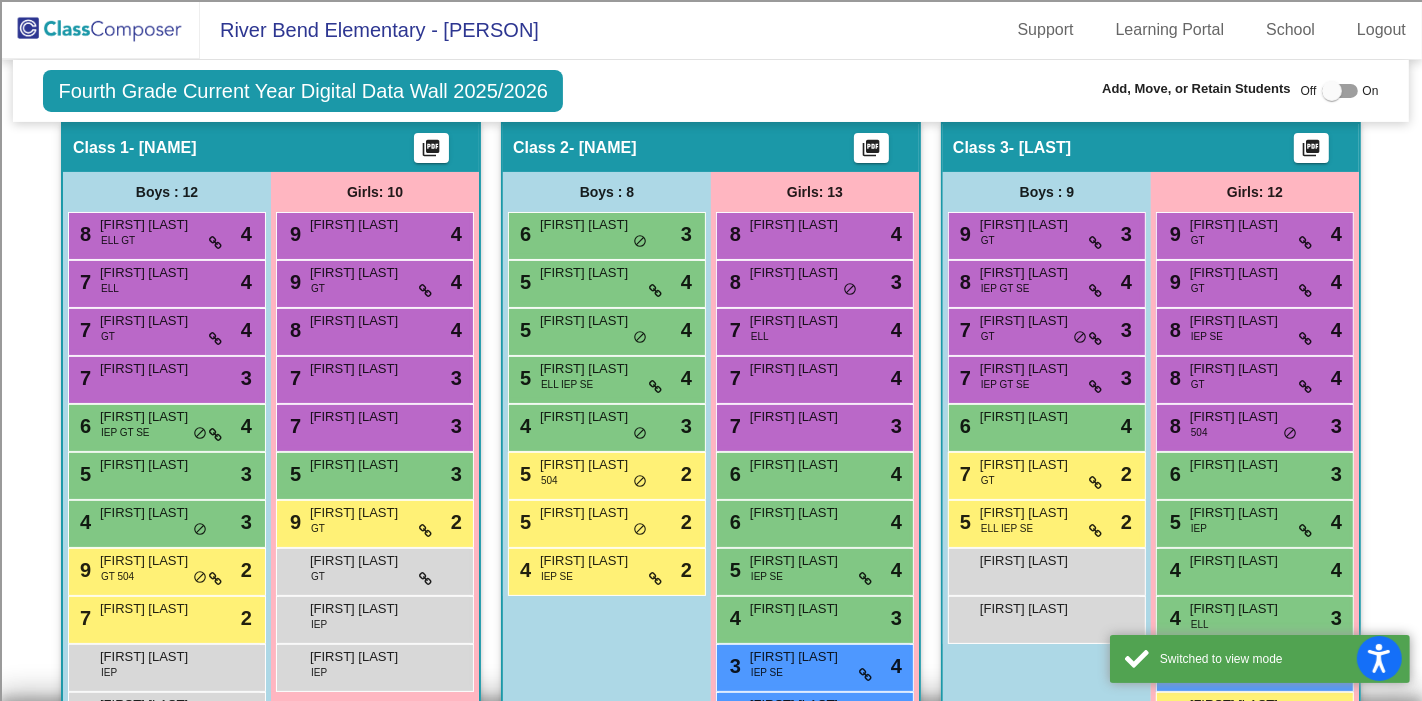 scroll, scrollTop: 249, scrollLeft: 0, axis: vertical 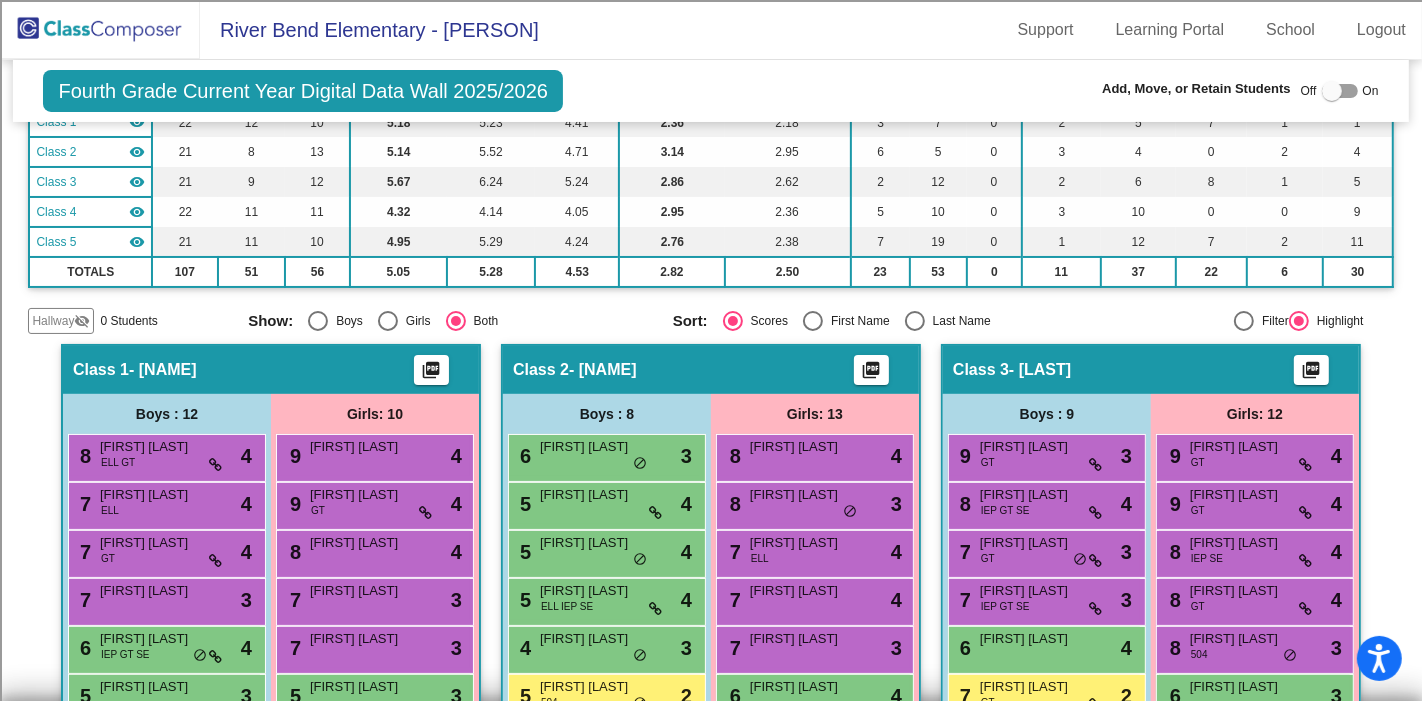 click on "Hallway" 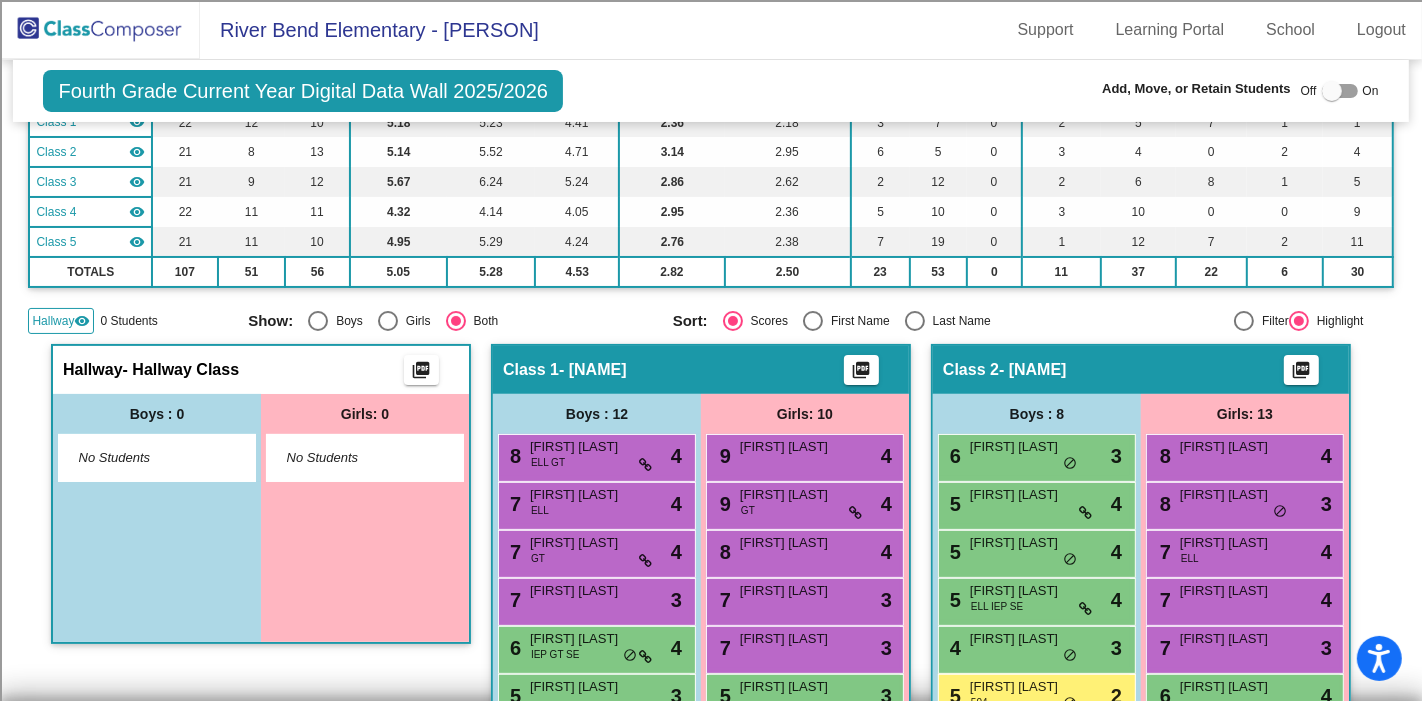 click on "- Hallway Class" 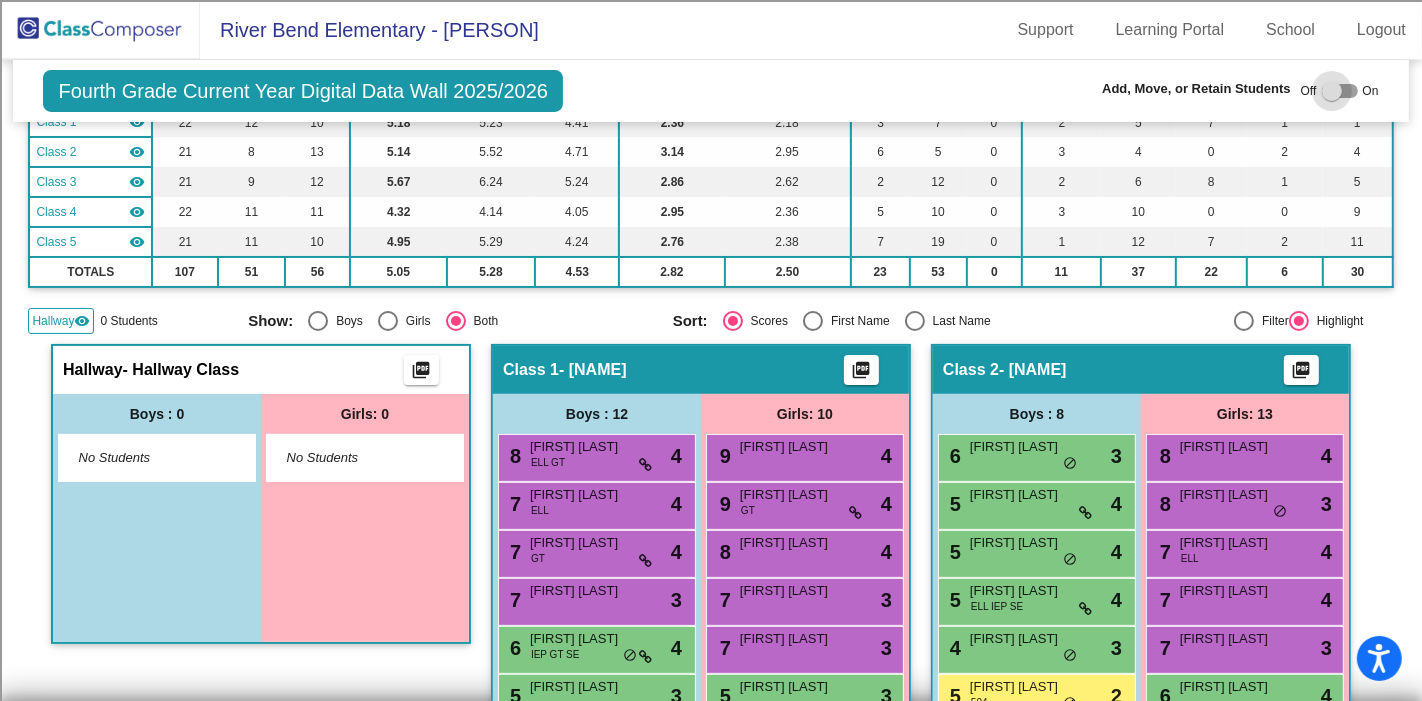 click at bounding box center (1332, 91) 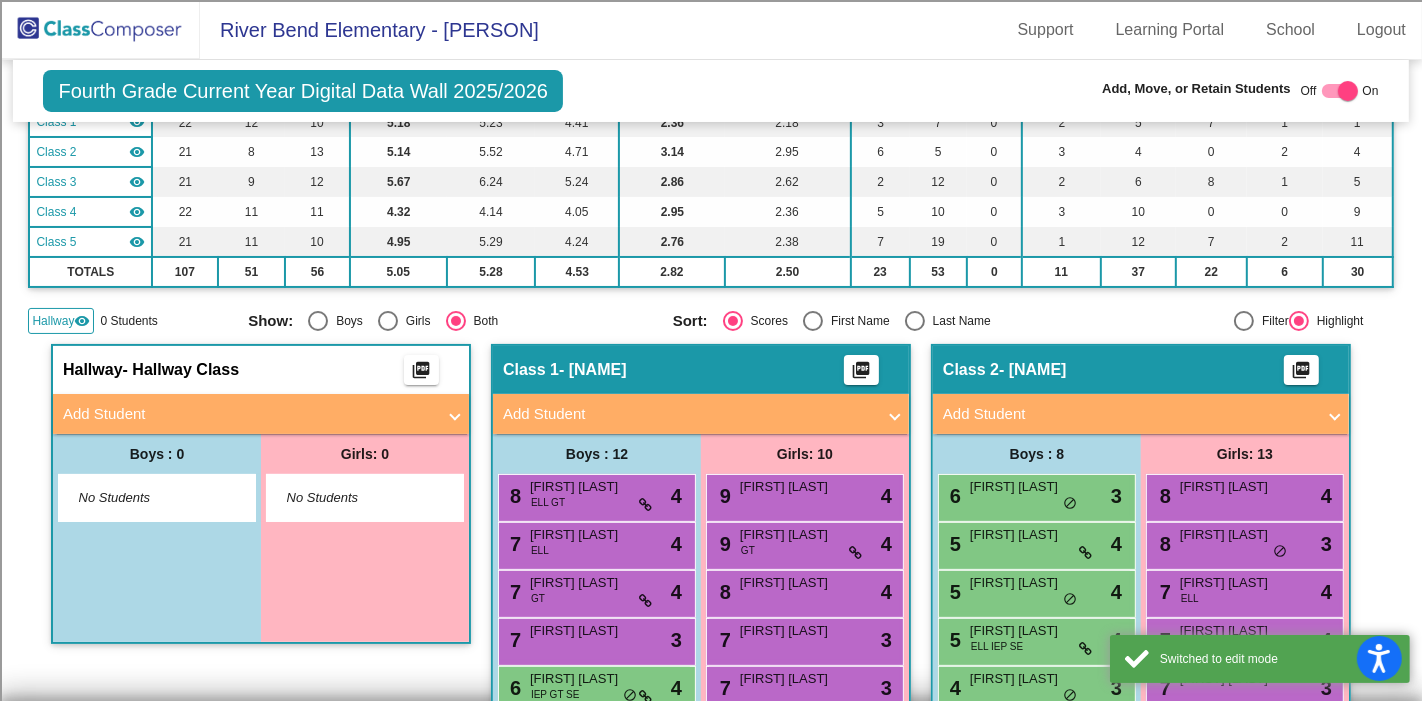 click on "Add Student" at bounding box center [249, 414] 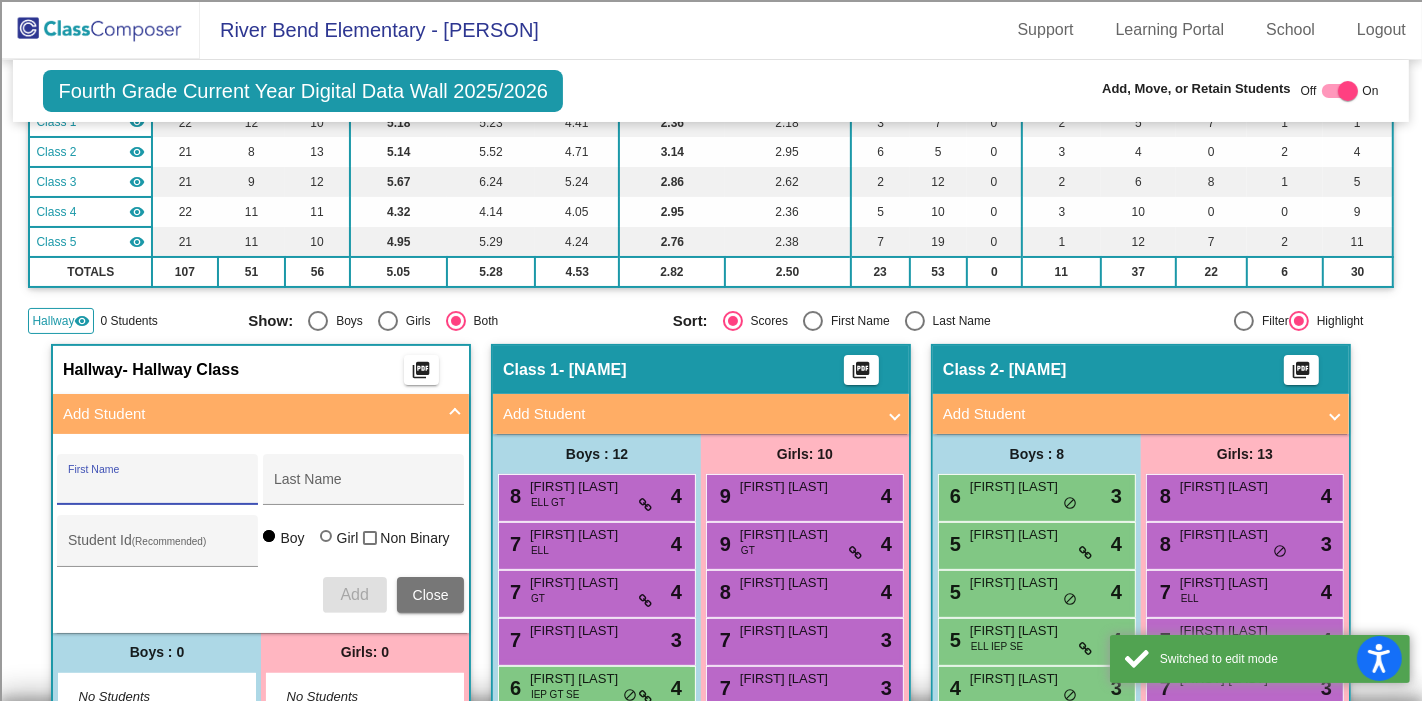 click on "First Name" at bounding box center [158, 487] 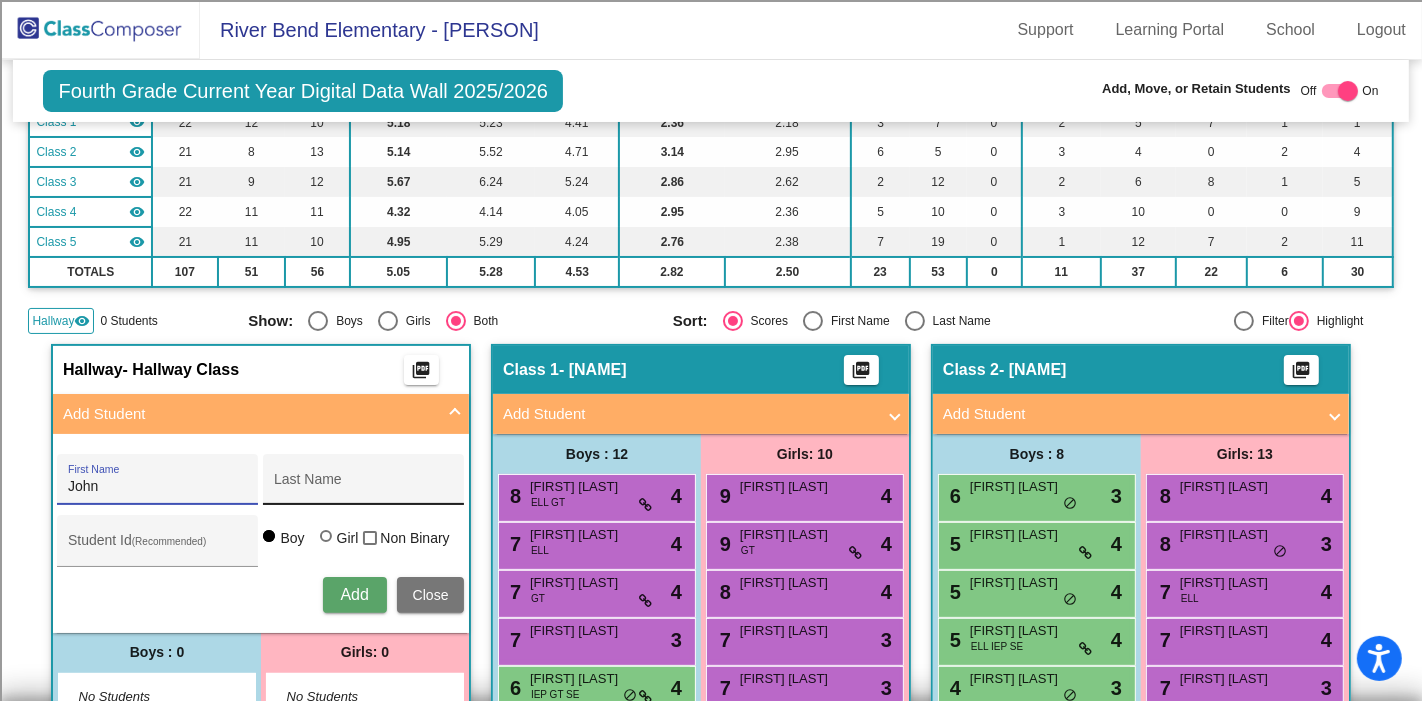 type on "John" 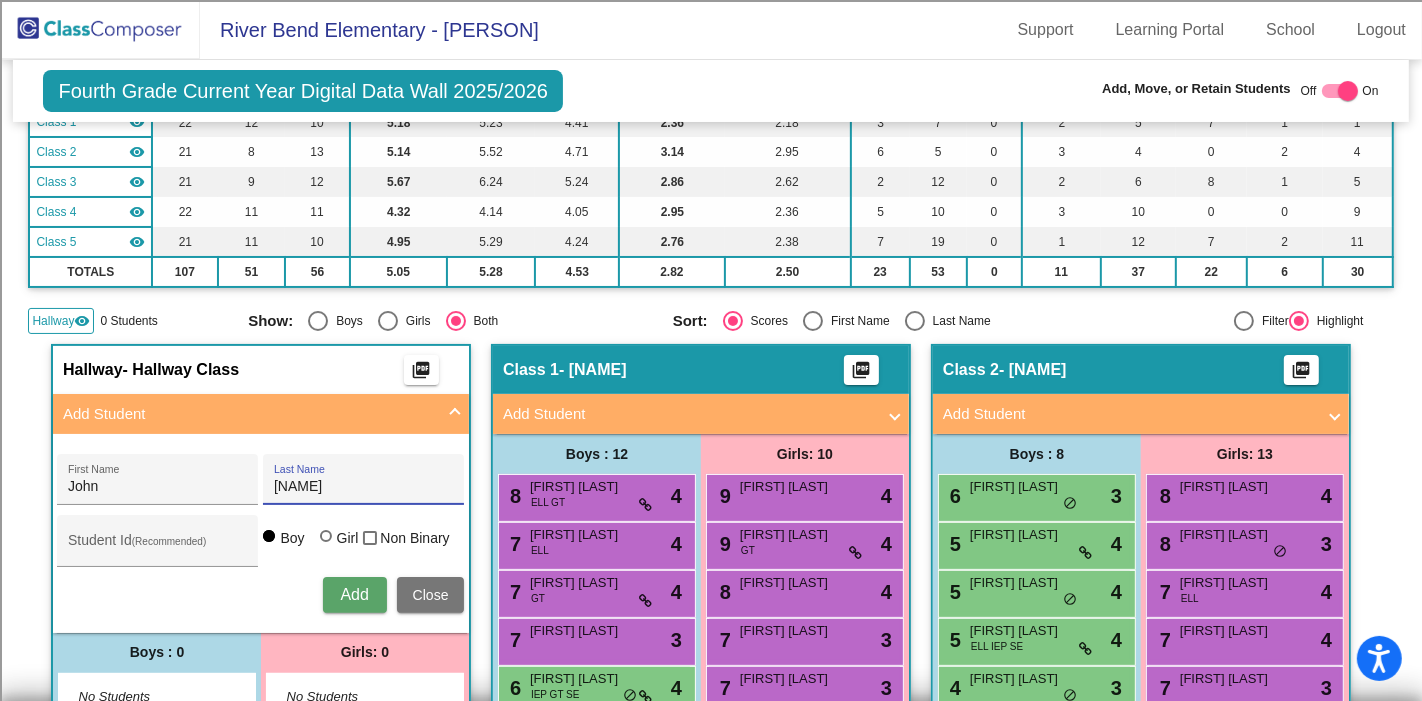 type on "[NAME]" 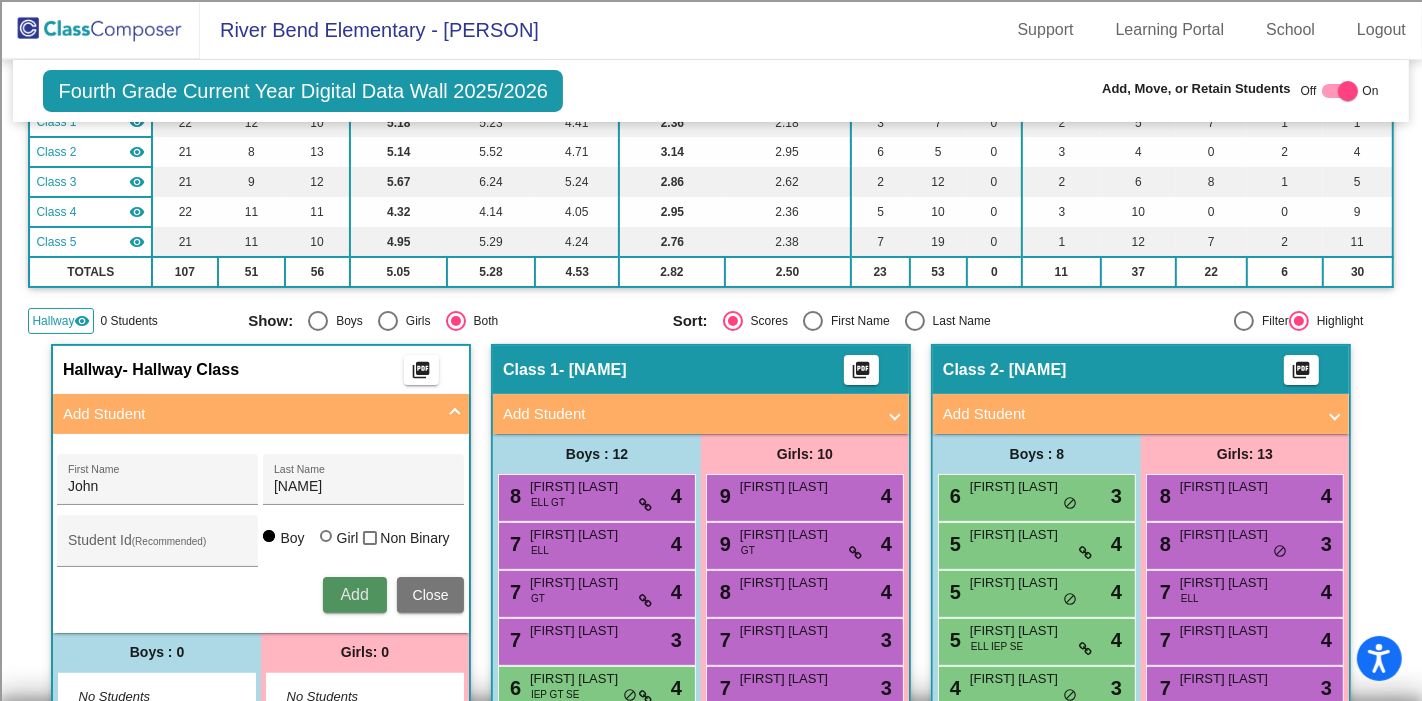 click on "Add" at bounding box center (355, 595) 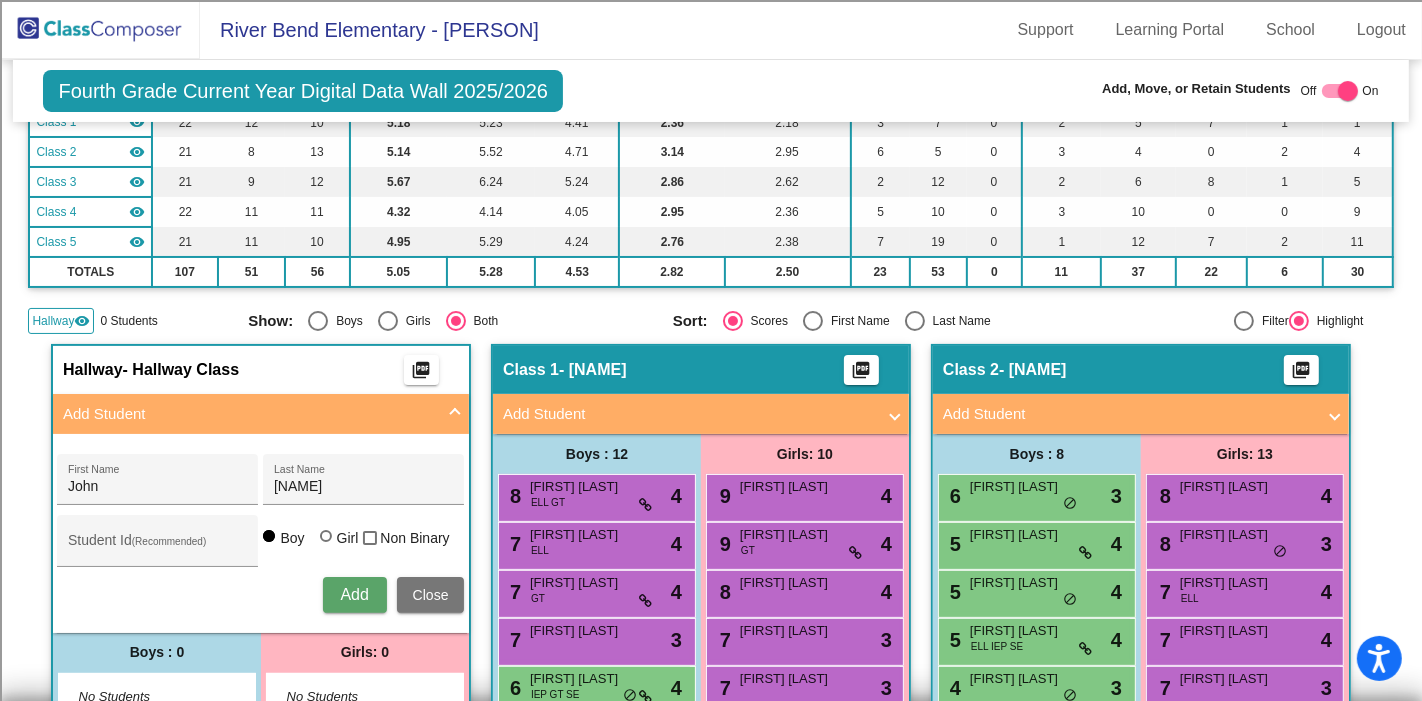 type 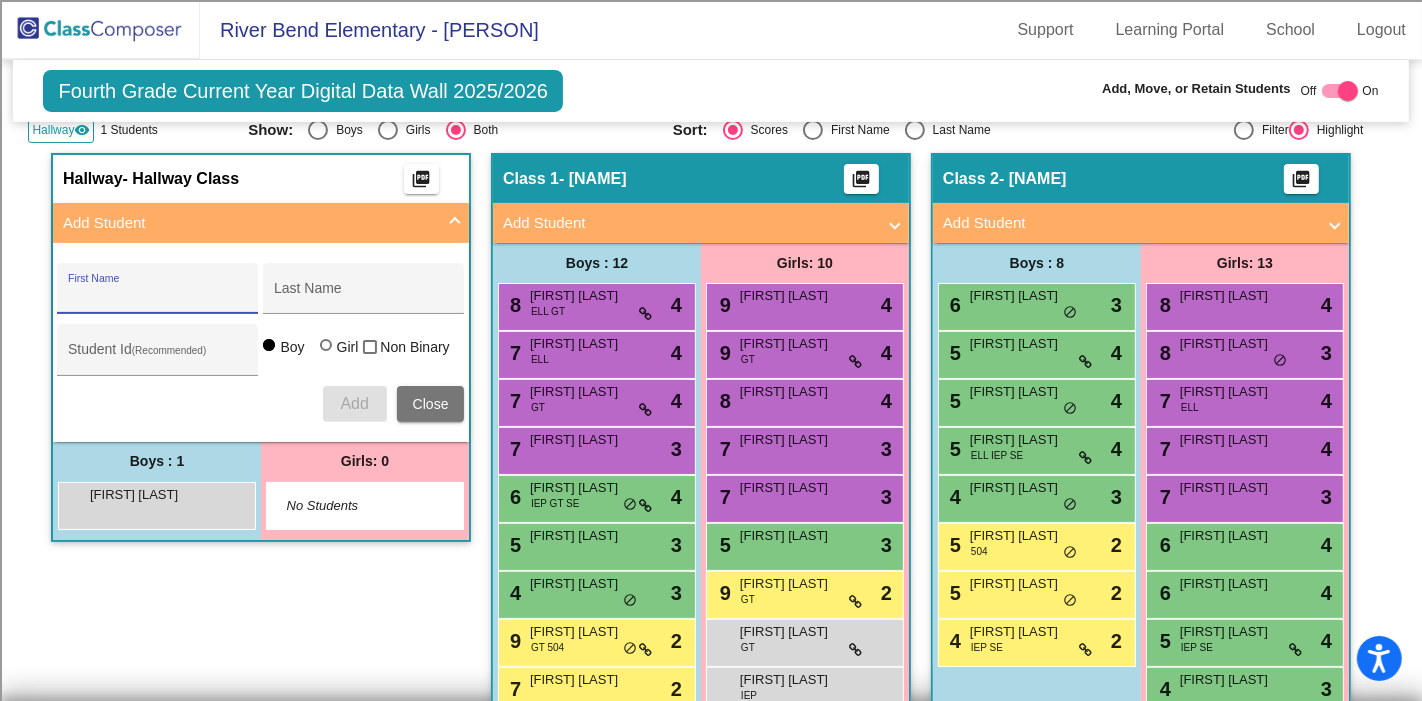 scroll, scrollTop: 471, scrollLeft: 0, axis: vertical 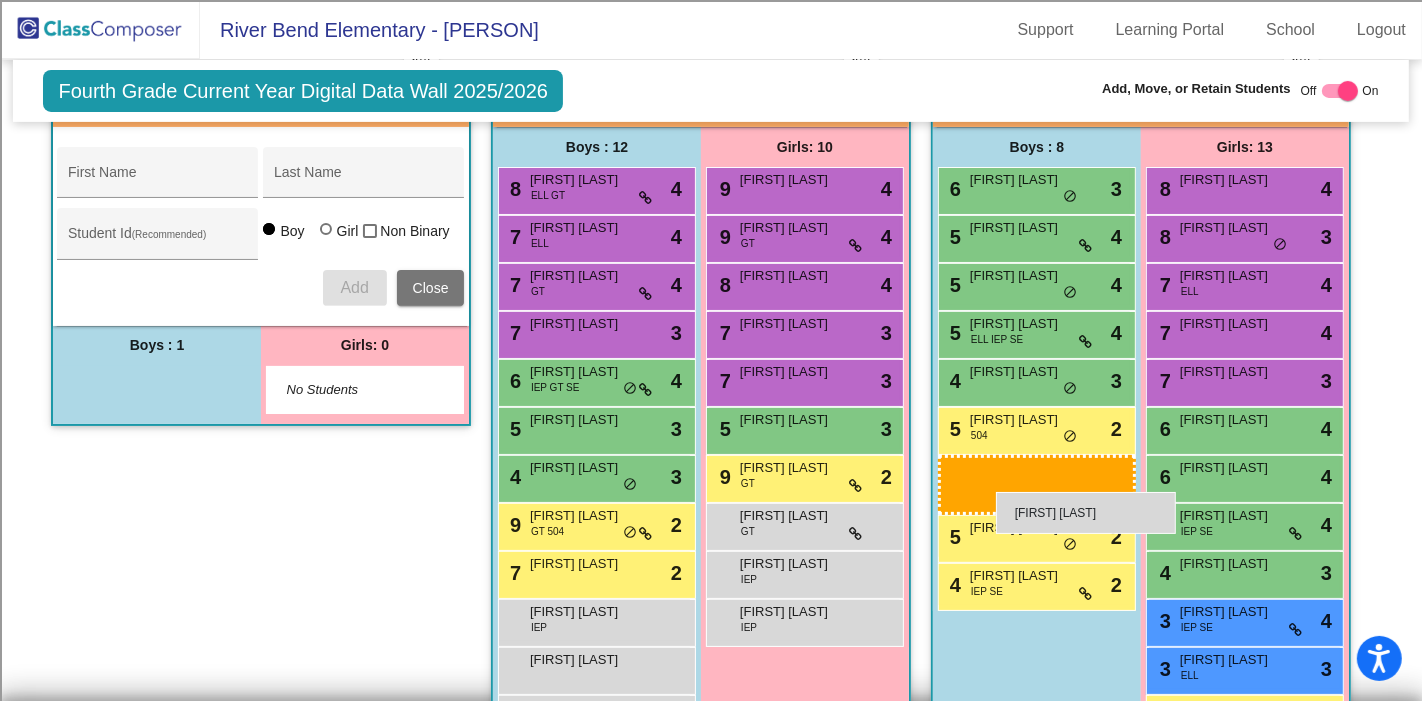 drag, startPoint x: 158, startPoint y: 461, endPoint x: 996, endPoint y: 492, distance: 838.5732 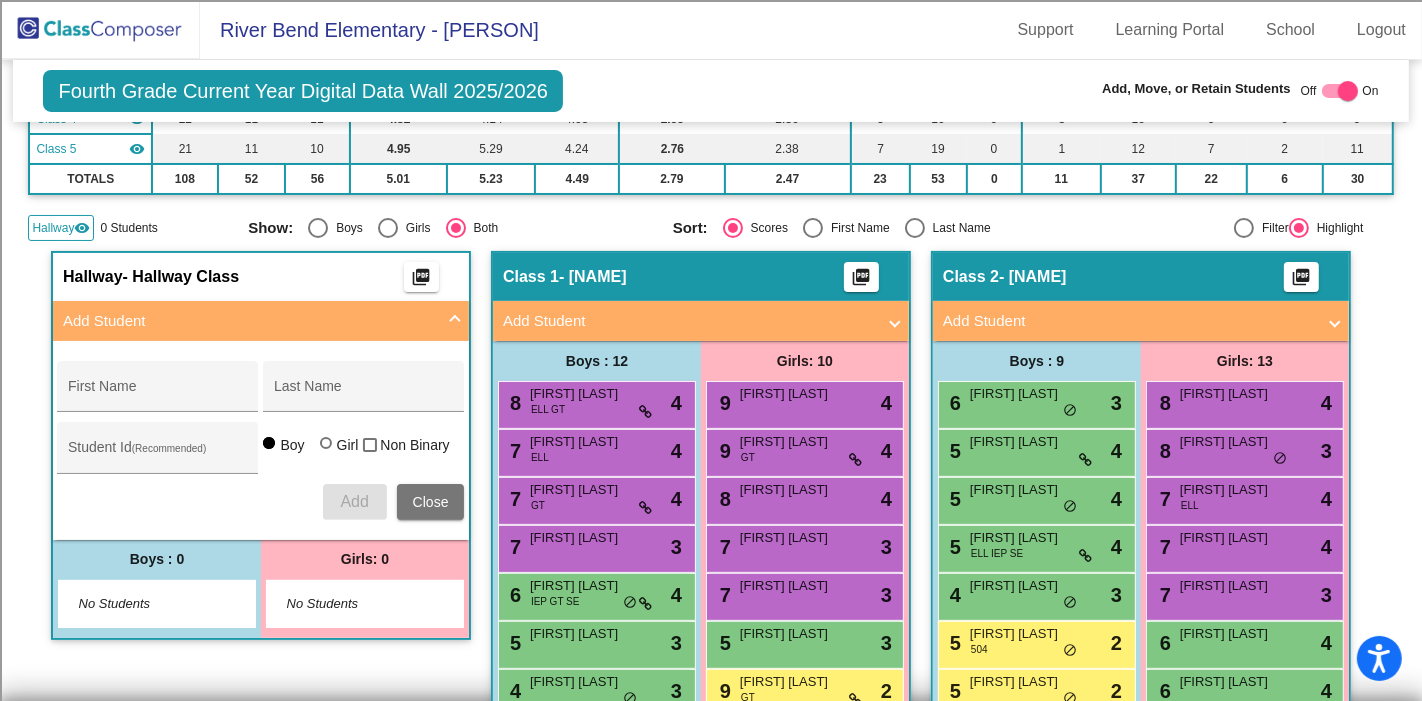 scroll, scrollTop: 334, scrollLeft: 0, axis: vertical 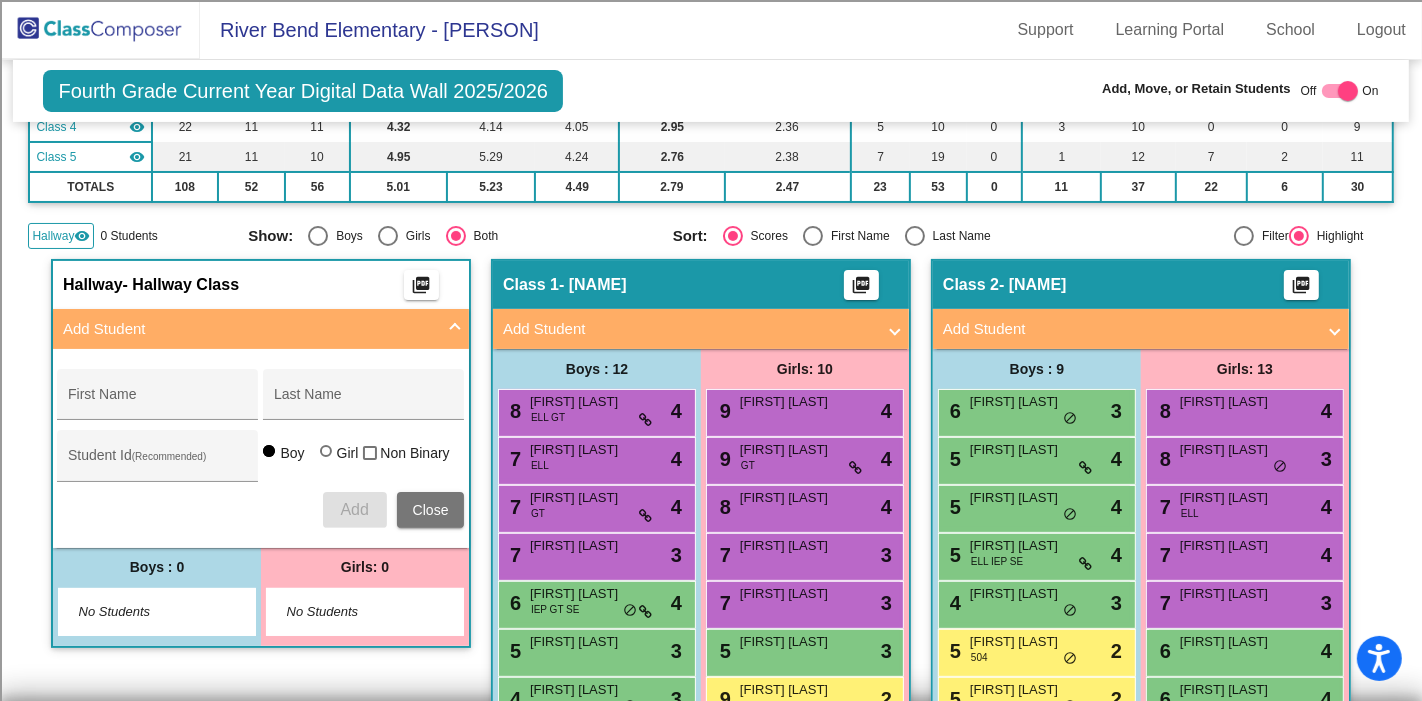 click on "Hallway" 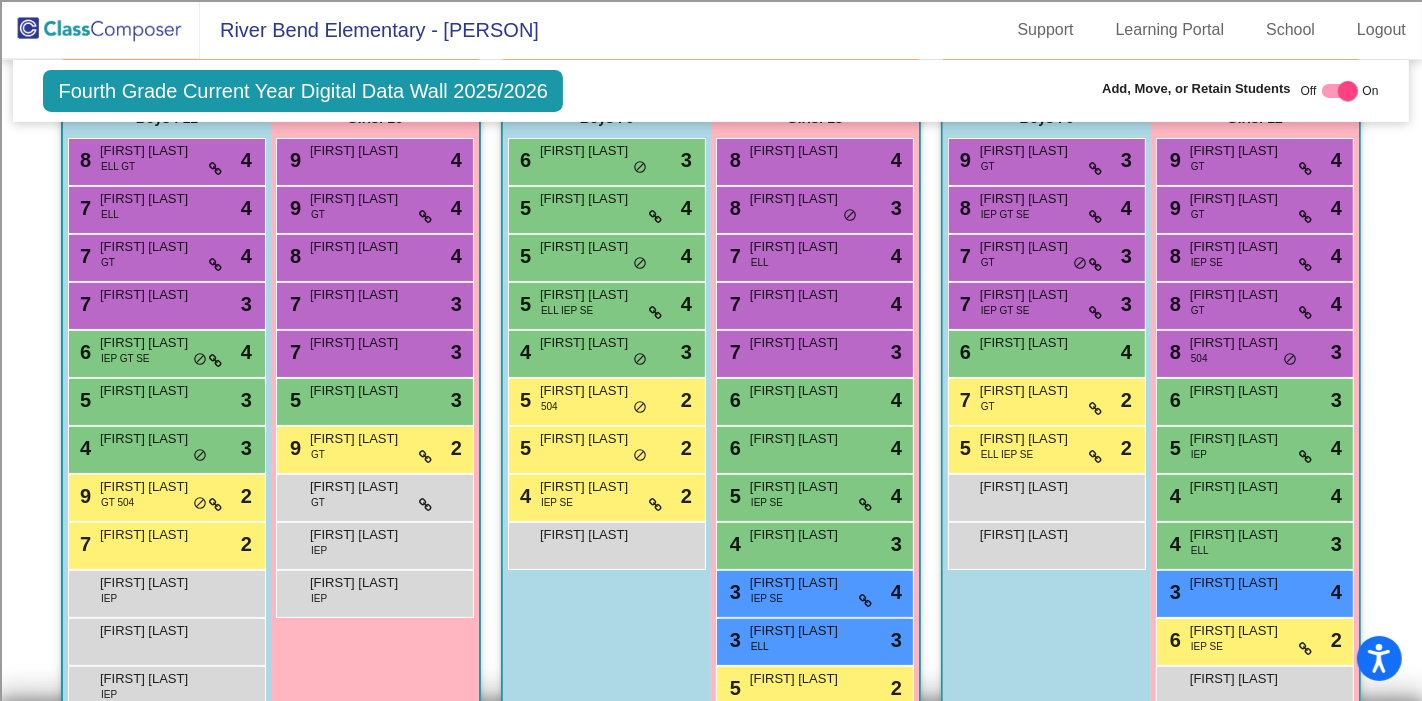 scroll, scrollTop: 556, scrollLeft: 0, axis: vertical 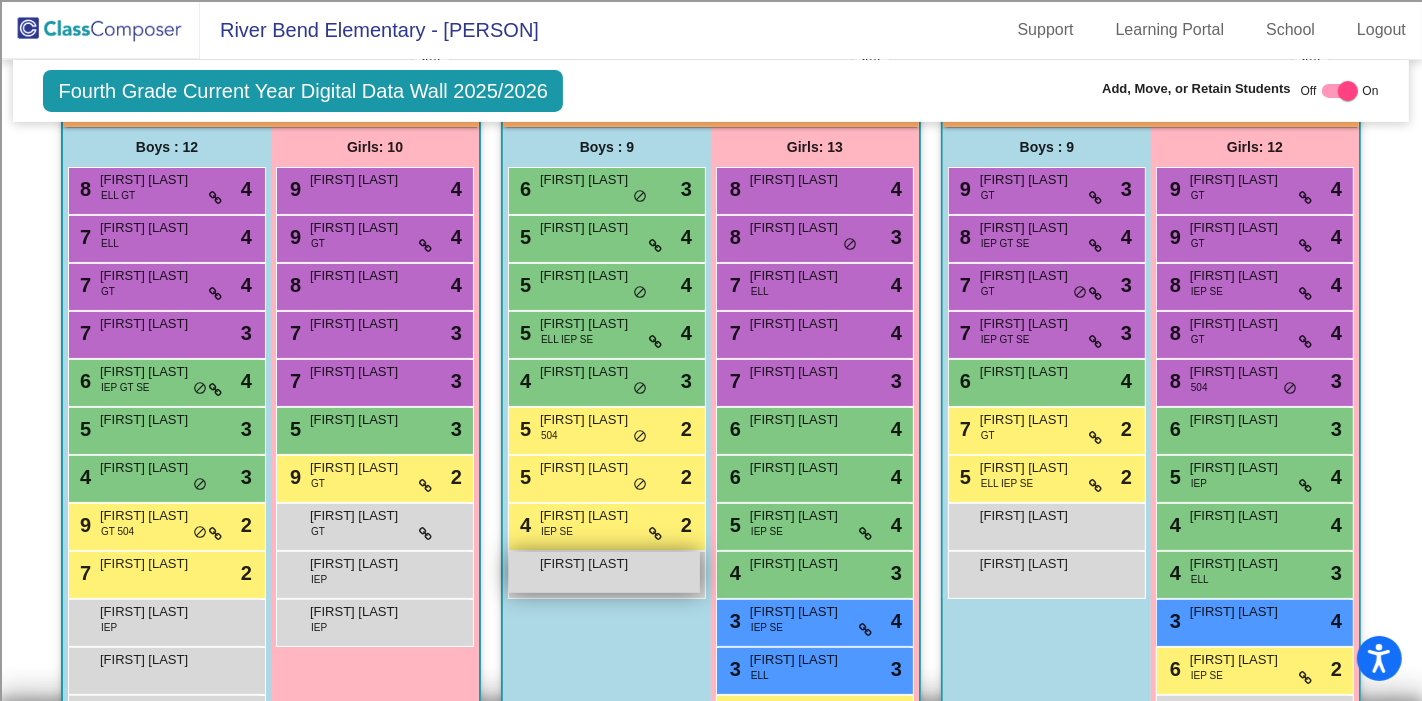 click on "[FIRST] [LAST] lock do_not_disturb_alt" at bounding box center [604, 572] 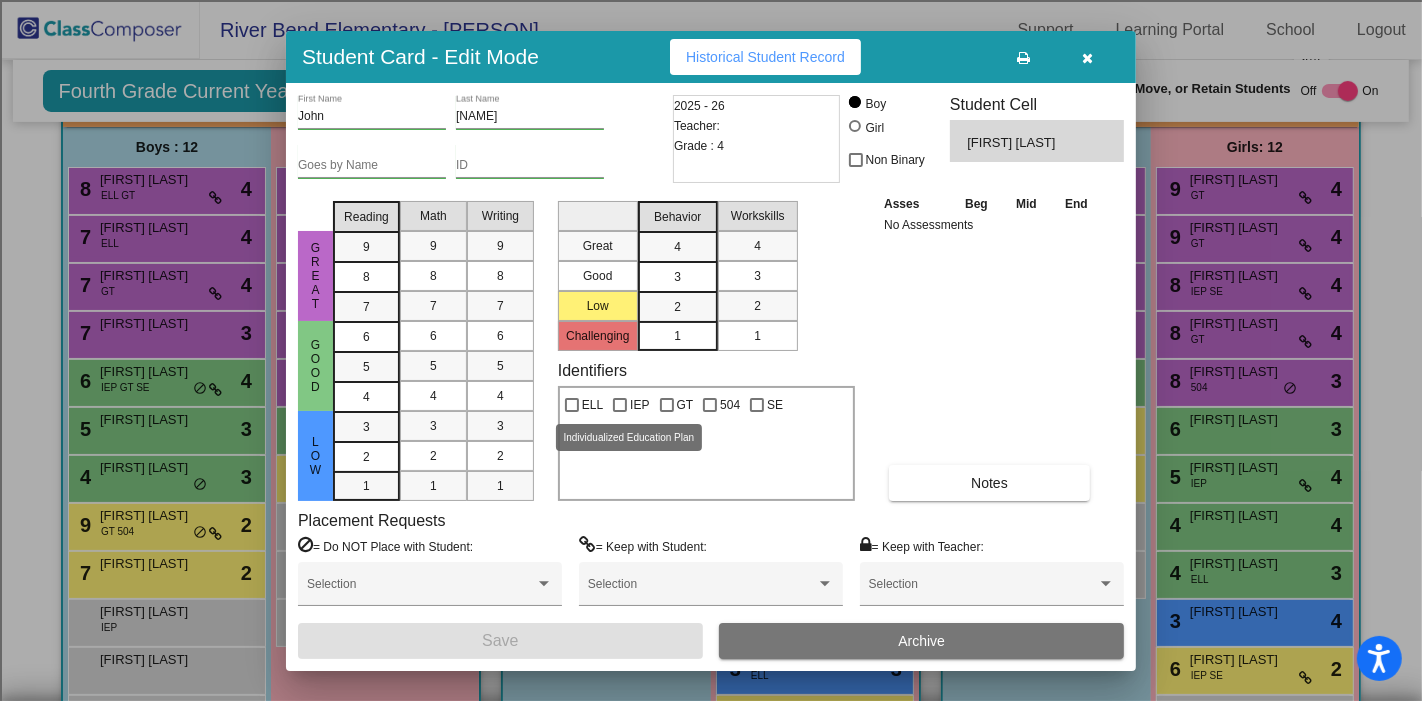 click on "IEP" at bounding box center (631, 405) 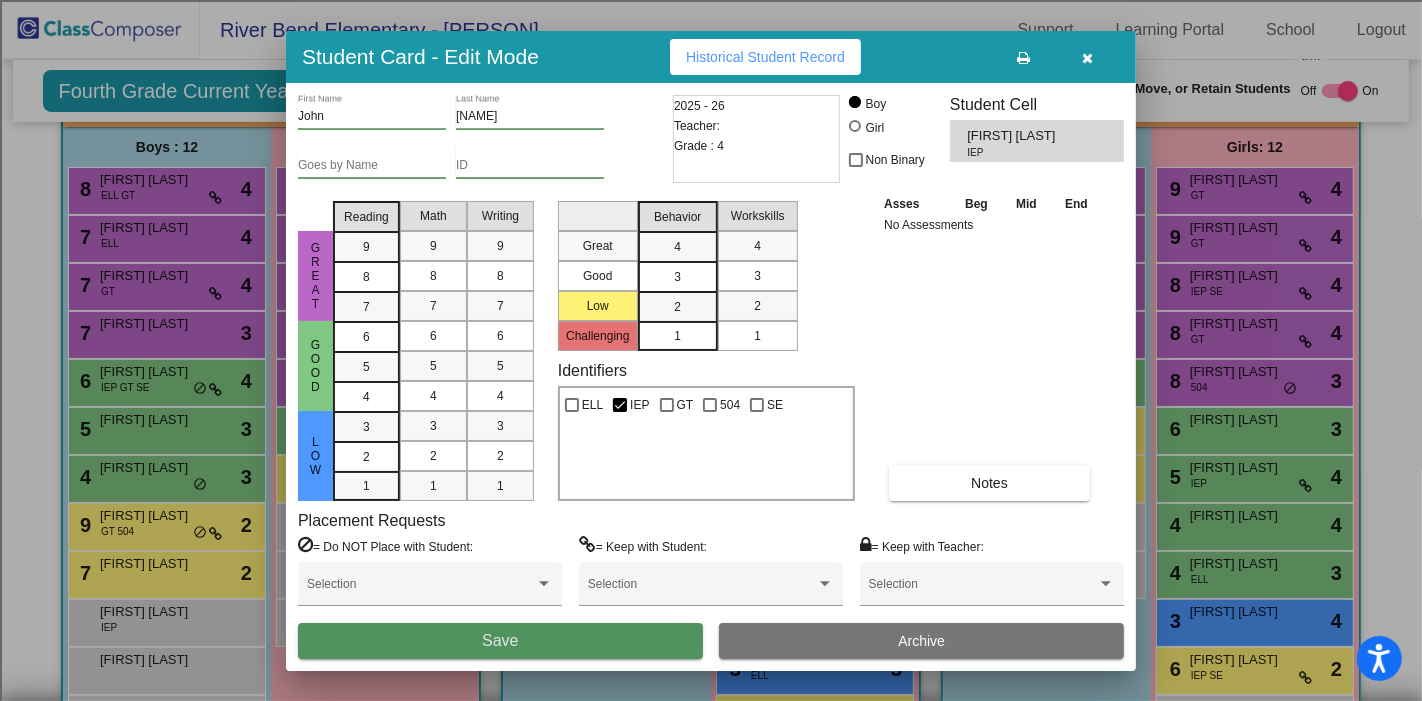 click on "Save" at bounding box center (500, 641) 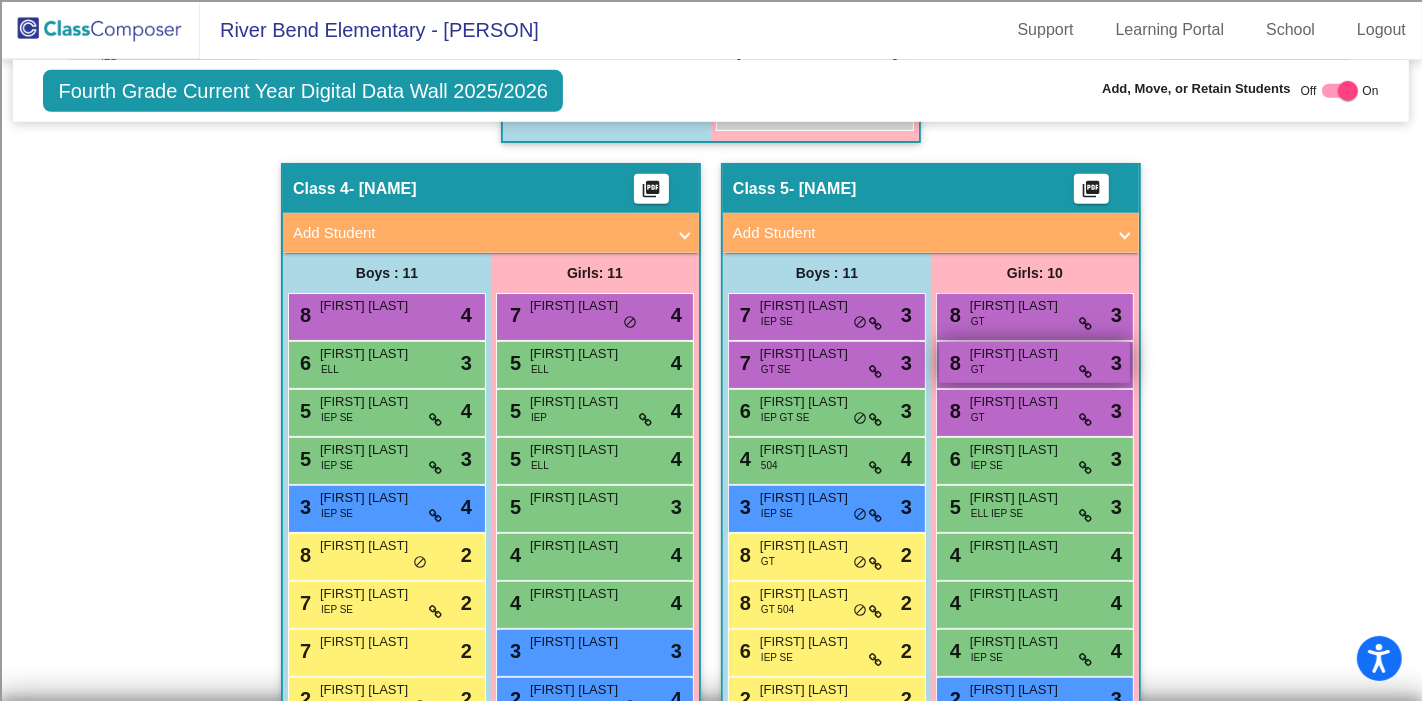 scroll, scrollTop: 1249, scrollLeft: 0, axis: vertical 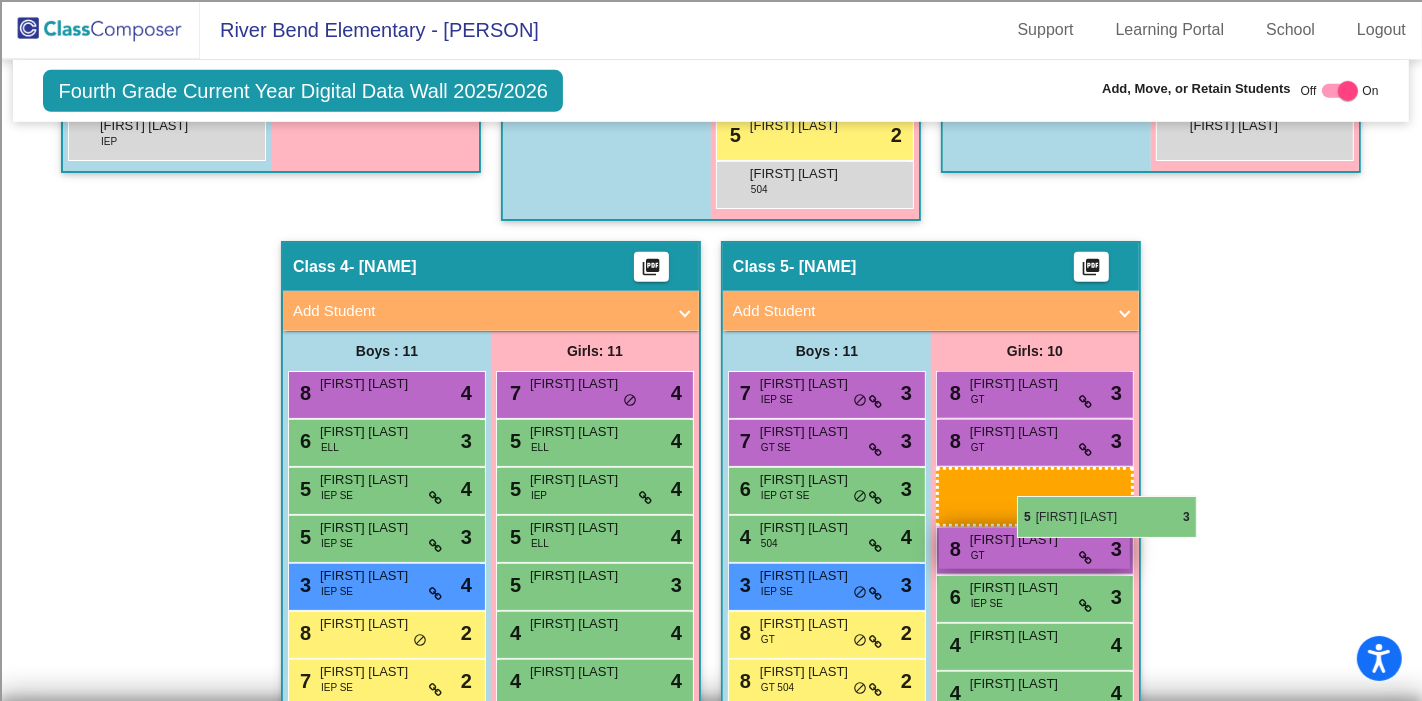 drag, startPoint x: 1037, startPoint y: 469, endPoint x: 1017, endPoint y: 495, distance: 32.80244 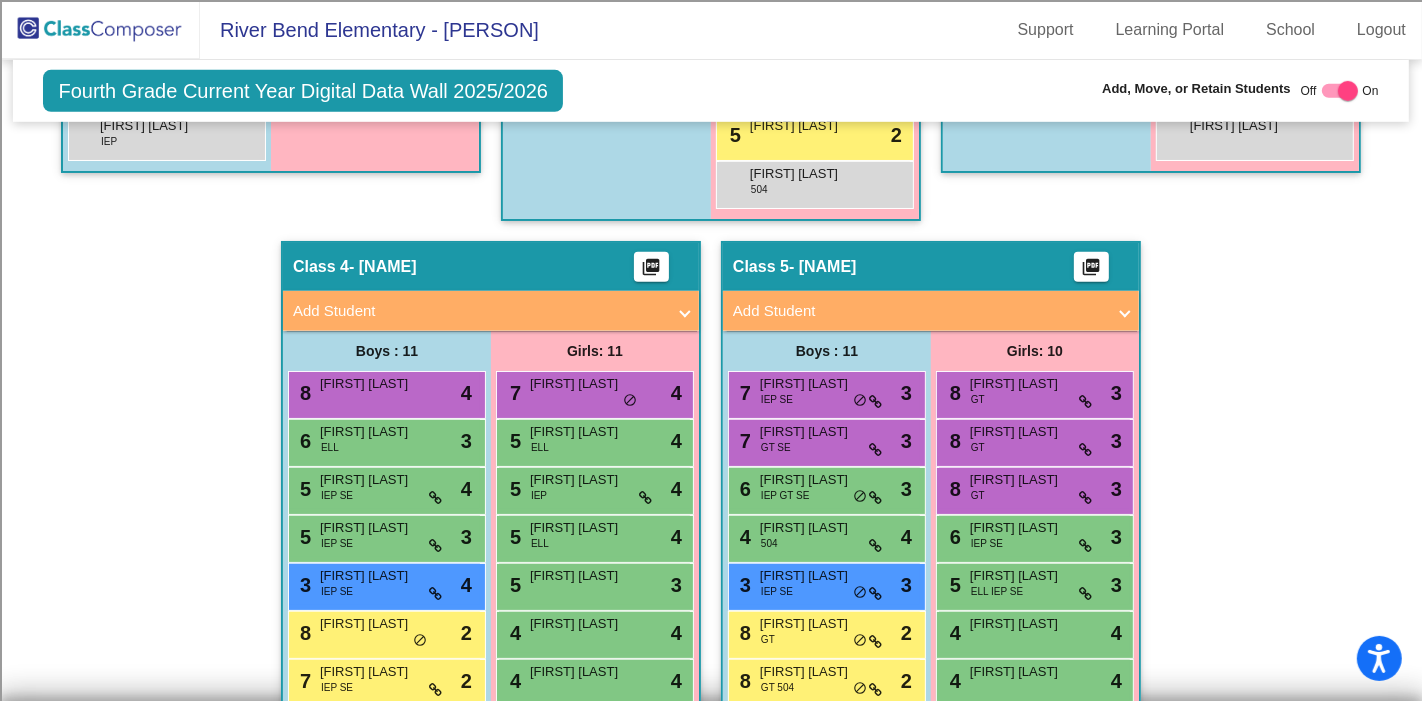 click on "Hallway   - Hallway Class  picture_as_pdf  Add Student  First Name Last Name Student Id  (Recommended)   Boy   Girl   Non Binary Add Close  Boys : 0    No Students   Girls: 0   No Students   Class 1   - G-Lo  picture_as_pdf  Add Student  First Name Last Name Student Id  (Recommended)   Boy   Girl   Non Binary Add Close  Boys : 12  8 [FIRST] [LAST] ELL GT lock do_not_disturb_alt 4 7 [FIRST] [LAST] ELL lock do_not_disturb_alt 4 7 [FIRST] [LAST] GT lock do_not_disturb_alt 4 7 [FIRST] [LAST] lock do_not_disturb_alt 3 6 [FIRST] [LAST] IEP GT SE lock do_not_disturb_alt 4 5 [FIRST] [LAST] lock do_not_disturb_alt 3 4 [FIRST] [LAST] lock do_not_disturb_alt 3 9 [FIRST] [LAST] GT 504 lock do_not_disturb_alt 2 7 [FIRST] [LAST] lock do_not_disturb_alt 2 [FIRST] [LAST] IEP lock do_not_disturb_alt [FIRST] [LAST] lock do_not_disturb_alt [FIRST] [LAST] IEP lock do_not_disturb_alt Girls: 10 9 [FIRST] [LAST] lock do_not_disturb_alt 4 9 [FIRST] [LAST] GT lock do_not_disturb_alt 4 8 [FIRST] [LAST] lock do_not_disturb_alt 4 7 [FIRST] [LAST] lock 3" 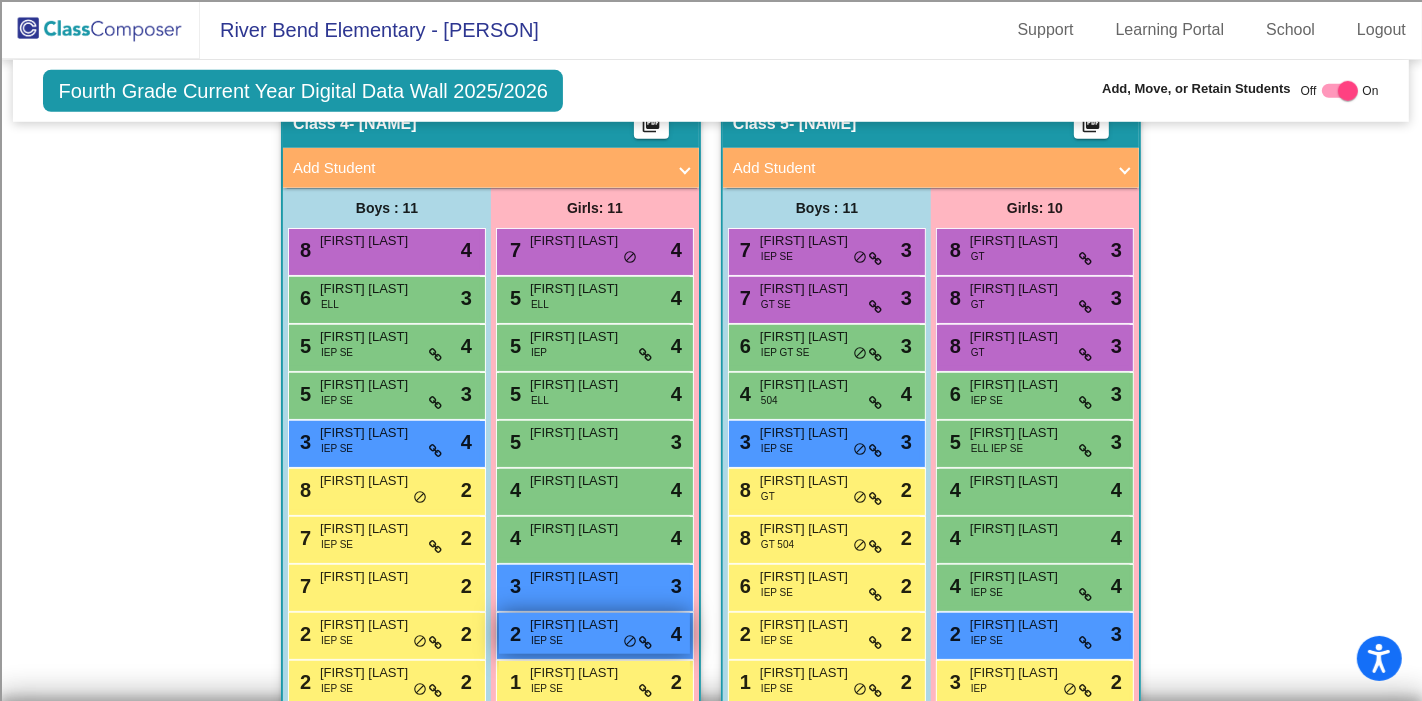 scroll, scrollTop: 1360, scrollLeft: 0, axis: vertical 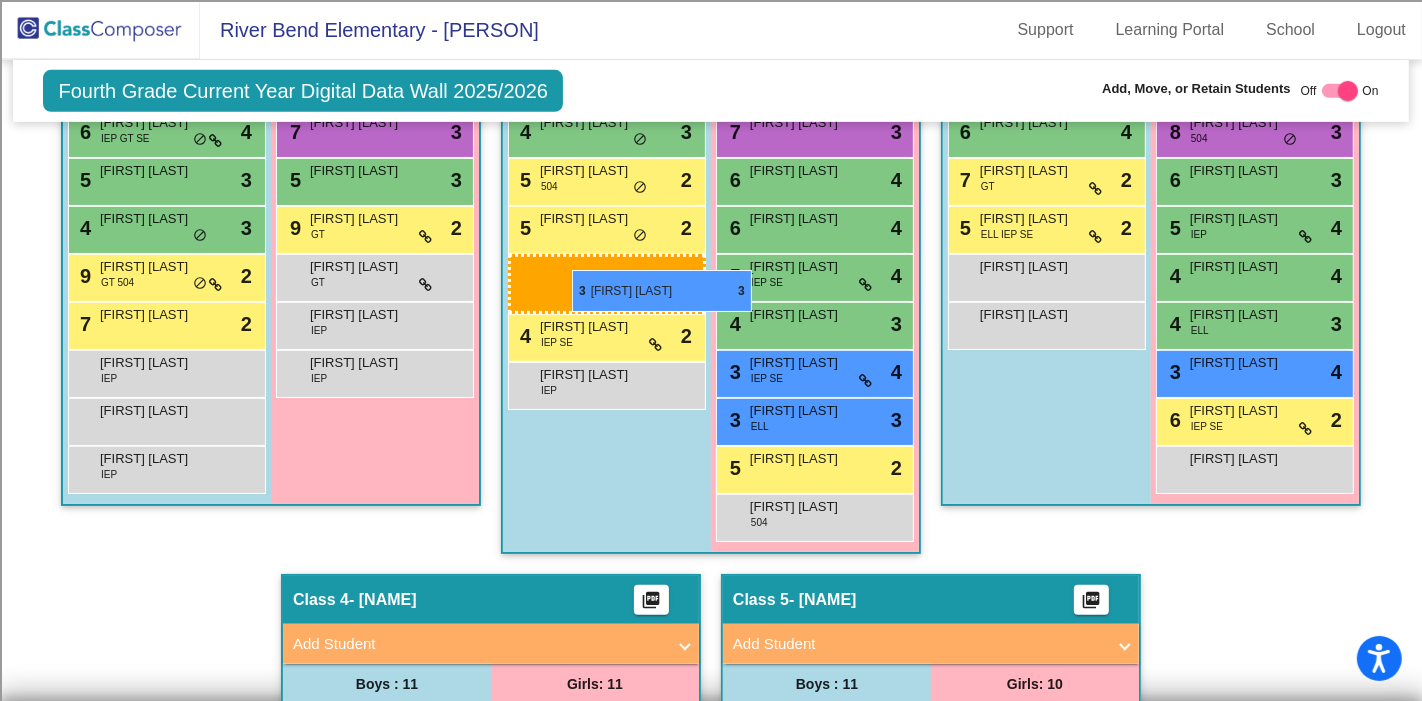 drag, startPoint x: 811, startPoint y: 364, endPoint x: 572, endPoint y: 271, distance: 256.45663 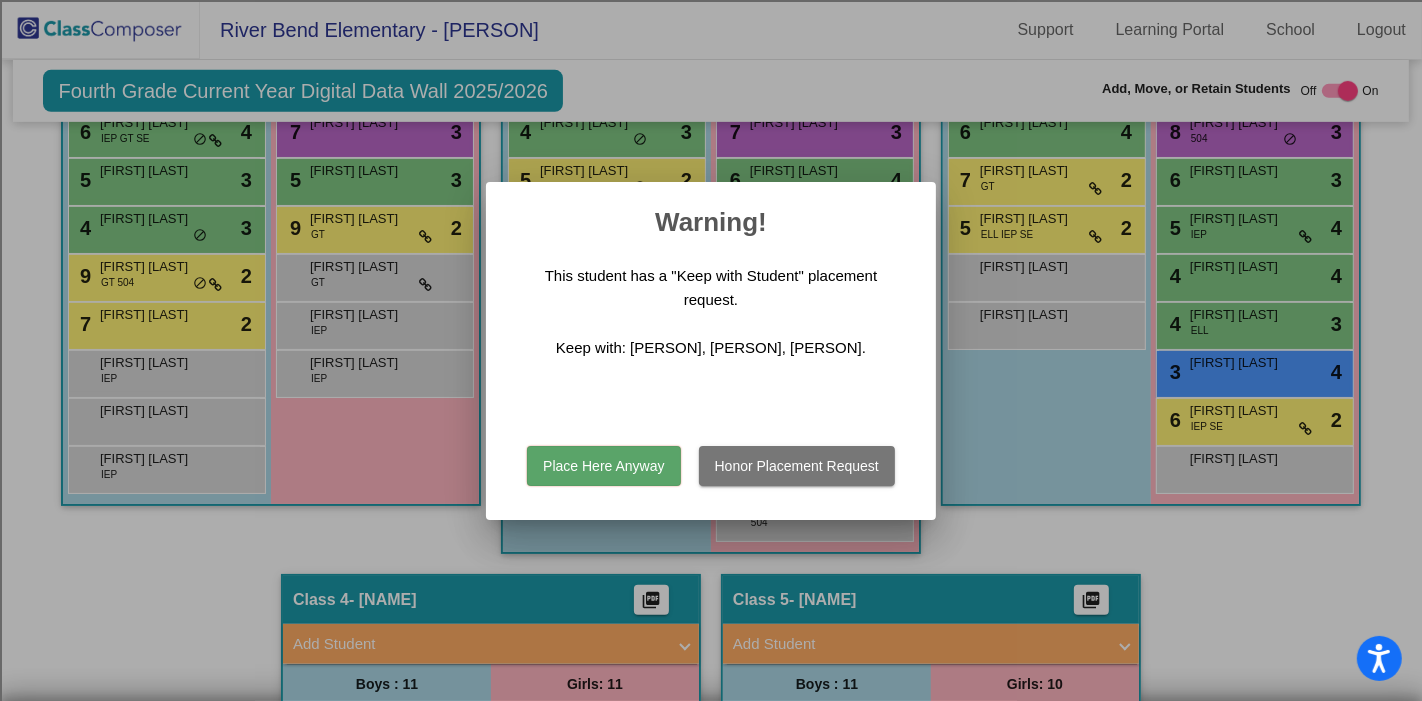 click on "Place Here Anyway" at bounding box center (603, 466) 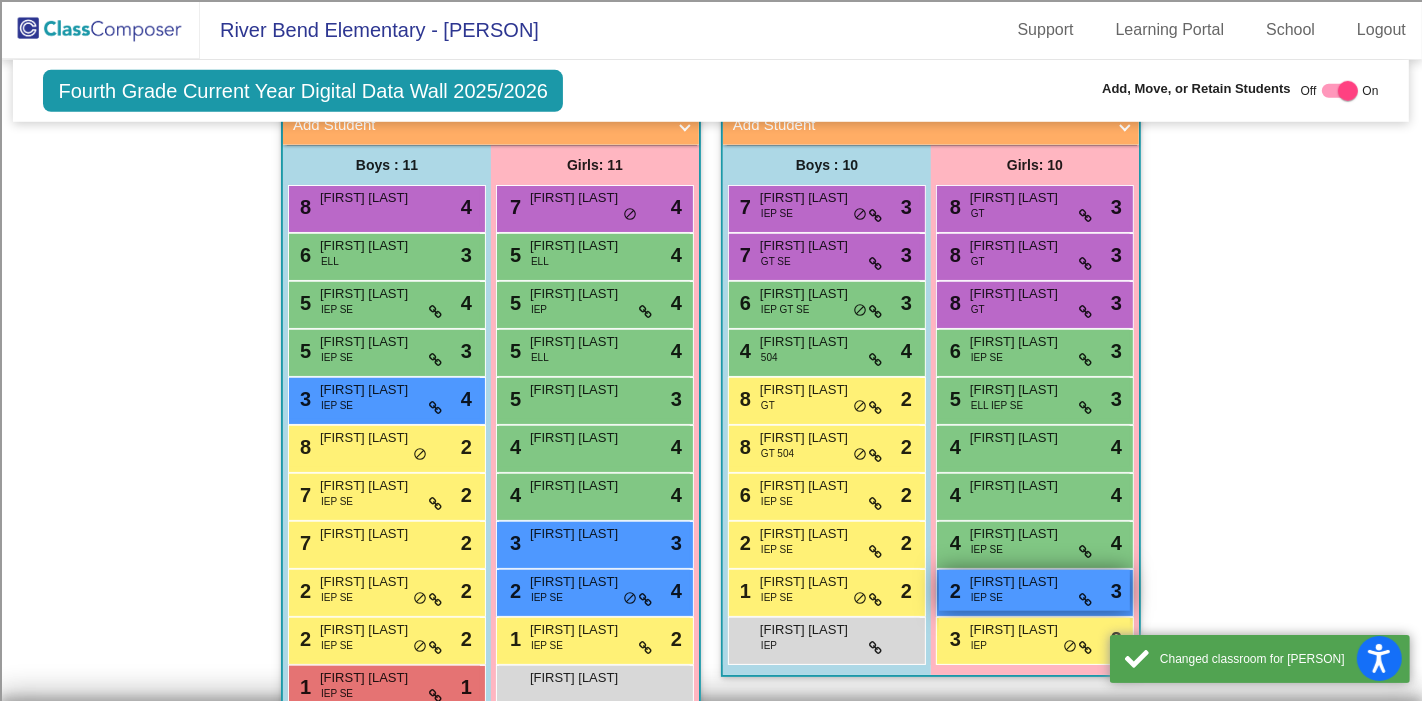 scroll, scrollTop: 1360, scrollLeft: 0, axis: vertical 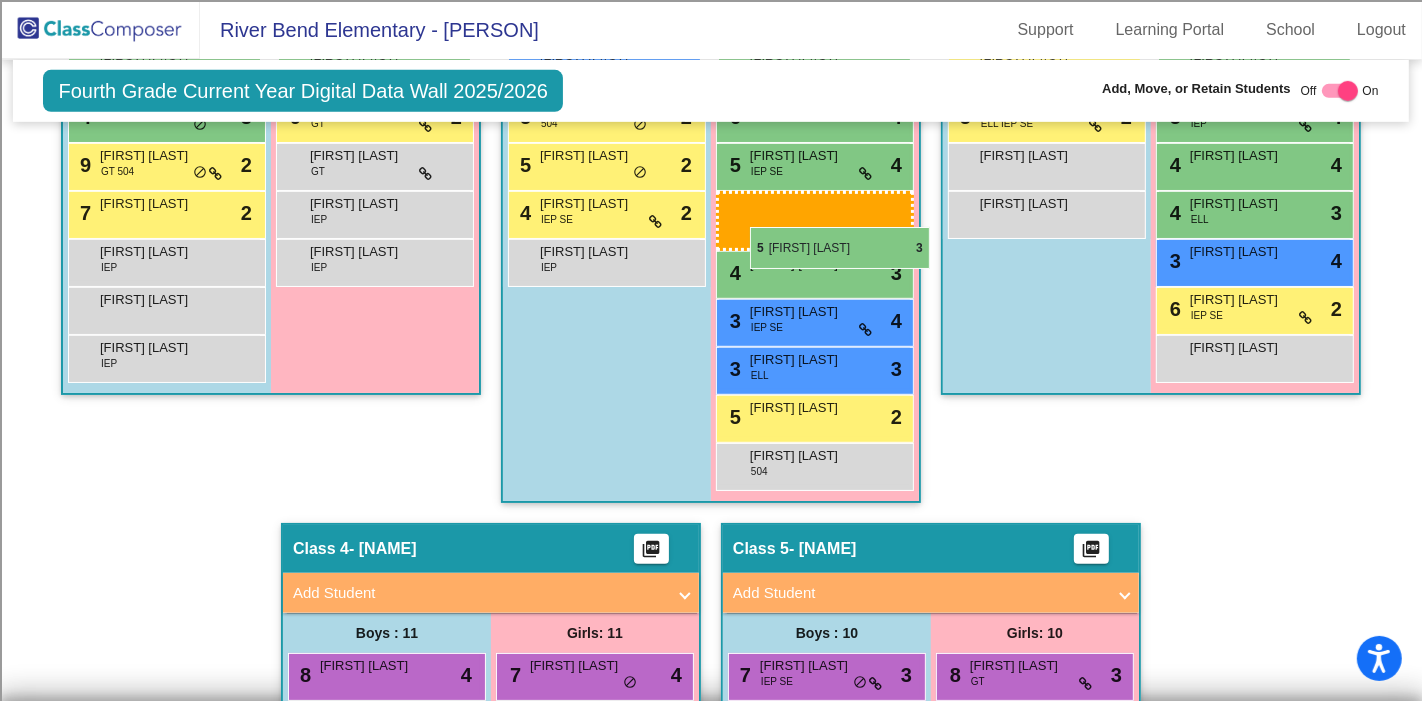 drag, startPoint x: 1017, startPoint y: 361, endPoint x: 750, endPoint y: 227, distance: 298.739 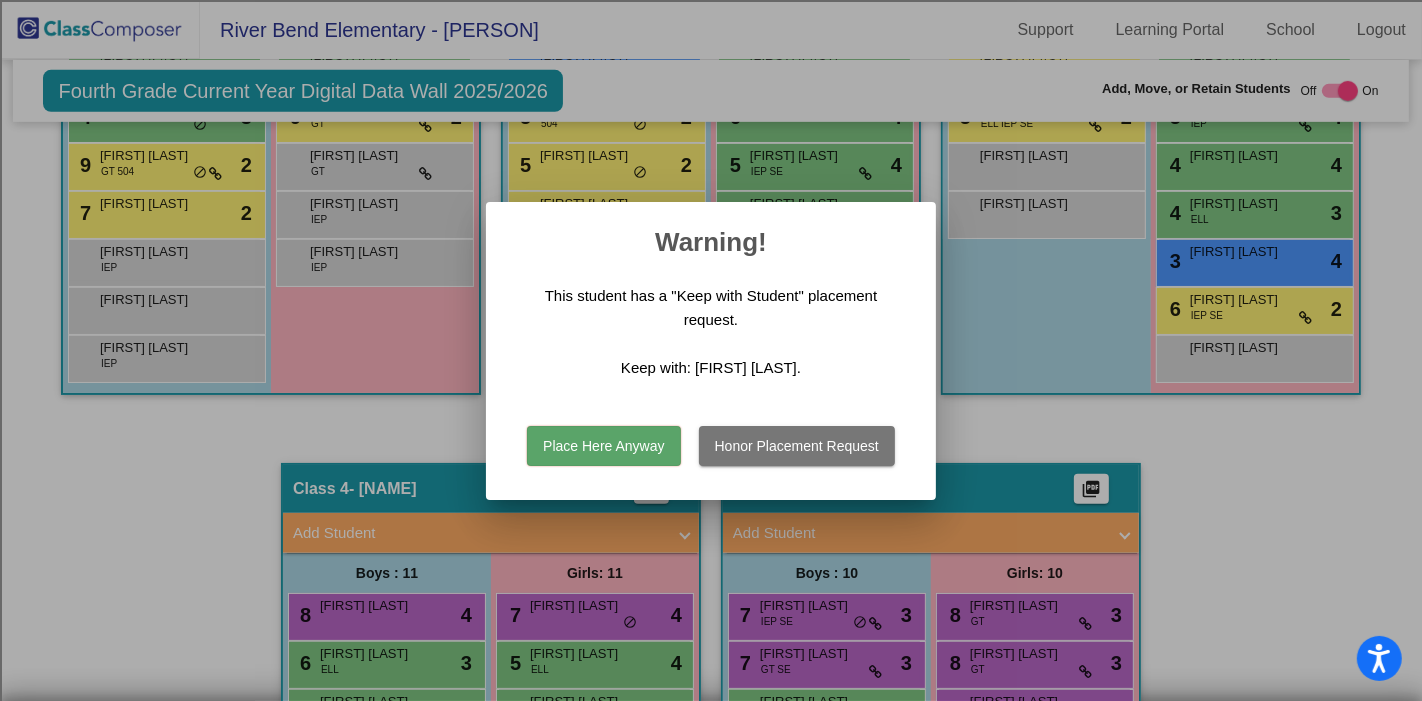 click on "Place Here Anyway" at bounding box center (603, 446) 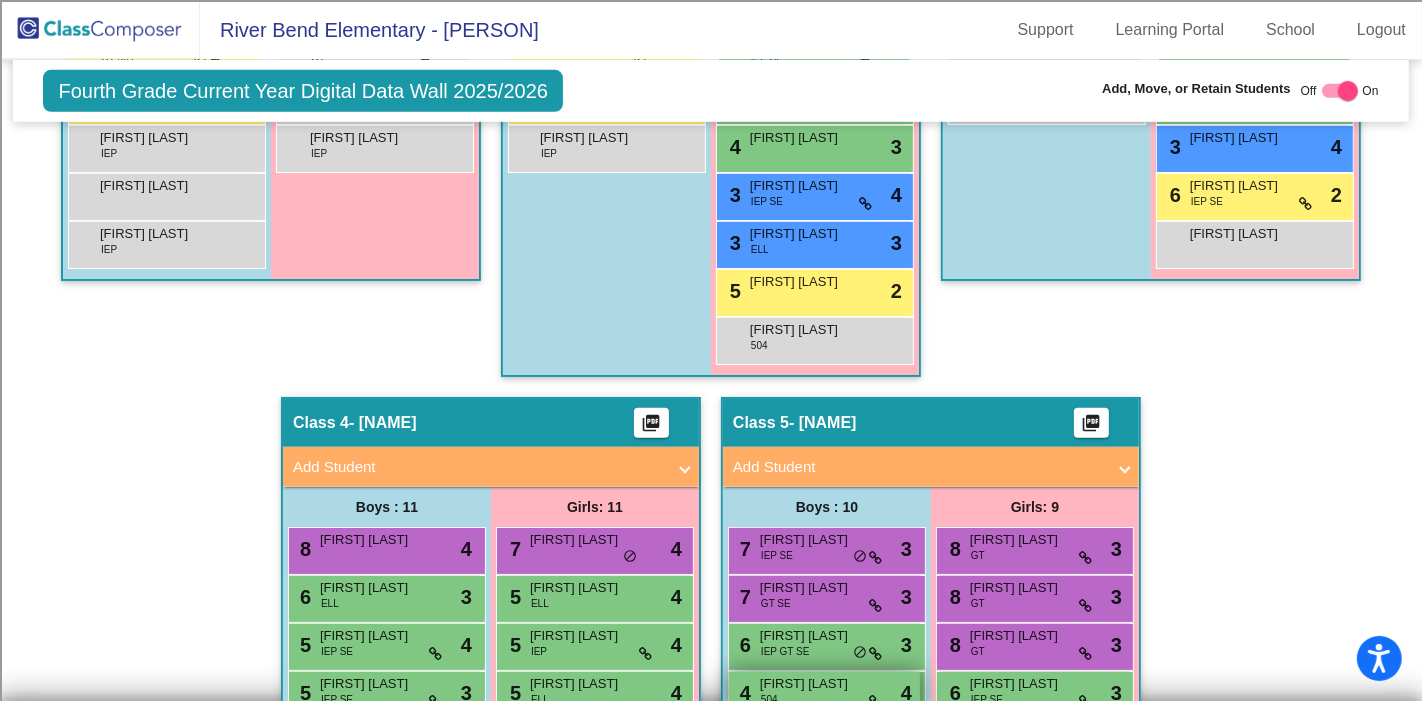 scroll, scrollTop: 1249, scrollLeft: 0, axis: vertical 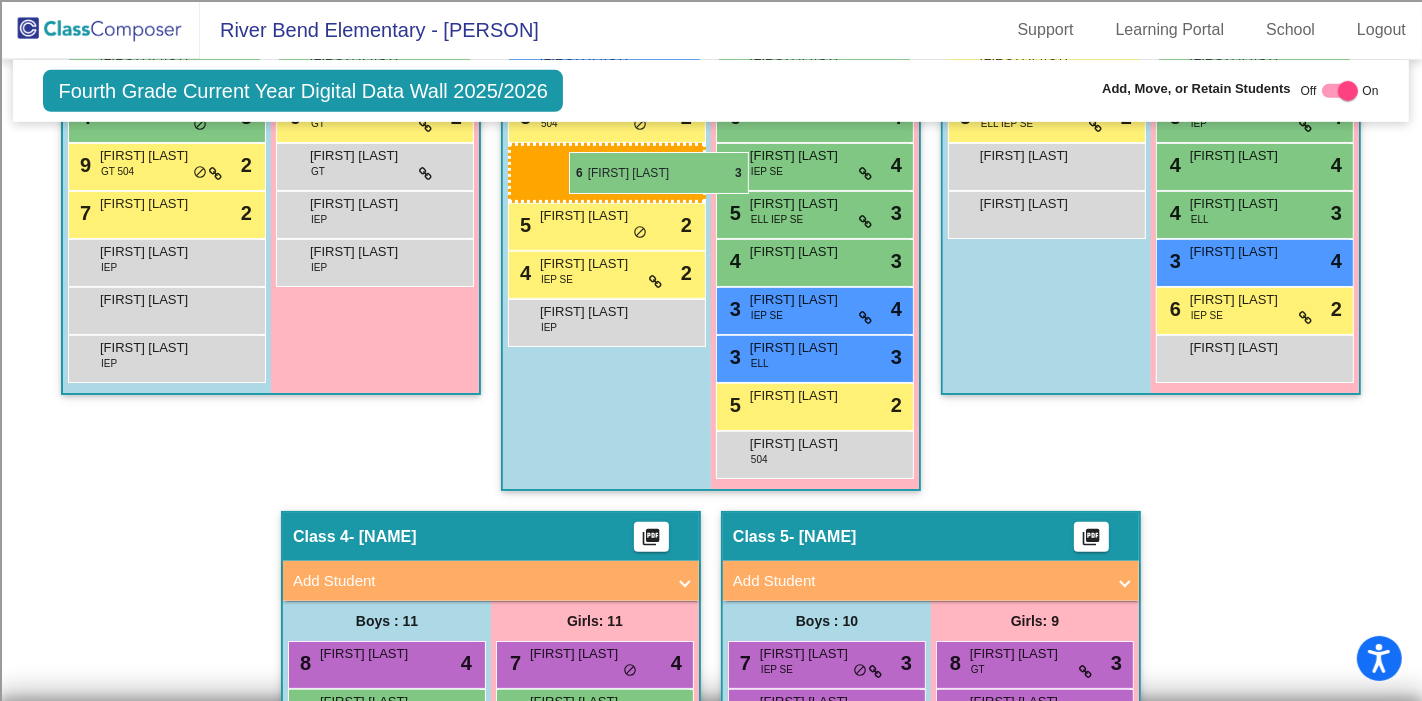 drag, startPoint x: 827, startPoint y: 417, endPoint x: 568, endPoint y: 152, distance: 370.54825 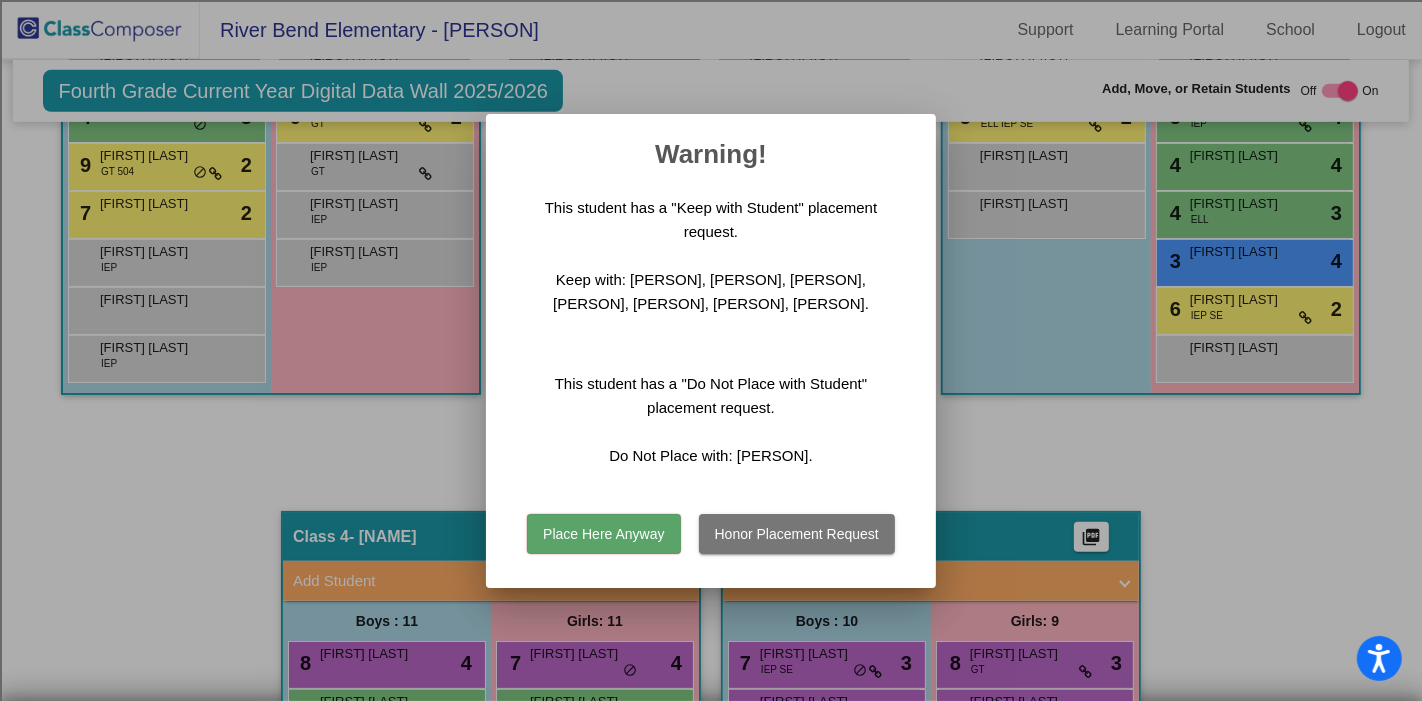 click on "Place Here Anyway" at bounding box center [603, 534] 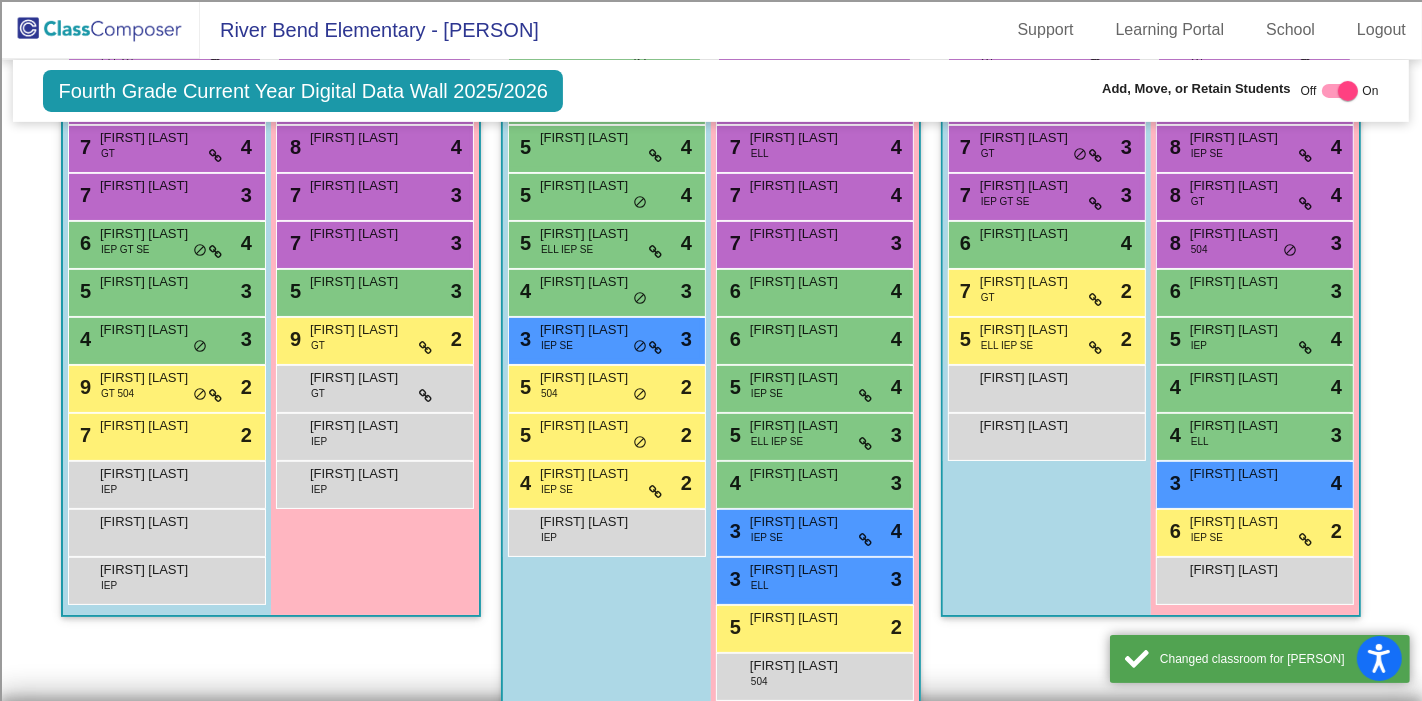 scroll, scrollTop: 582, scrollLeft: 0, axis: vertical 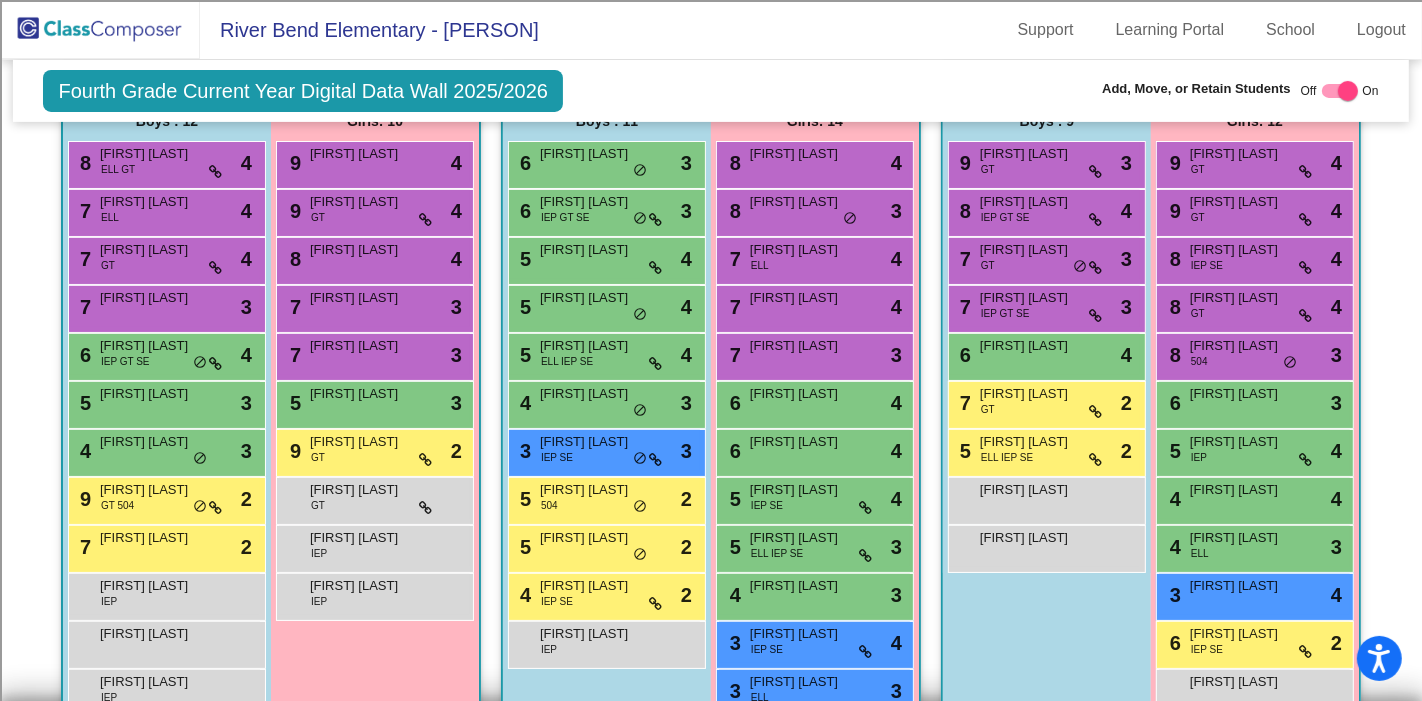 click on "Fourth Grade Current Year Digital Data Wall 2025/2026 Add, Move, or Retain Students Off On Incoming Digital Data Wall" 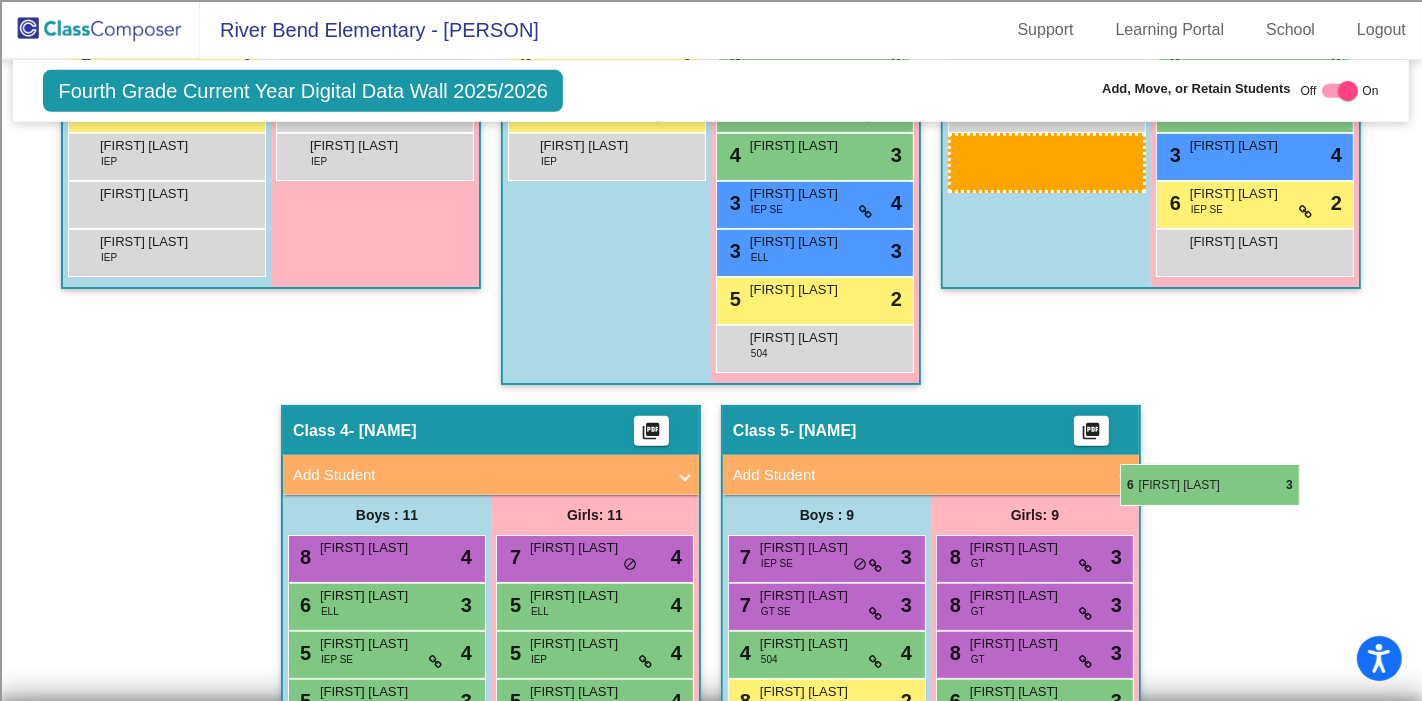 scroll, scrollTop: 1027, scrollLeft: 0, axis: vertical 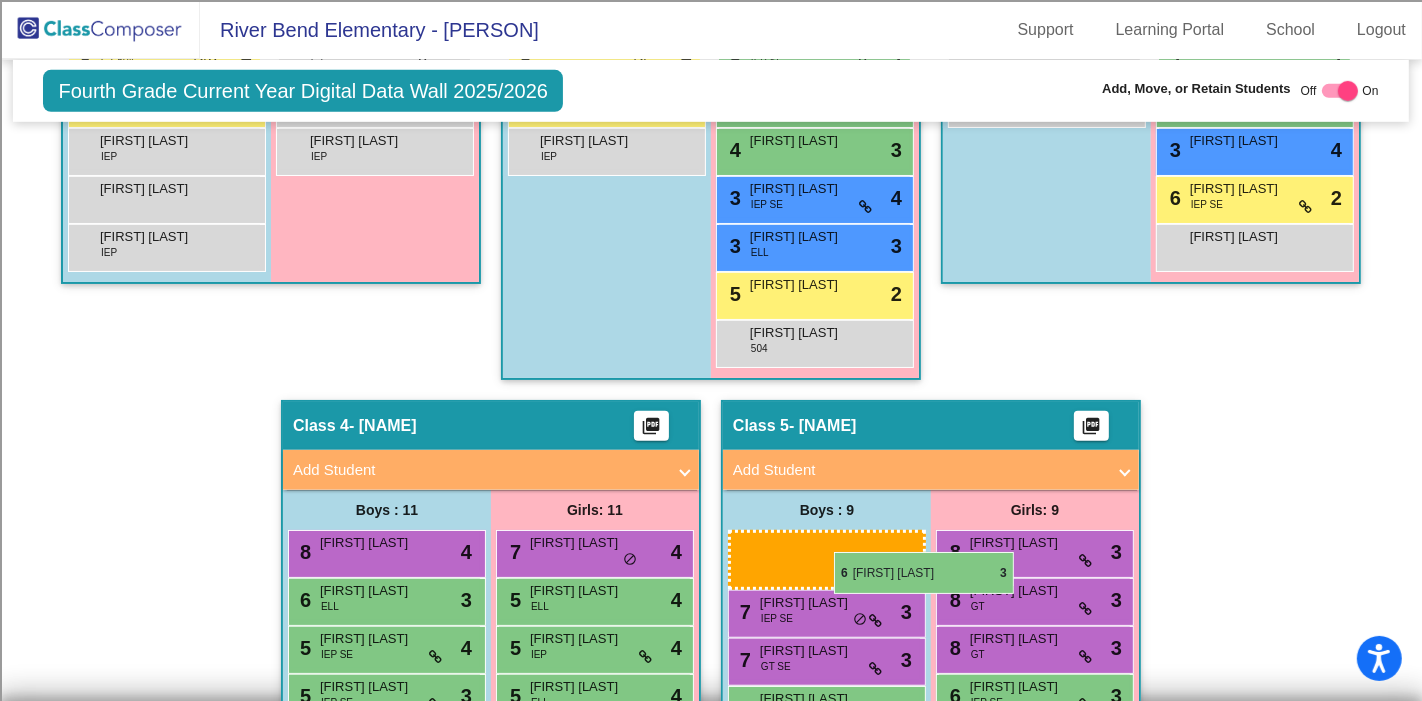 drag, startPoint x: 594, startPoint y: 206, endPoint x: 834, endPoint y: 552, distance: 421.08905 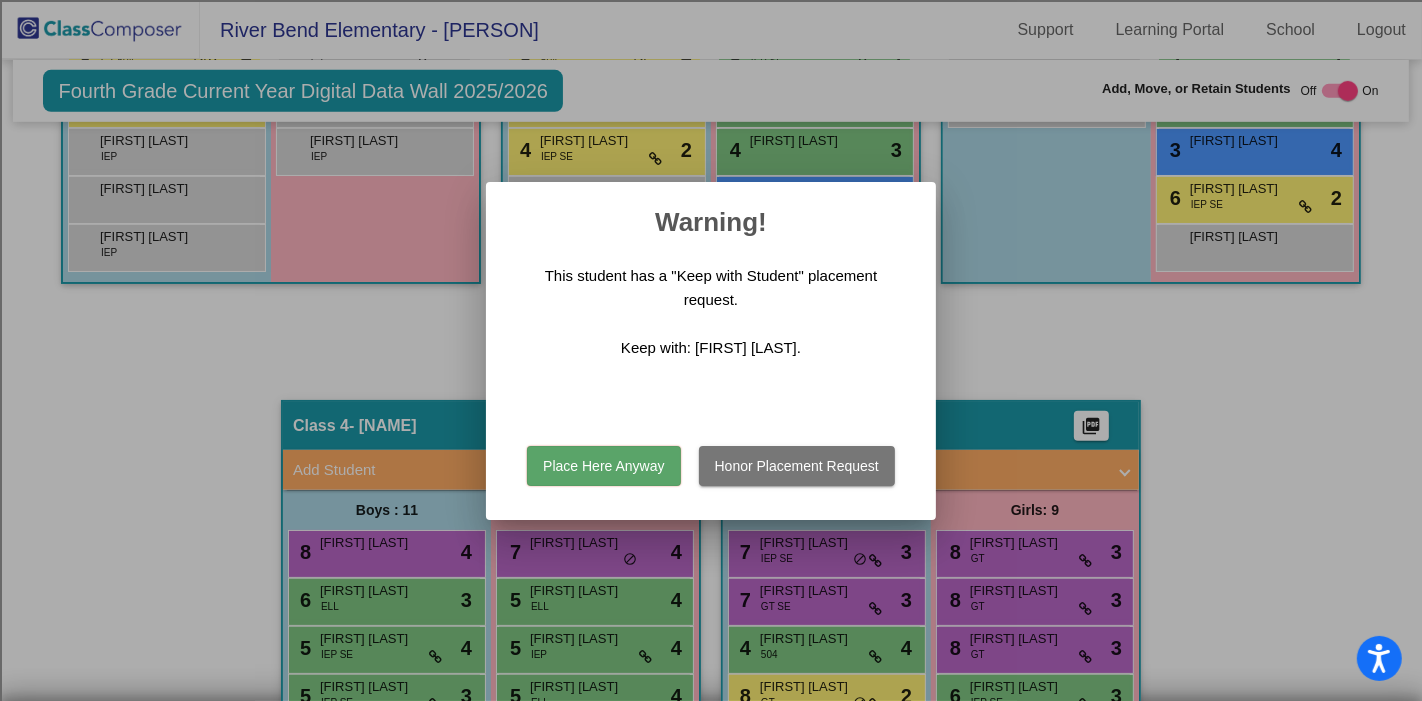 click on "Place Here Anyway" at bounding box center [603, 466] 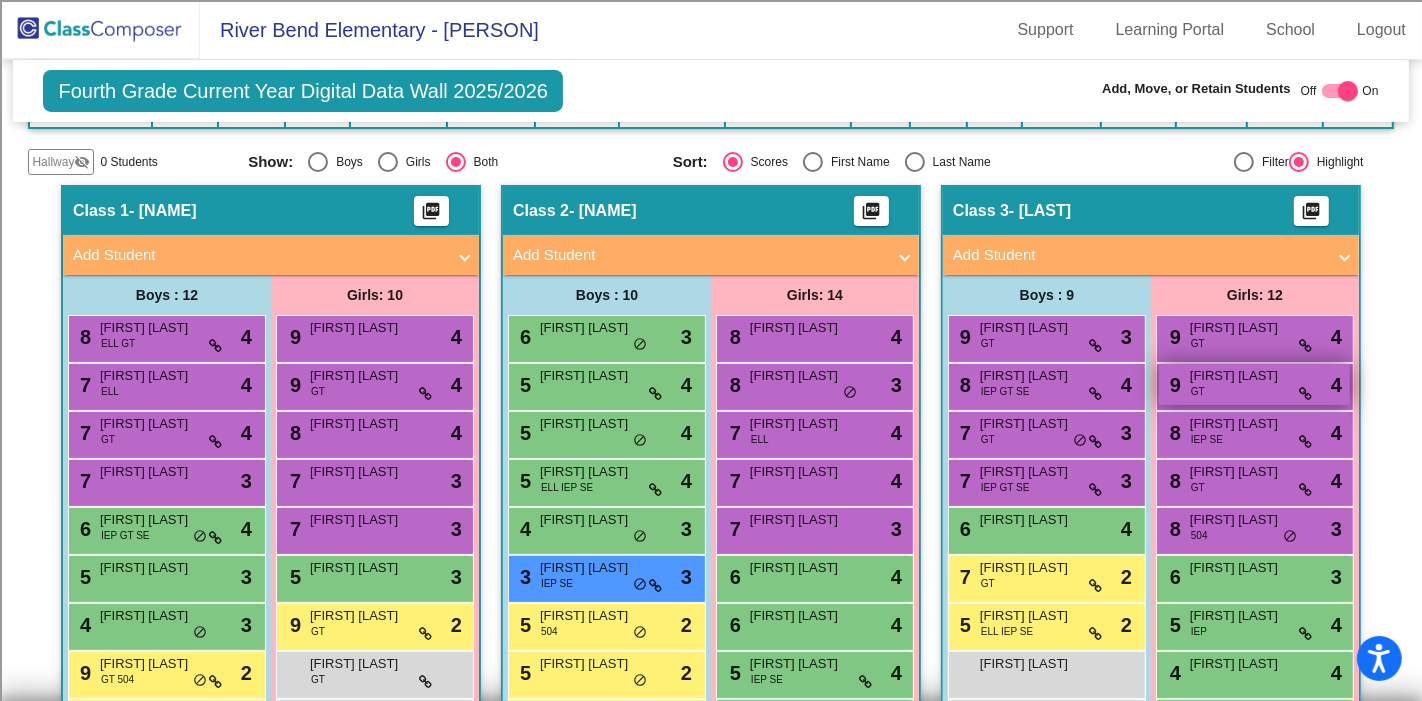 scroll, scrollTop: 520, scrollLeft: 0, axis: vertical 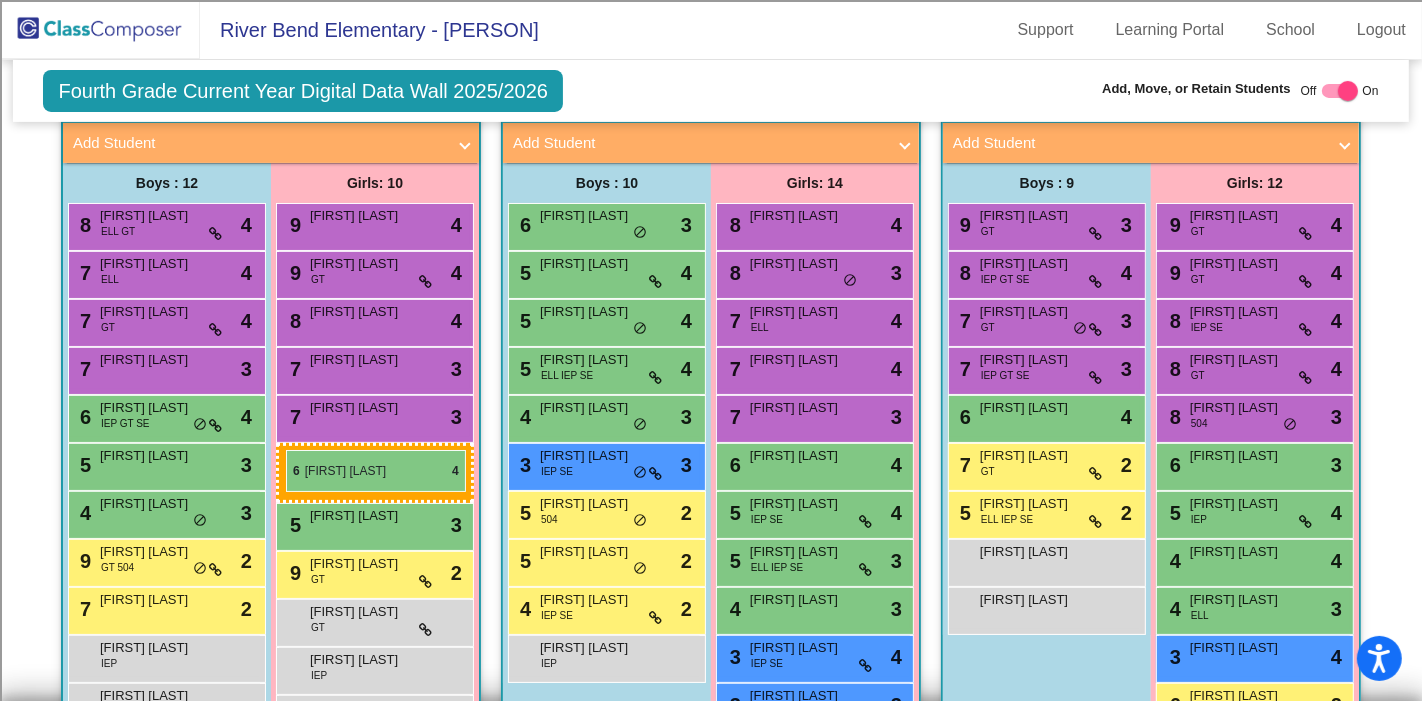 drag, startPoint x: 821, startPoint y: 457, endPoint x: 286, endPoint y: 450, distance: 535.0458 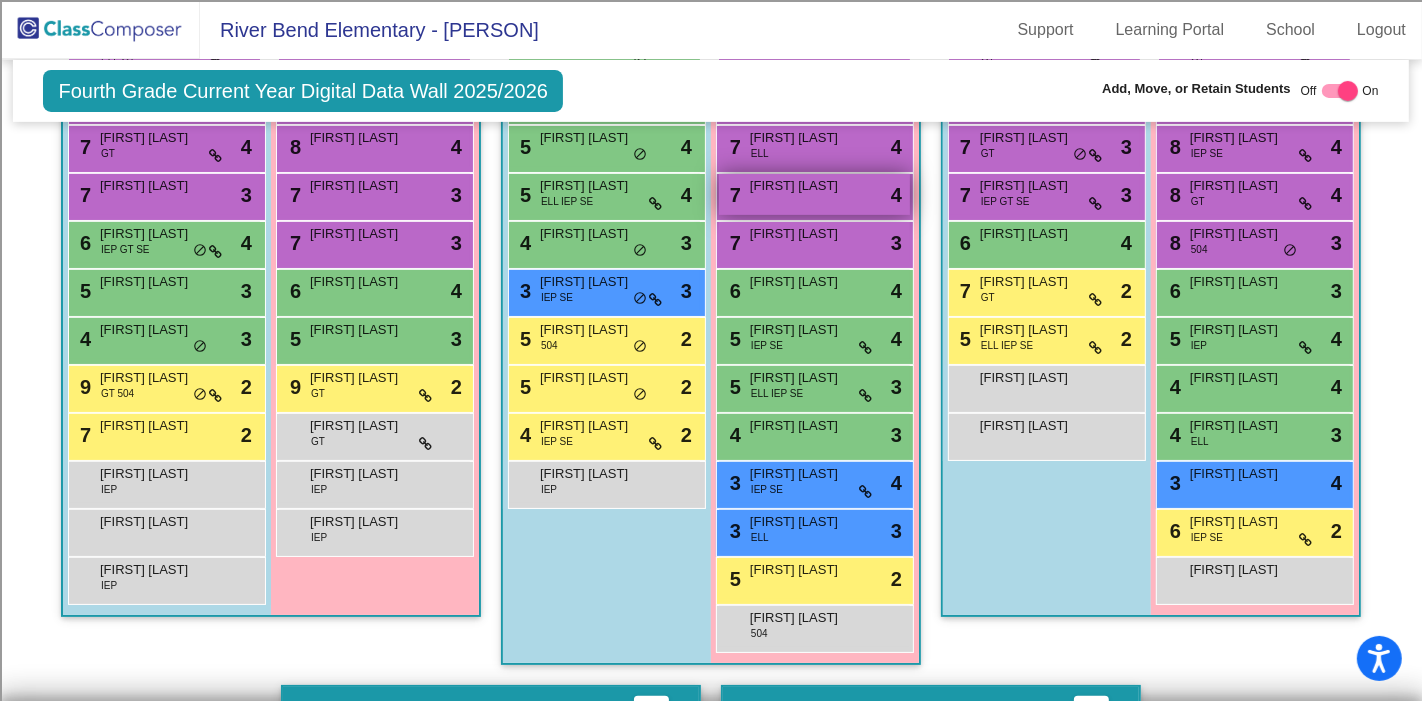 scroll, scrollTop: 582, scrollLeft: 0, axis: vertical 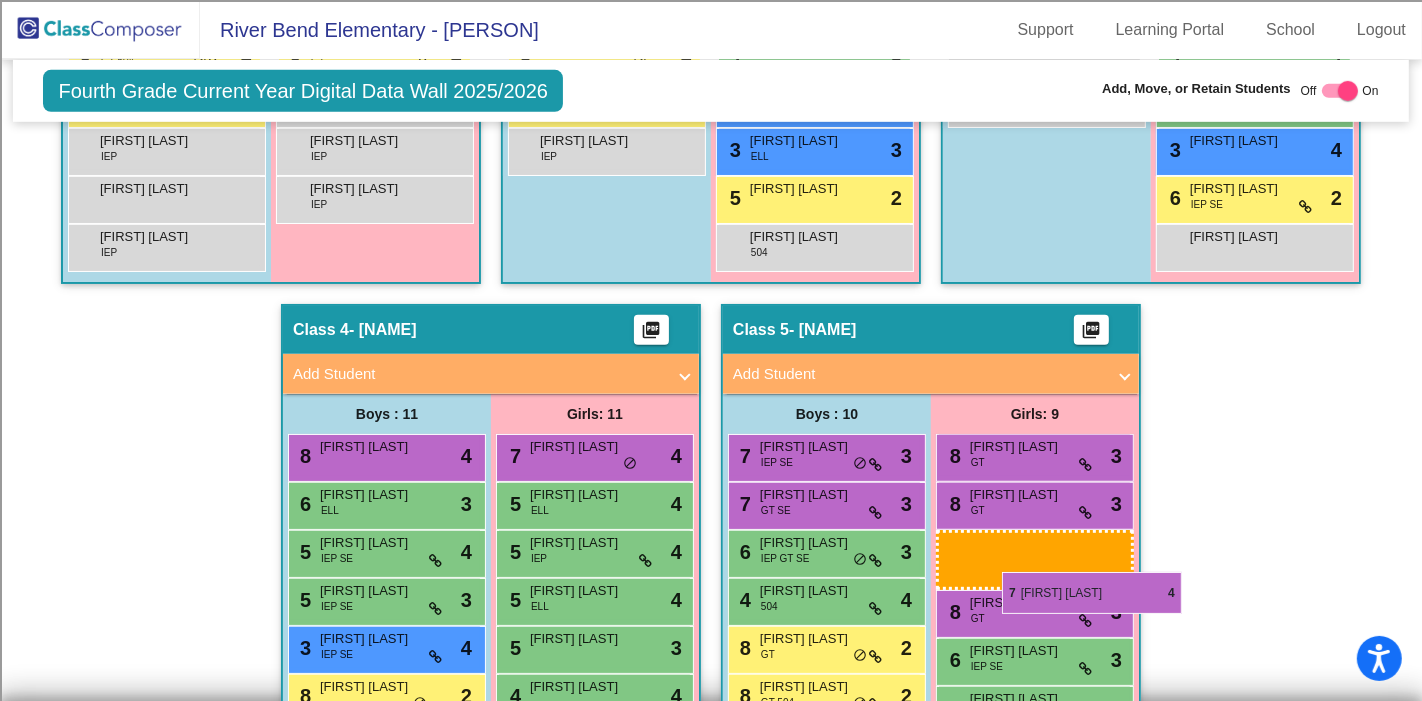 drag, startPoint x: 820, startPoint y: 304, endPoint x: 1002, endPoint y: 572, distance: 323.9568 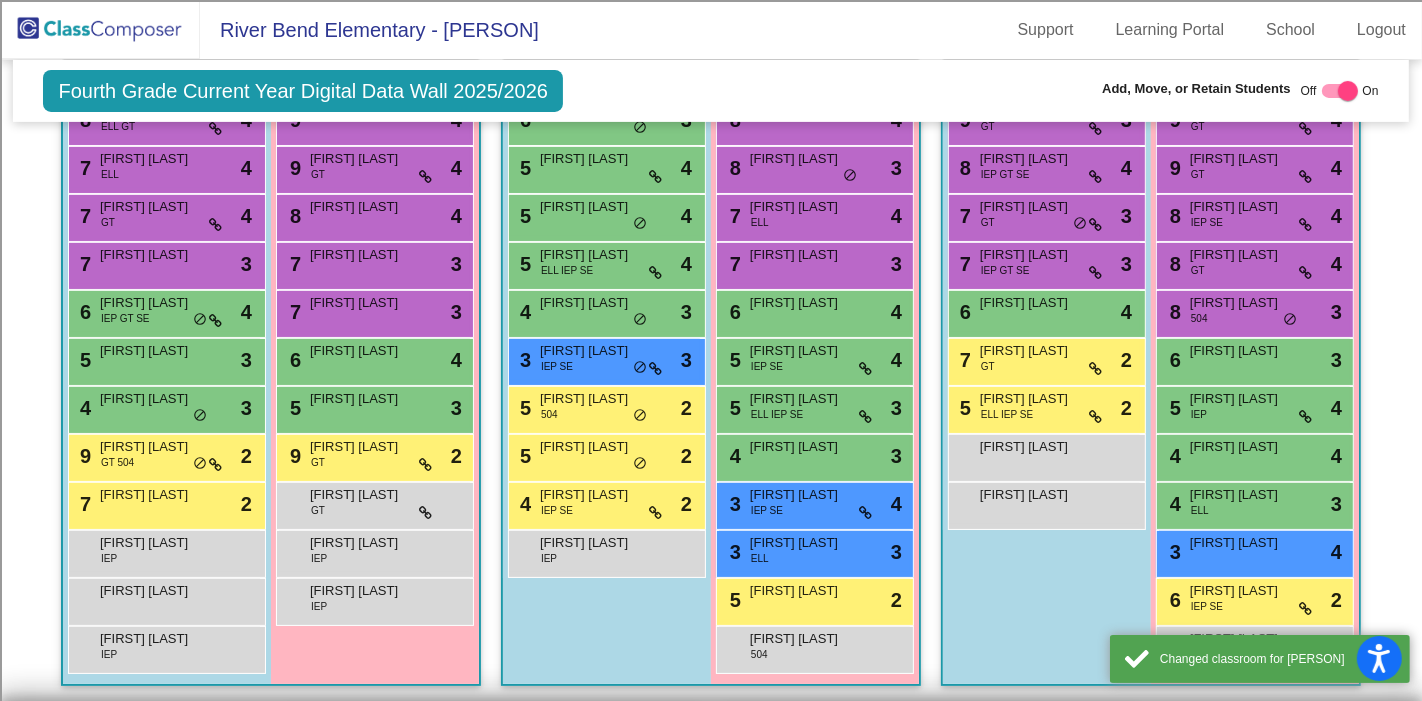 scroll, scrollTop: 471, scrollLeft: 0, axis: vertical 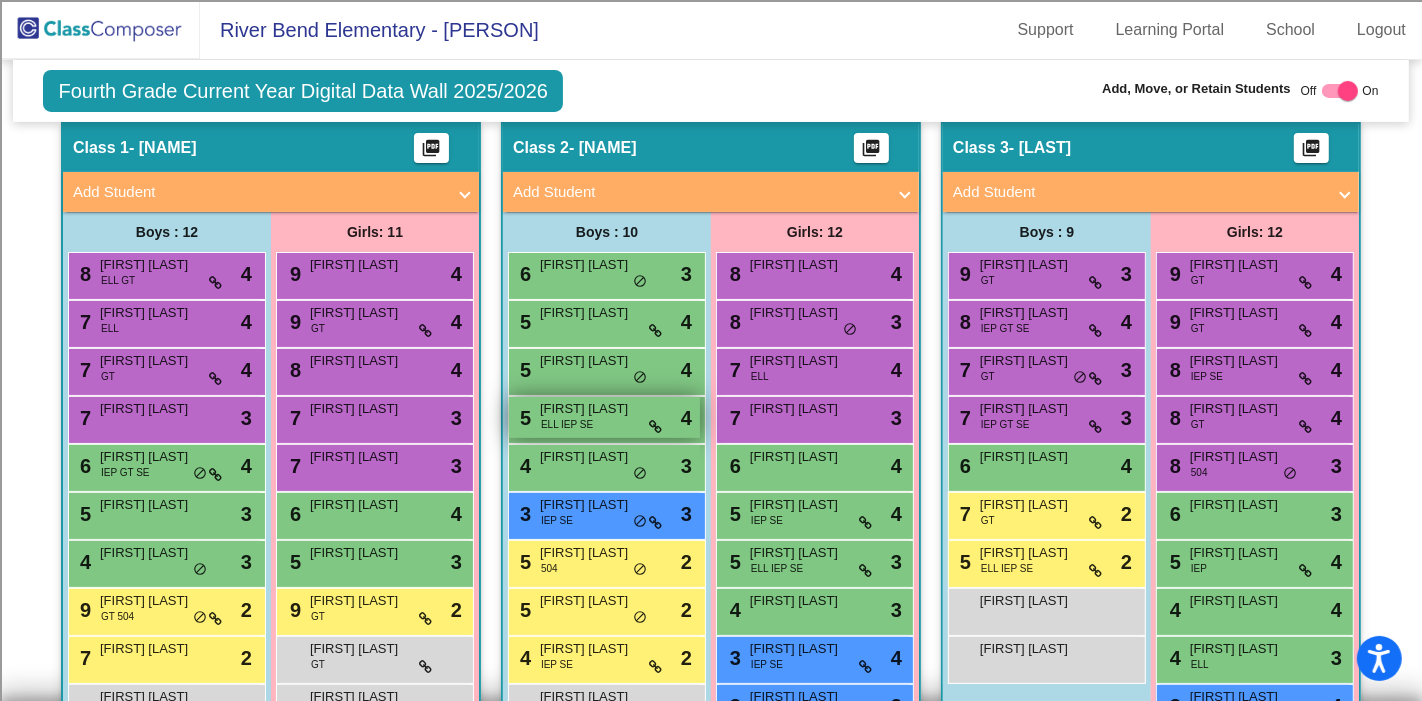 click on "5 [FIRST] [LAST] ELL IEP SE lock do_not_disturb_alt 4" at bounding box center (604, 417) 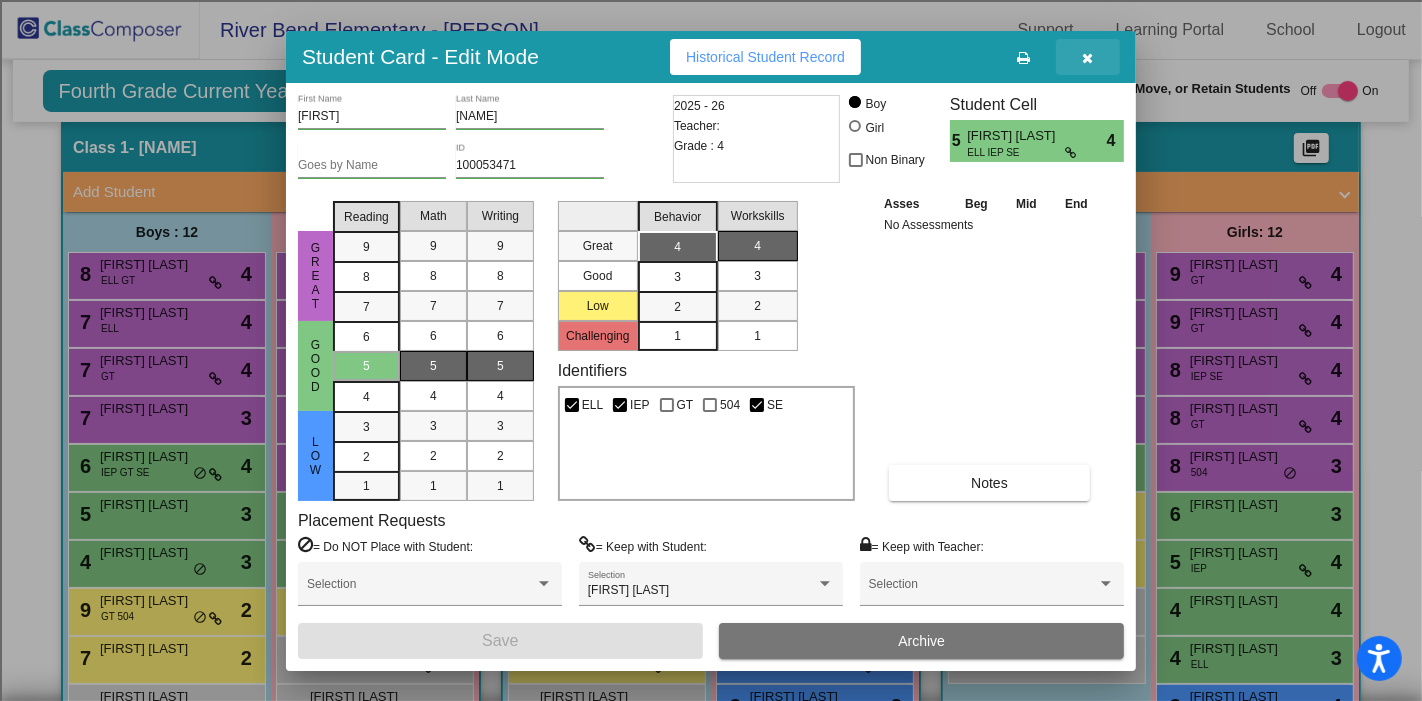 click at bounding box center [1088, 58] 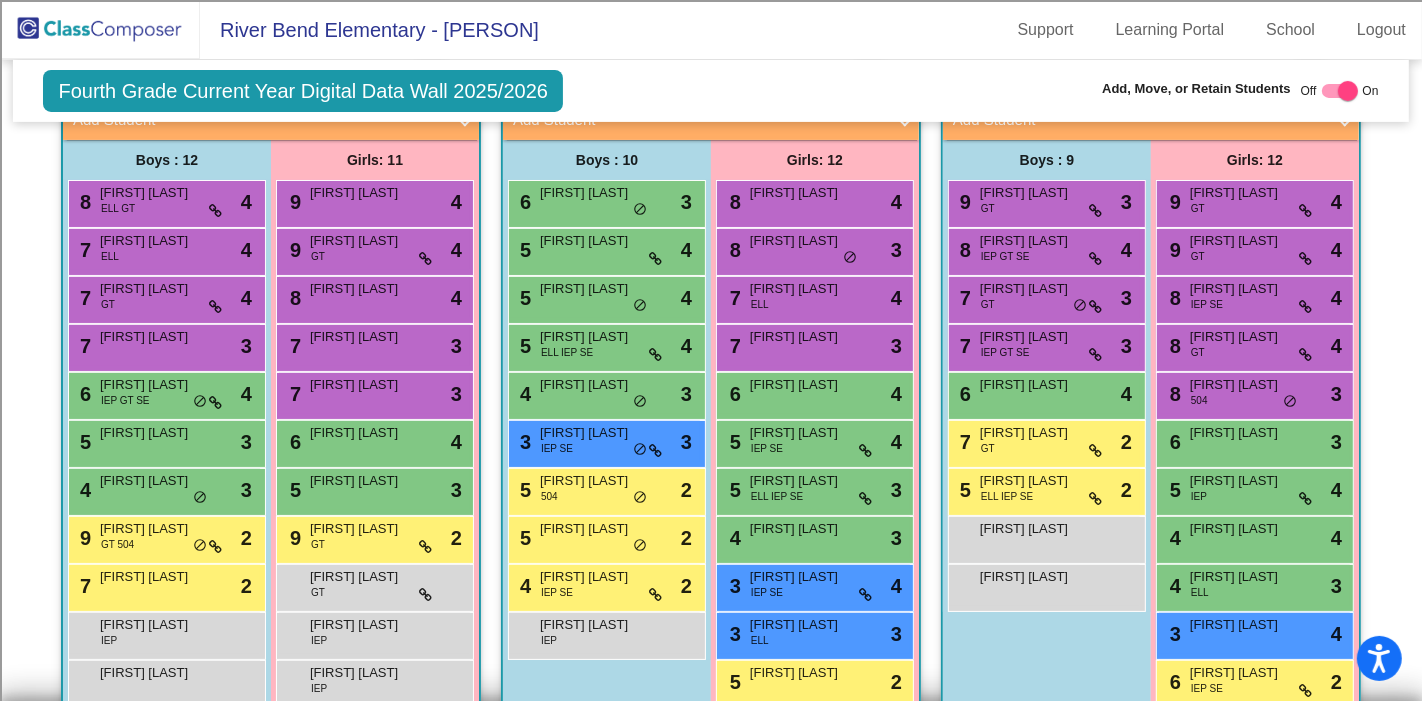 scroll, scrollTop: 552, scrollLeft: 0, axis: vertical 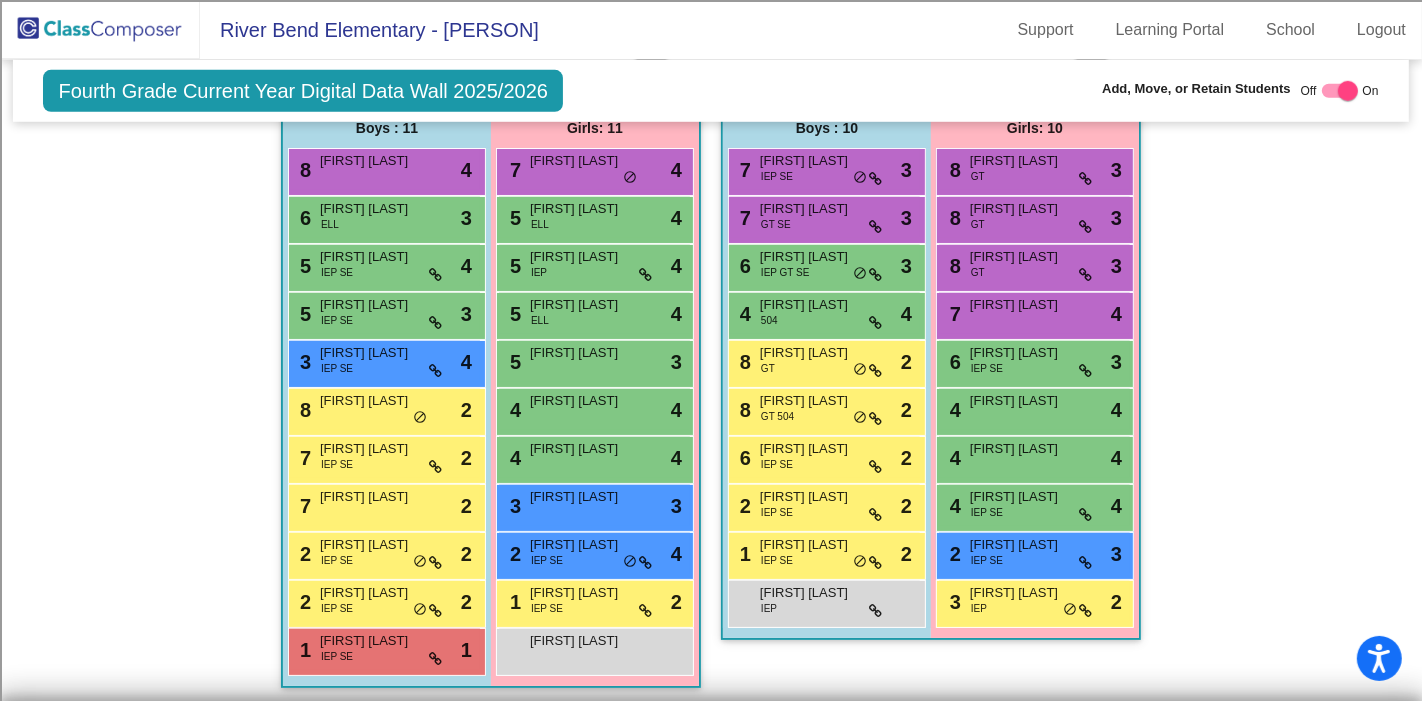 drag, startPoint x: 1180, startPoint y: 289, endPoint x: 1176, endPoint y: 299, distance: 10.770329 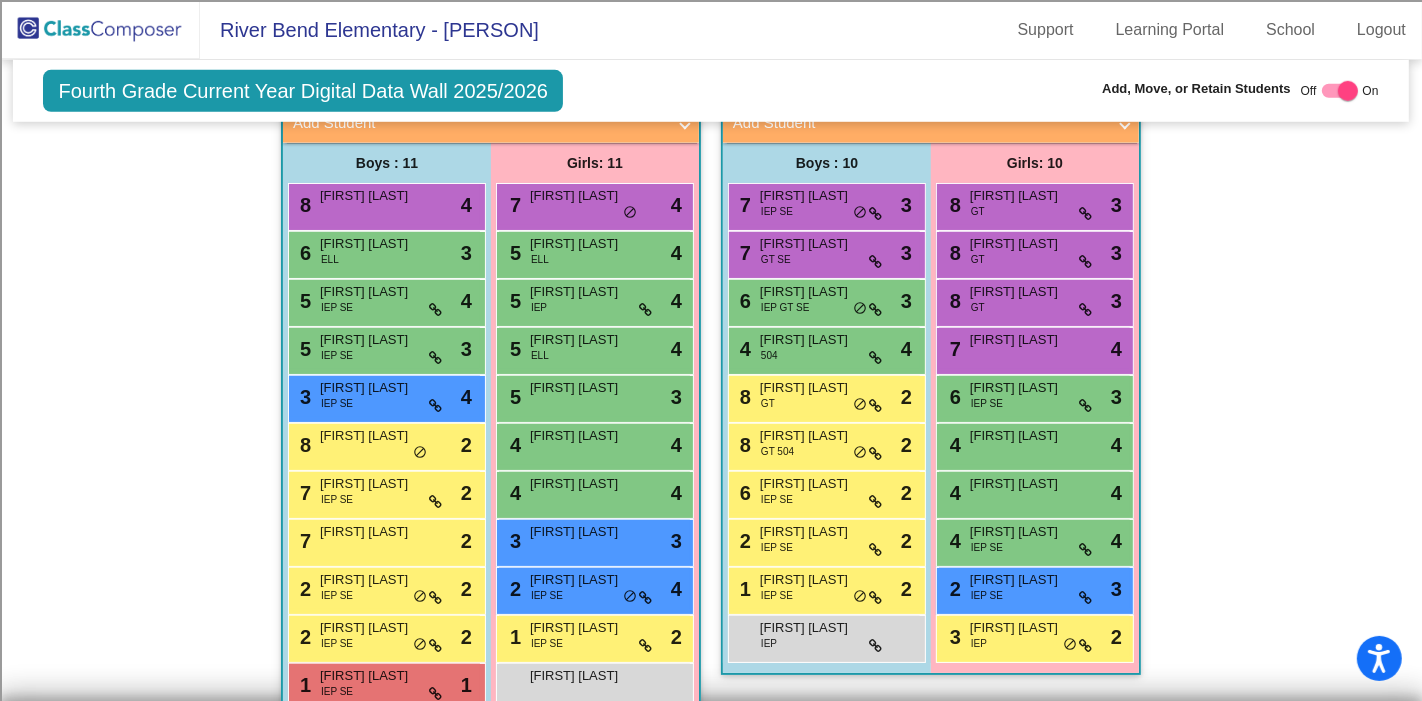 scroll, scrollTop: 1313, scrollLeft: 0, axis: vertical 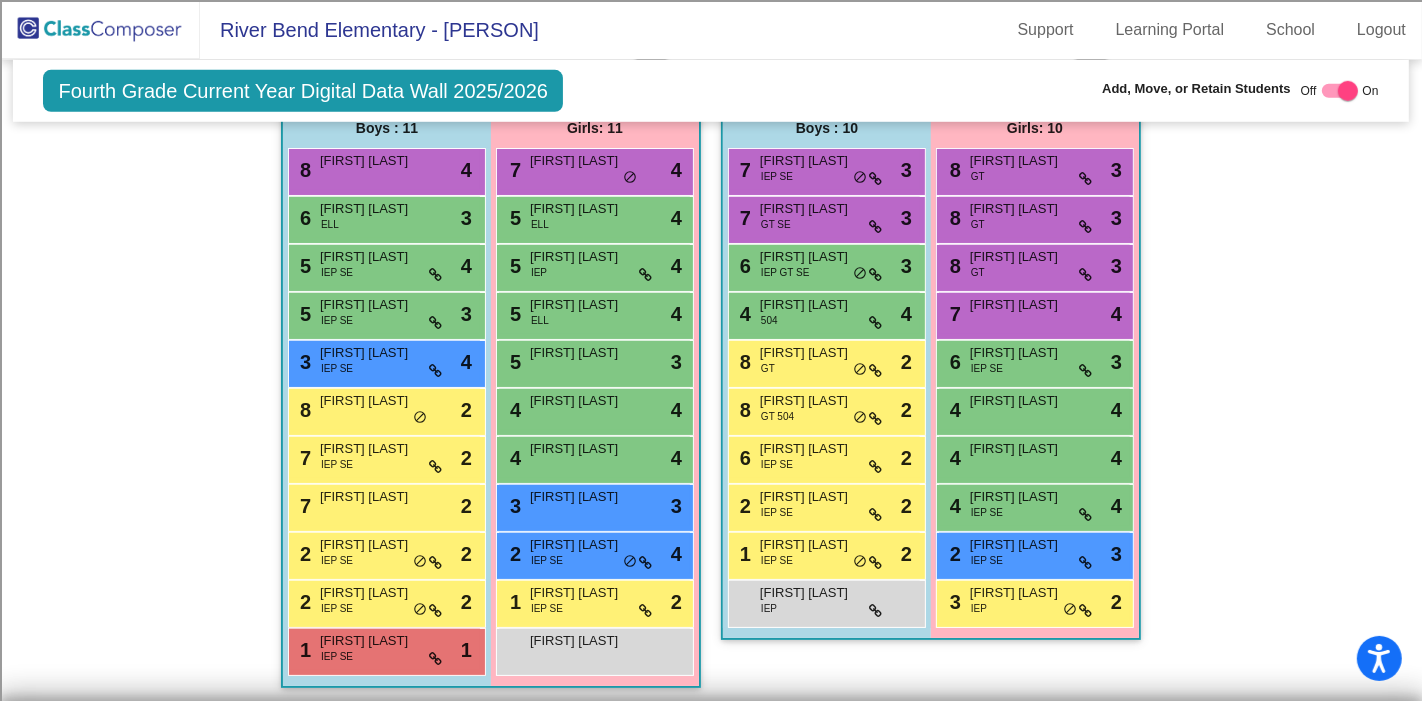 click on "Hallway   - Hallway Class  picture_as_pdf  Add Student  First Name Last Name Student Id  (Recommended)   Boy   Girl   Non Binary Add Close  Boys : 0    No Students   Girls: 0   No Students   Class 1   - G-Lo  picture_as_pdf  Add Student  First Name Last Name Student Id  (Recommended)   Boy   Girl   Non Binary Add Close  Boys : 12  8 [FIRST] [LAST] ELL GT lock do_not_disturb_alt 4 7 [FIRST] [LAST] ELL lock do_not_disturb_alt 4 7 [FIRST] [LAST] GT lock do_not_disturb_alt 4 7 [FIRST] [LAST] lock do_not_disturb_alt 3 6 [FIRST] [LAST] IEP GT SE lock do_not_disturb_alt 4 5 [FIRST] [LAST] lock do_not_disturb_alt 3 4 [FIRST] [LAST] lock do_not_disturb_alt 3 9 [FIRST] [LAST] GT 504 lock do_not_disturb_alt 2 7 [FIRST] [LAST] lock do_not_disturb_alt 2 [FIRST] [LAST] IEP lock do_not_disturb_alt [FIRST] [LAST] lock do_not_disturb_alt [FIRST] [LAST] IEP lock do_not_disturb_alt Girls: 11 9 [FIRST] [LAST] lock do_not_disturb_alt 4 9 [FIRST] [LAST] GT lock do_not_disturb_alt 4 8 [FIRST] [LAST] lock do_not_disturb_alt 4 7 [FIRST] [LAST] lock 3" 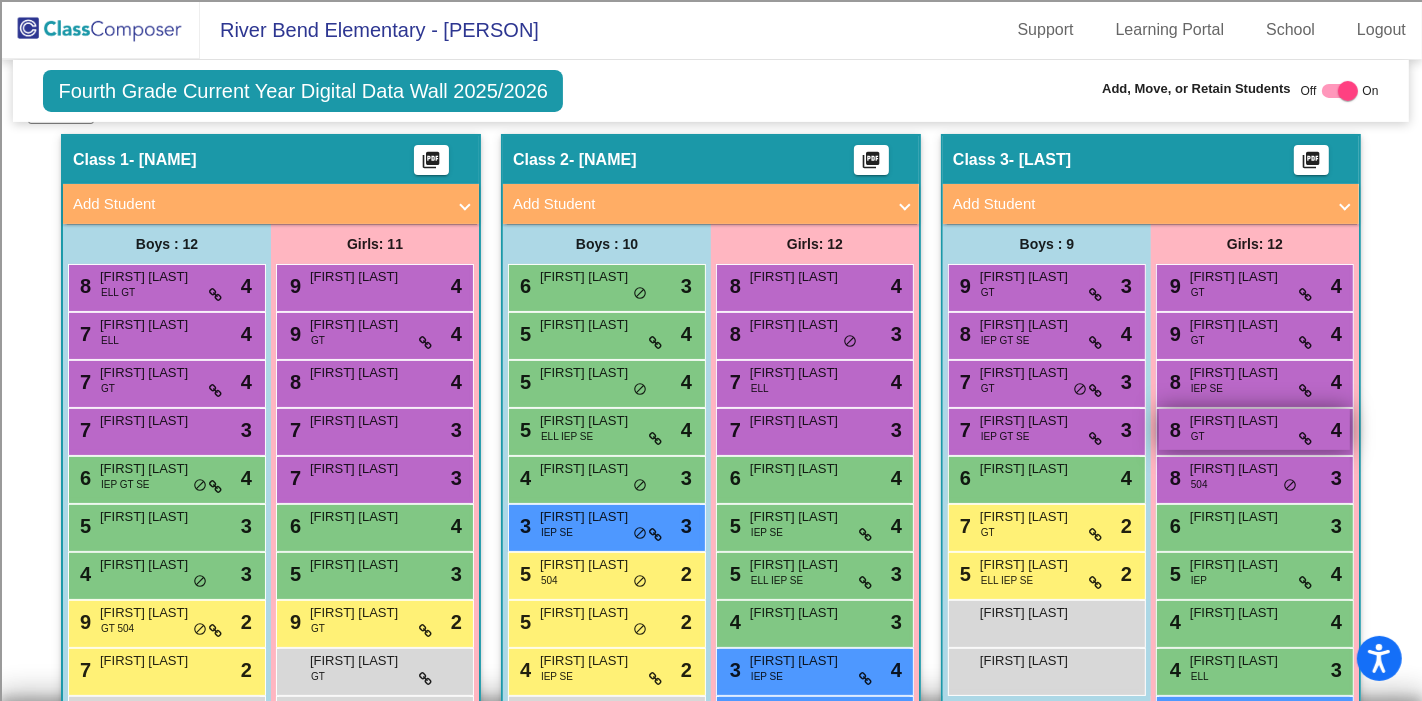 scroll, scrollTop: 424, scrollLeft: 0, axis: vertical 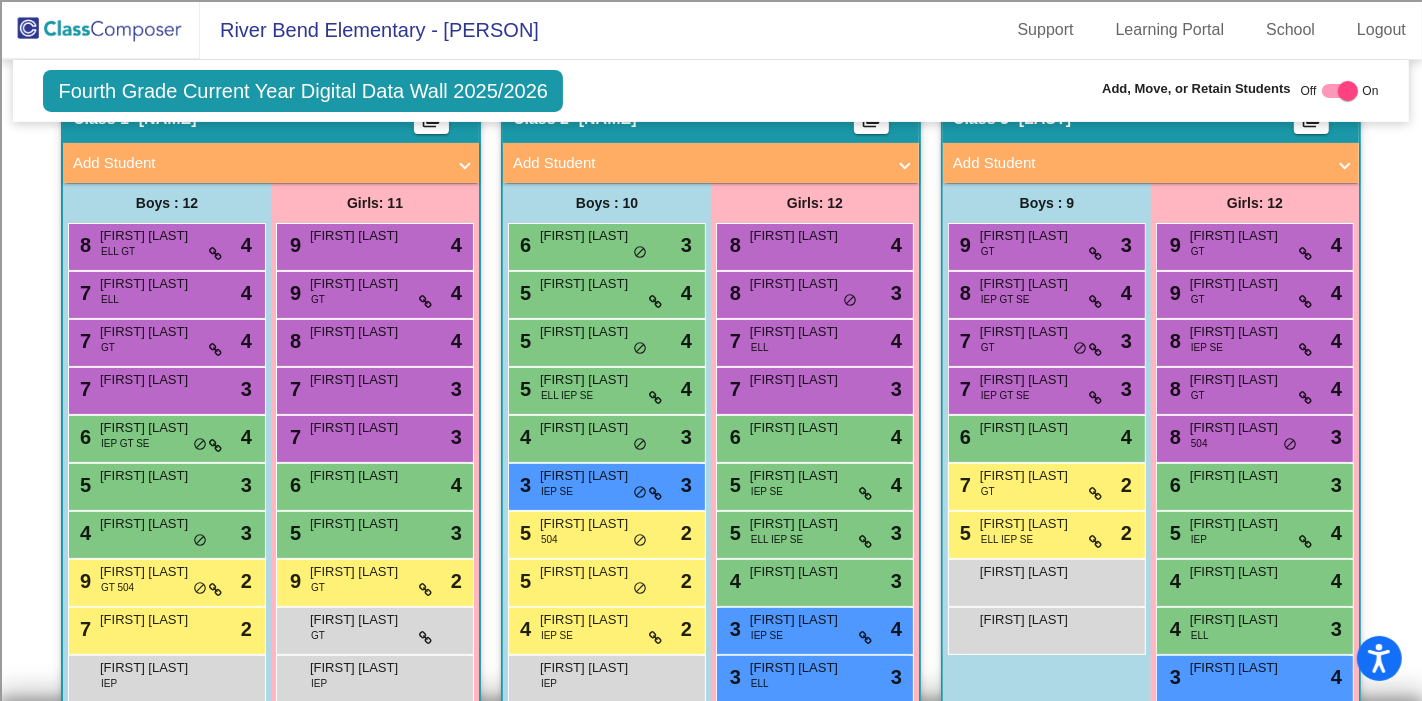click 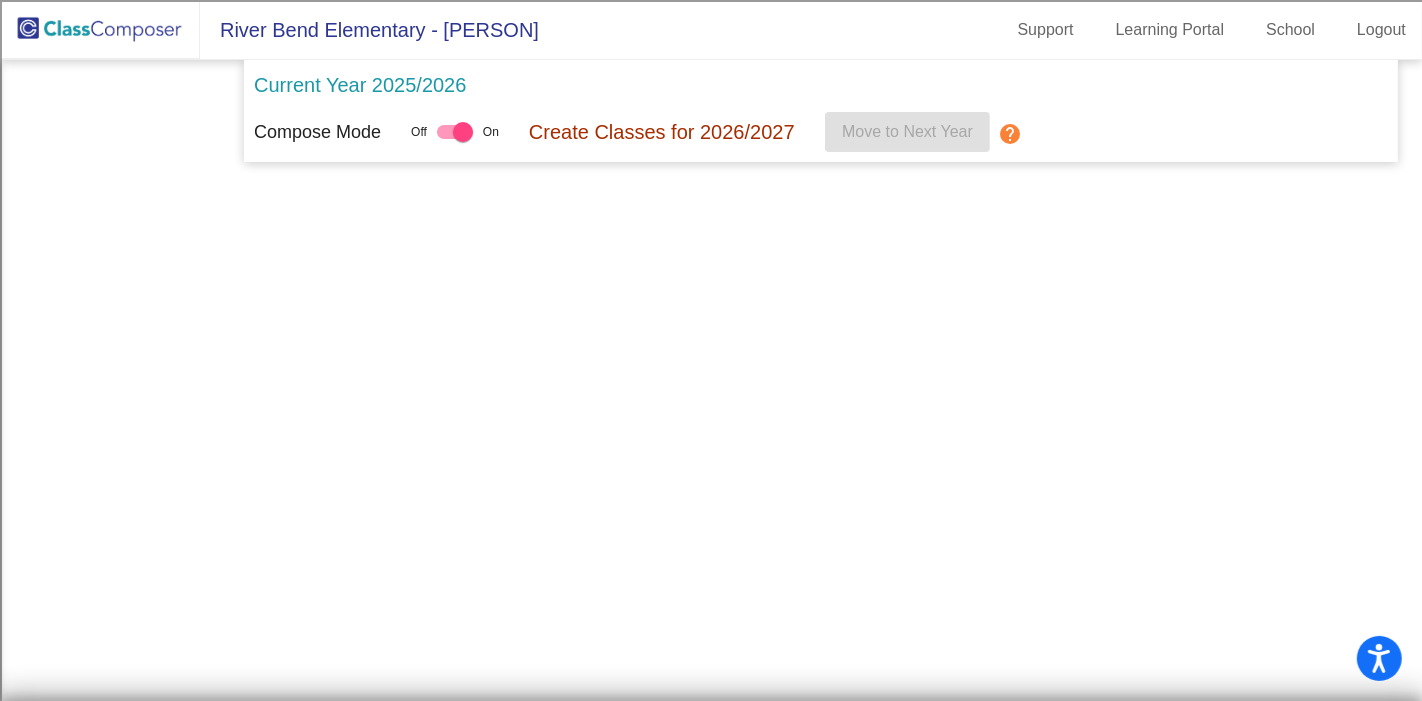 scroll, scrollTop: 0, scrollLeft: 0, axis: both 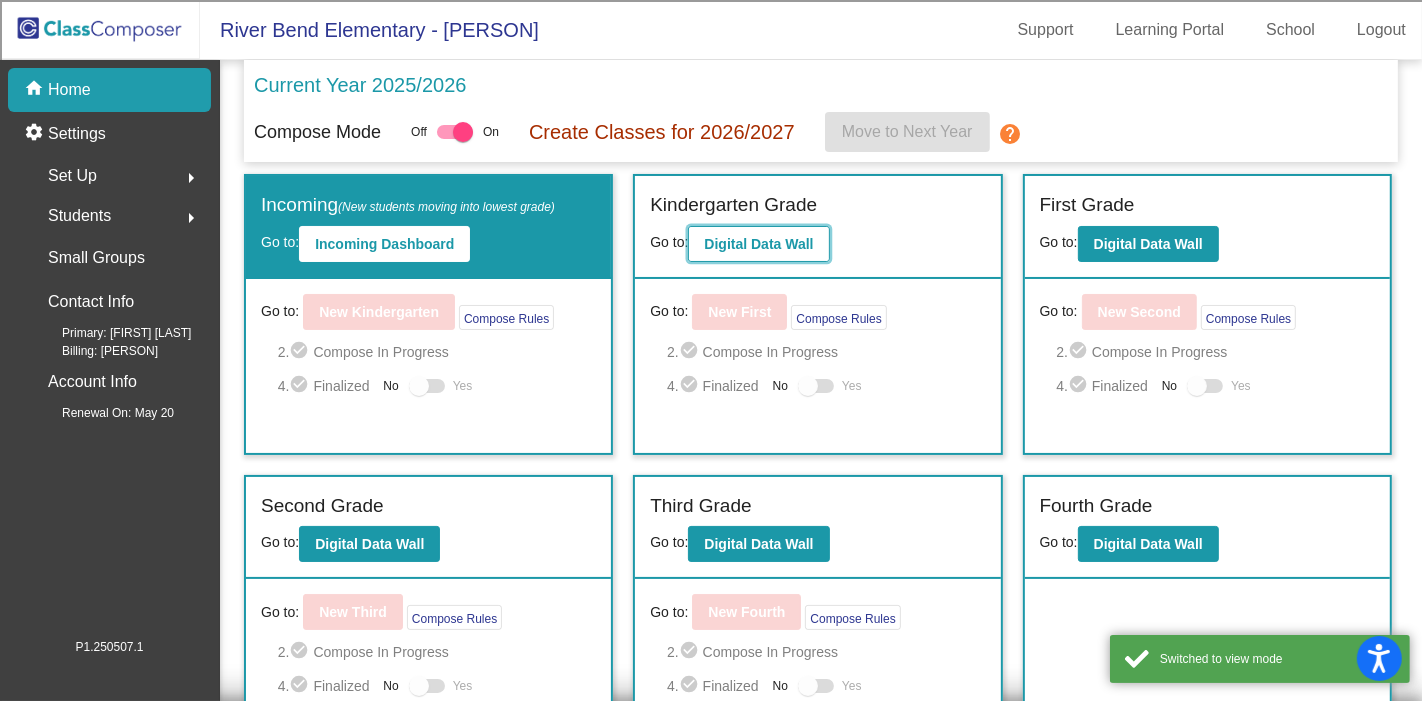 click on "Digital Data Wall" 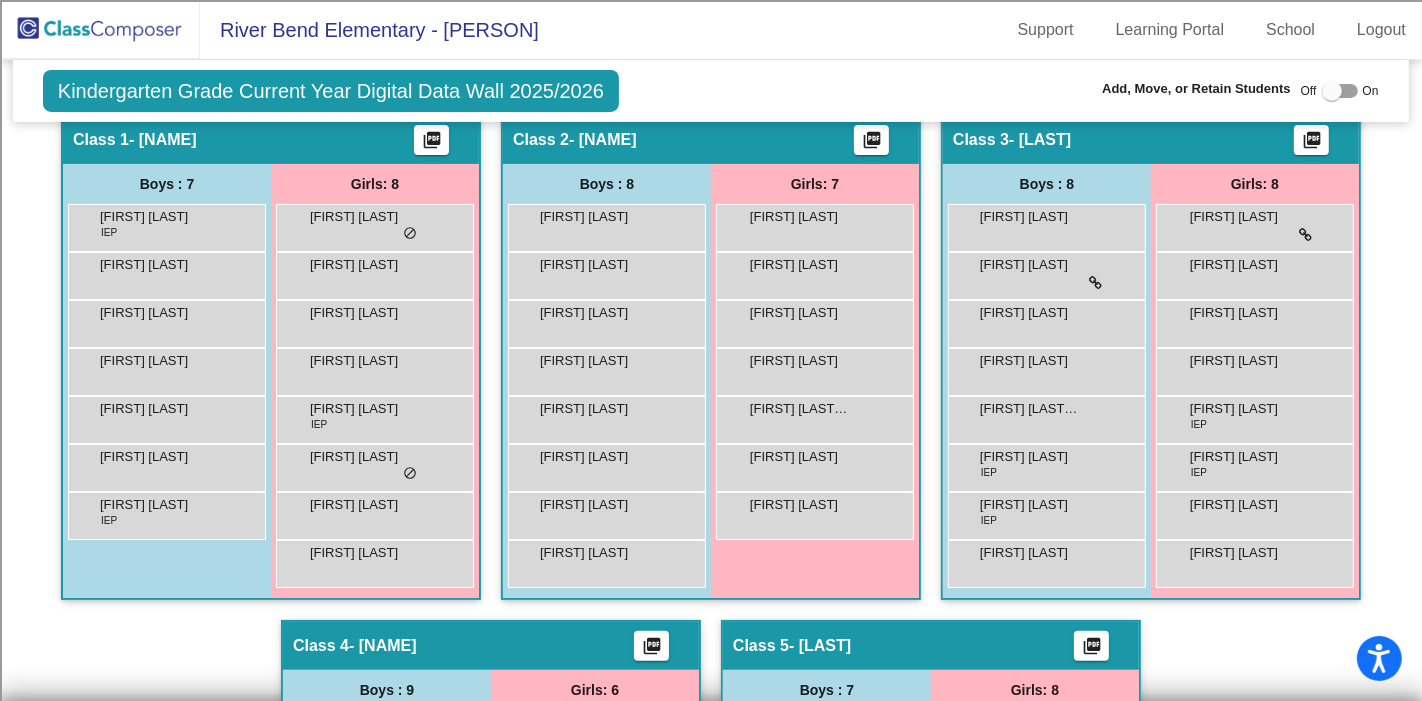 scroll, scrollTop: 444, scrollLeft: 0, axis: vertical 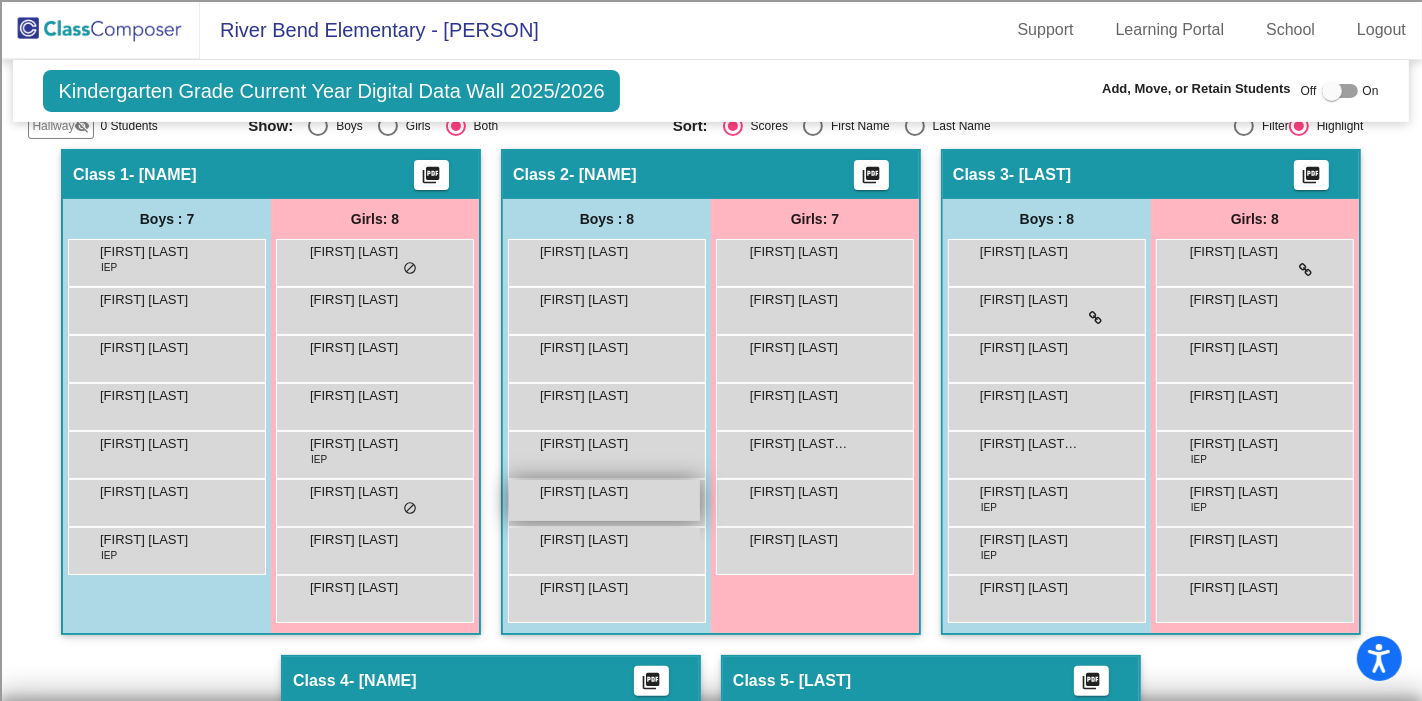 click on "[FIRST] [LAST] lock do_not_disturb_alt" at bounding box center (604, 500) 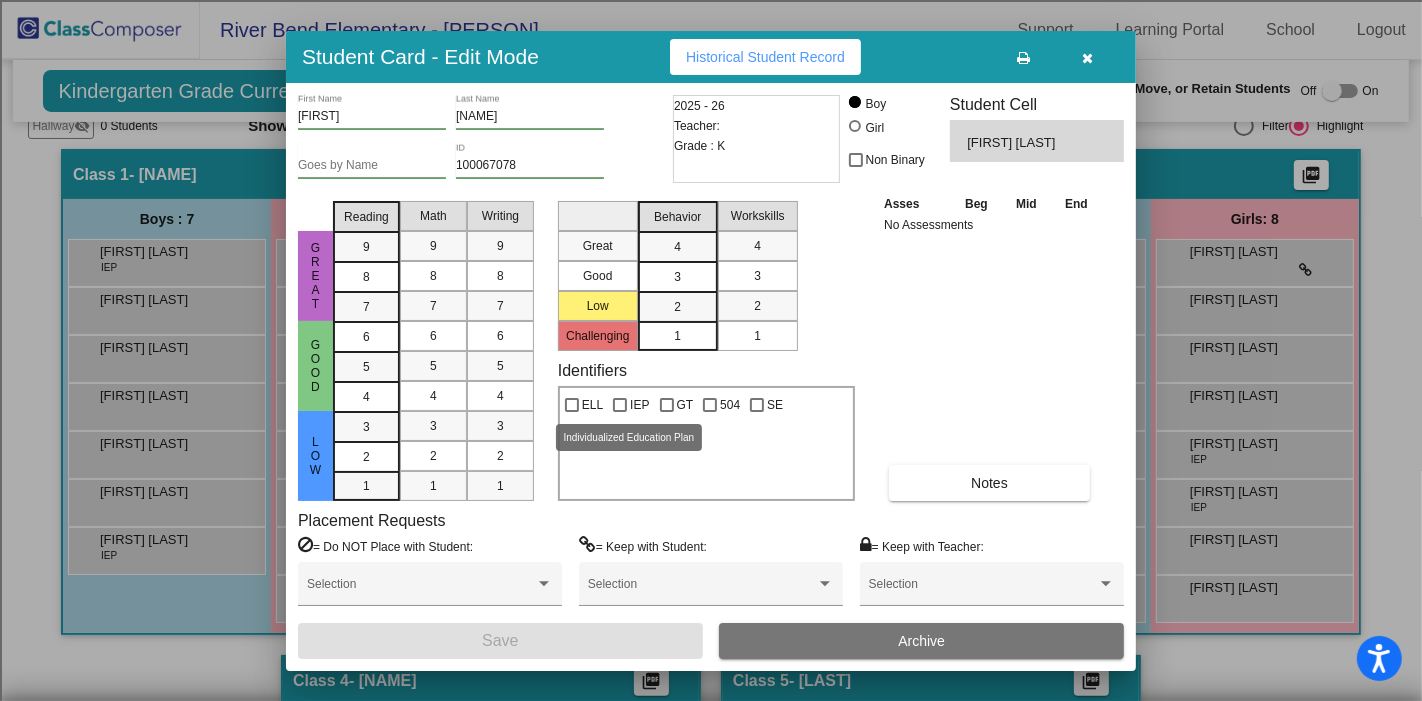 click at bounding box center (620, 405) 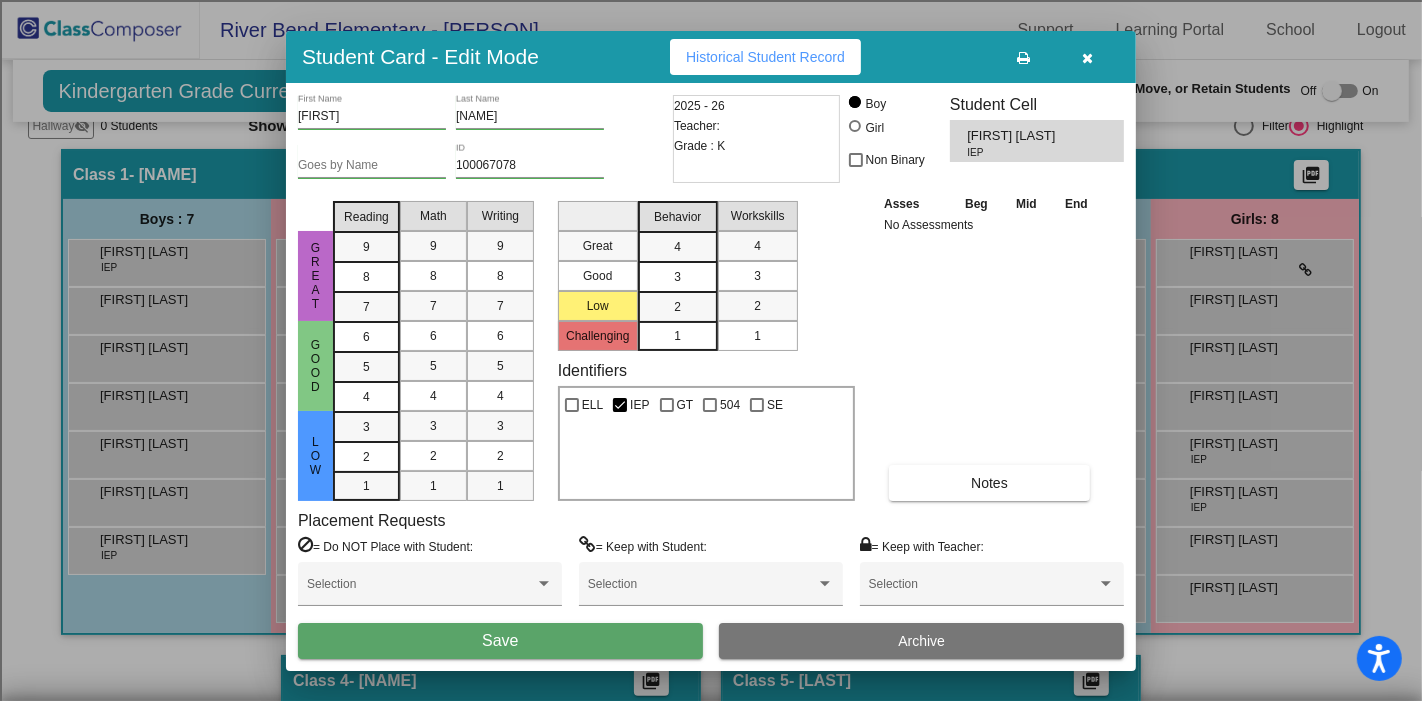 click on "Save" at bounding box center [500, 641] 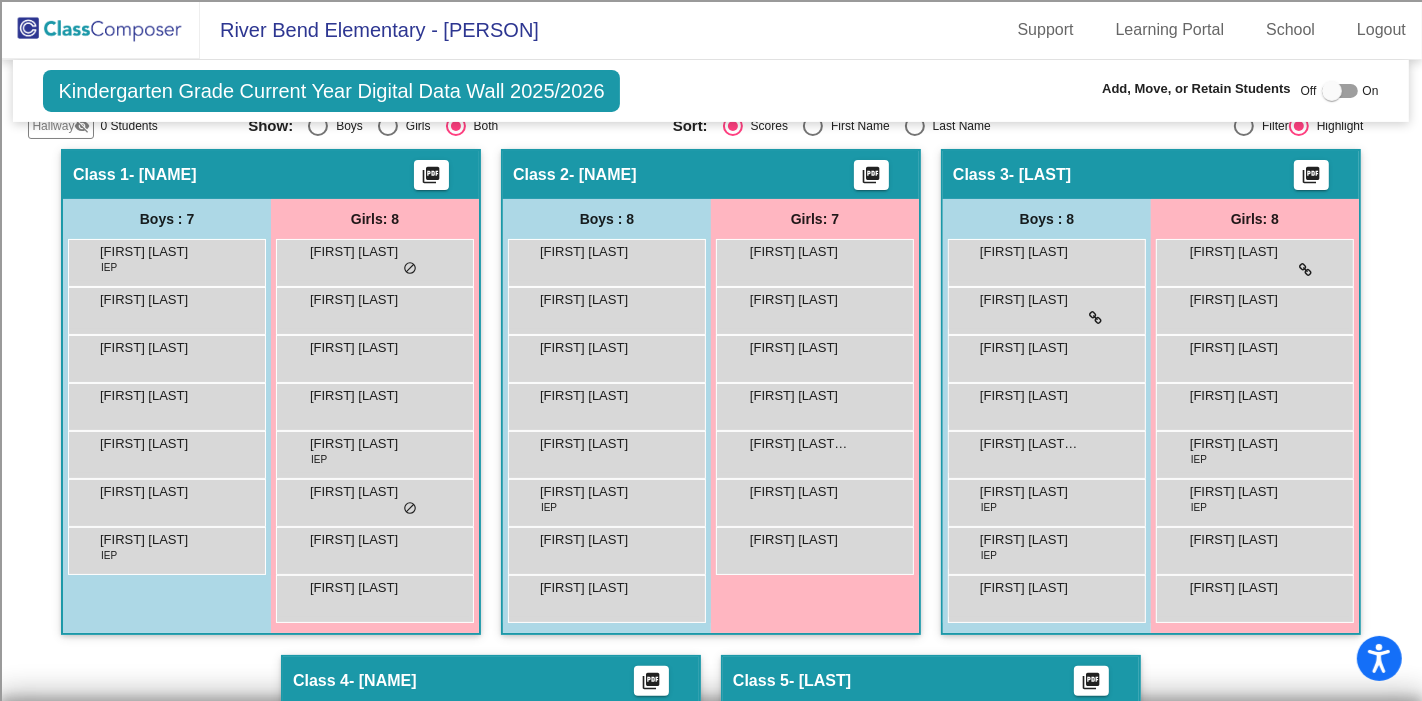 drag, startPoint x: 580, startPoint y: 490, endPoint x: 925, endPoint y: 390, distance: 359.2005 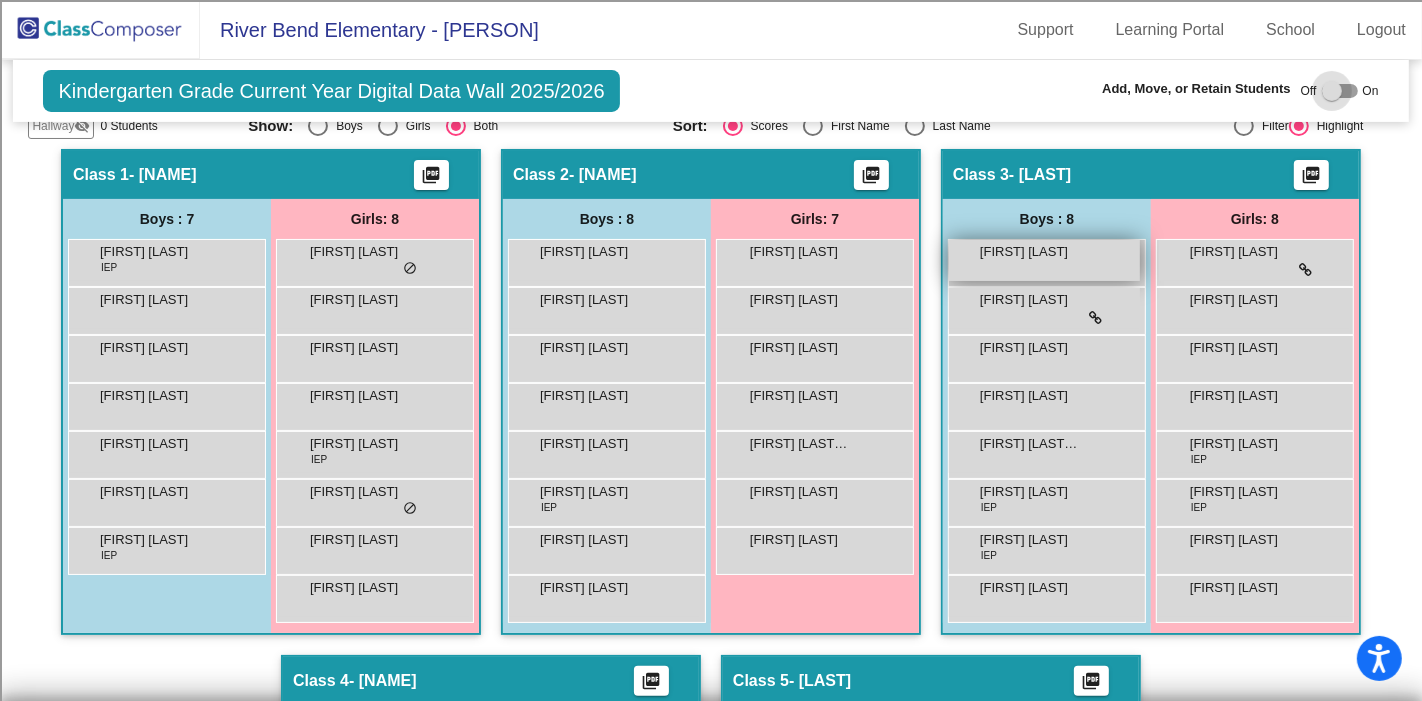 checkbox on "true" 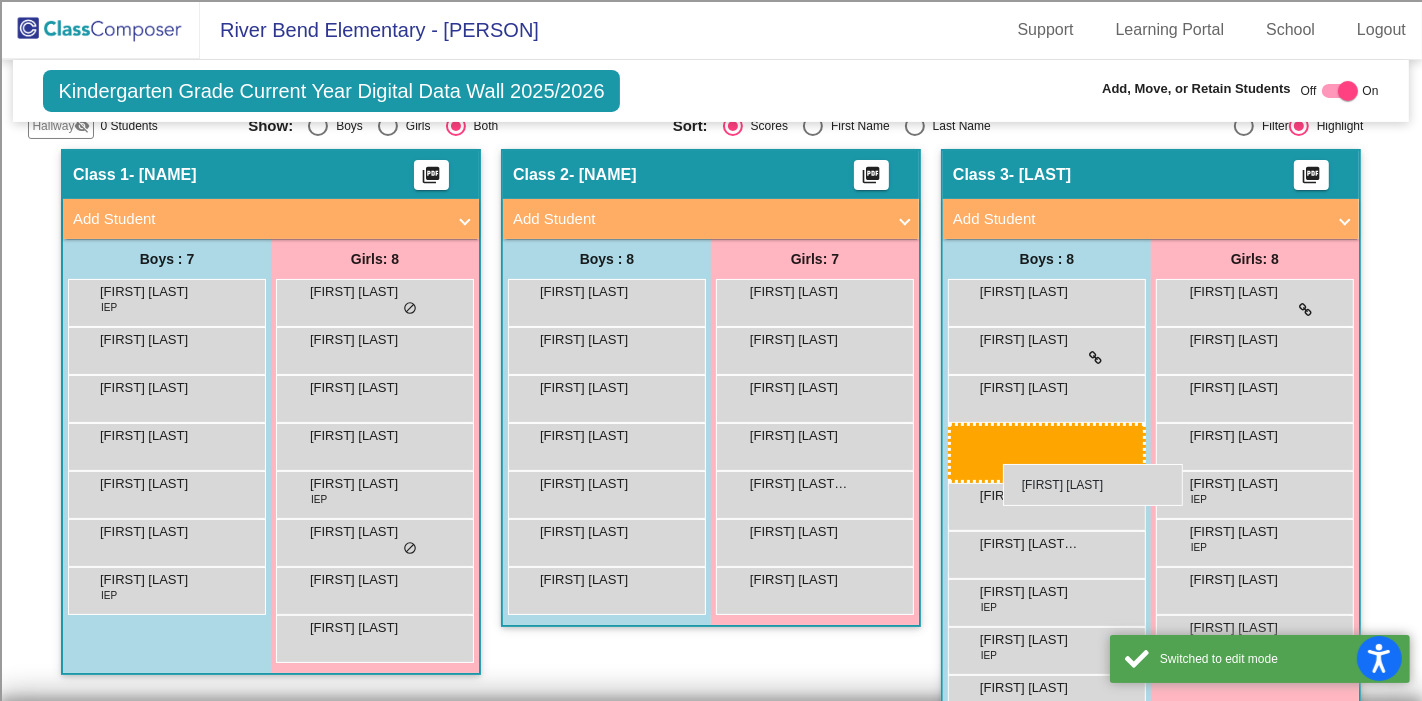 drag, startPoint x: 597, startPoint y: 536, endPoint x: 1003, endPoint y: 464, distance: 412.3348 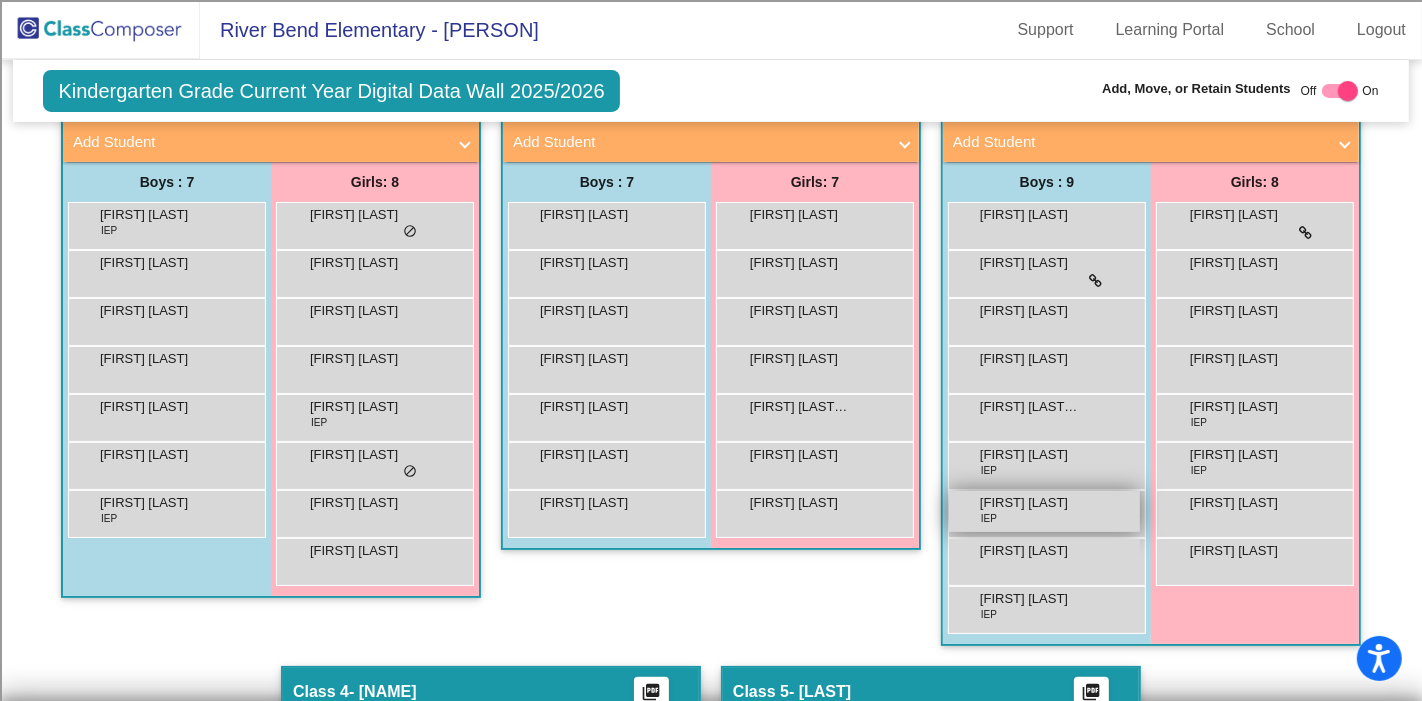 scroll, scrollTop: 555, scrollLeft: 0, axis: vertical 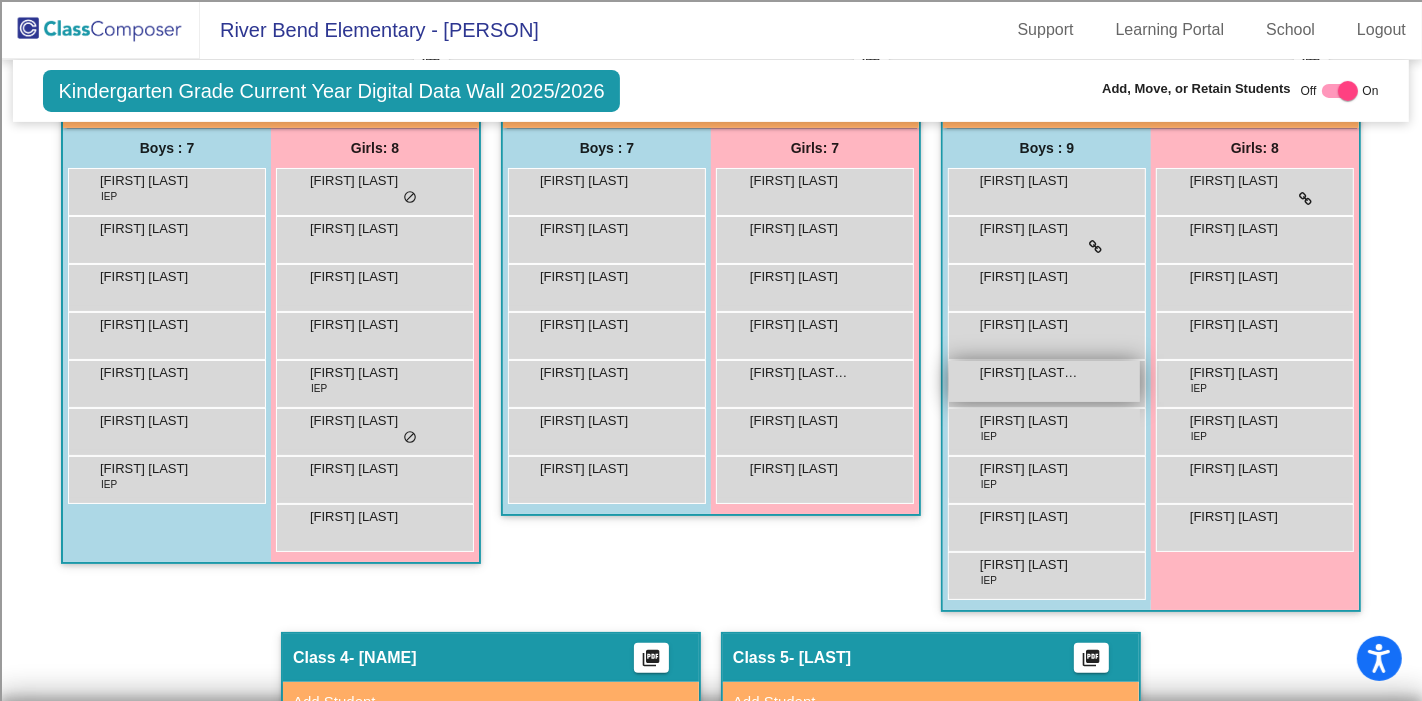 click on "[FIRST] [LAST] lock do_not_disturb_alt" at bounding box center [1044, 381] 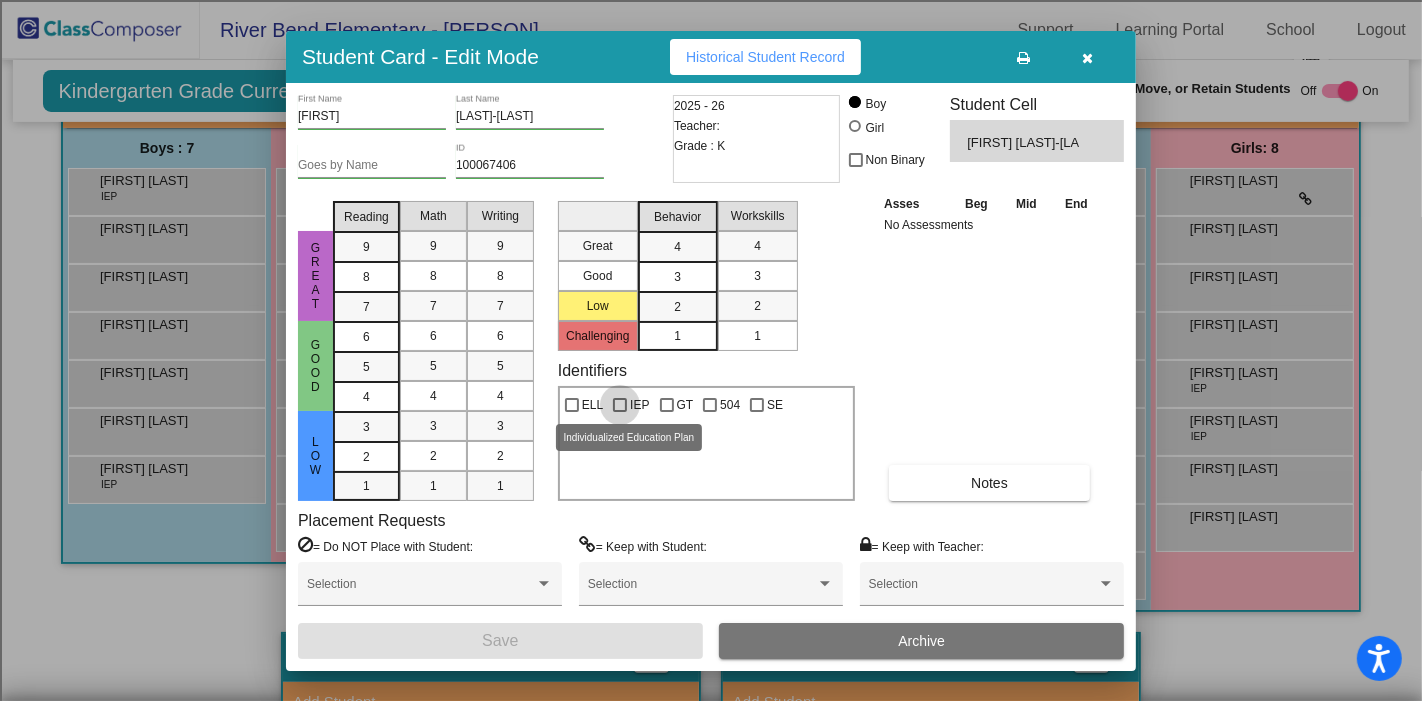 click at bounding box center (620, 405) 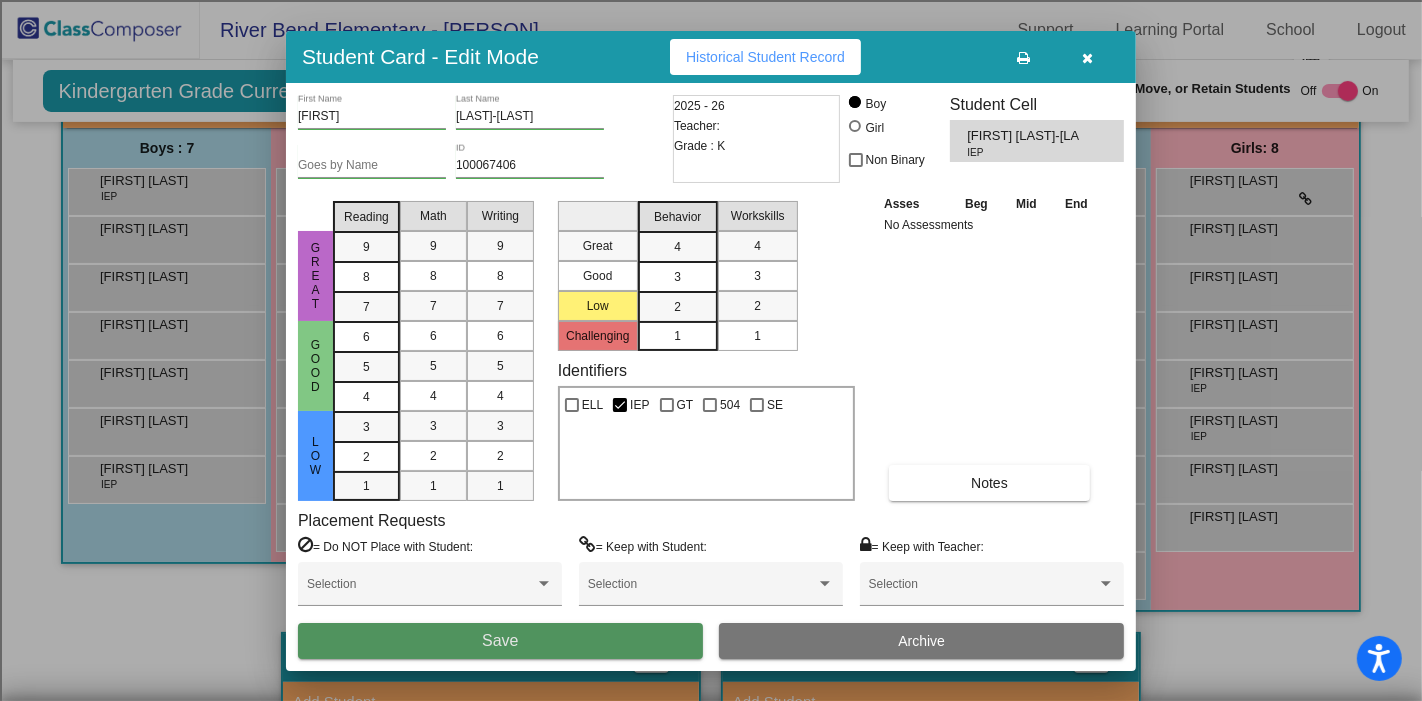 click on "Save" at bounding box center (500, 641) 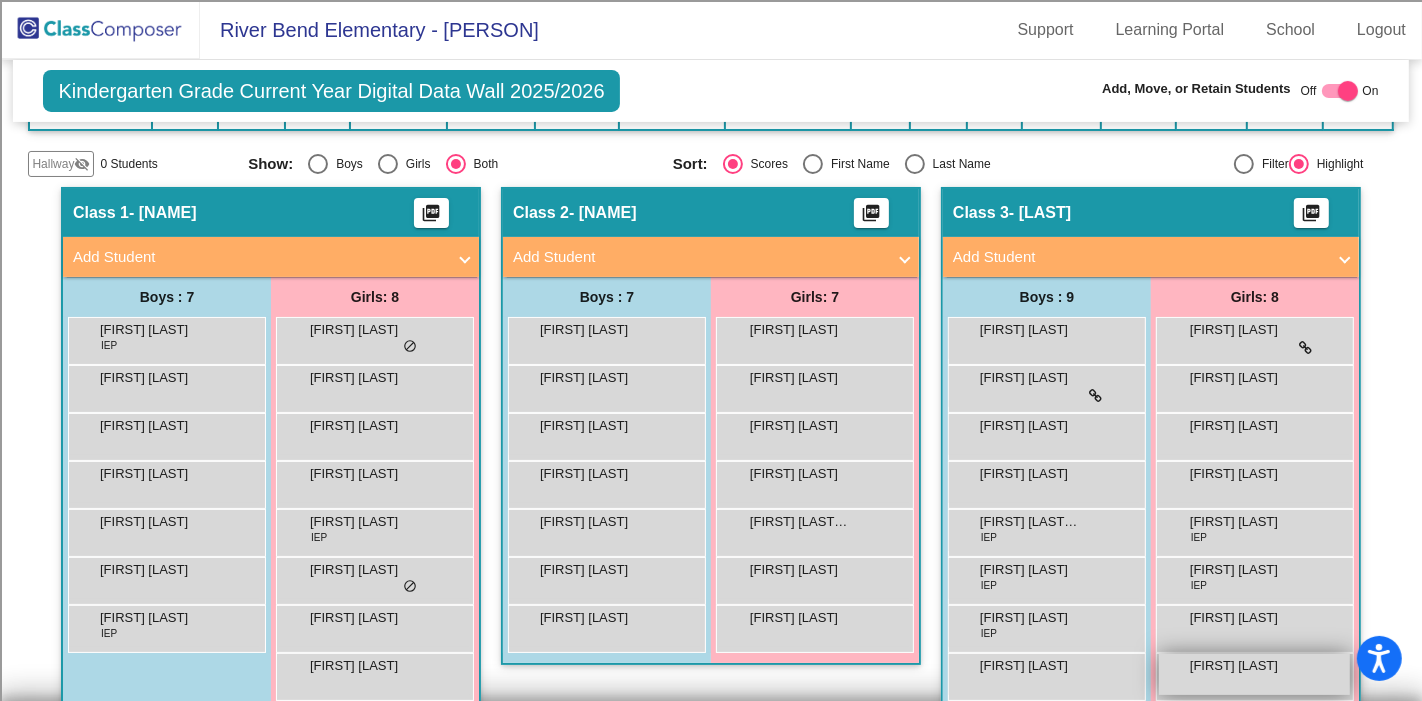 scroll, scrollTop: 517, scrollLeft: 0, axis: vertical 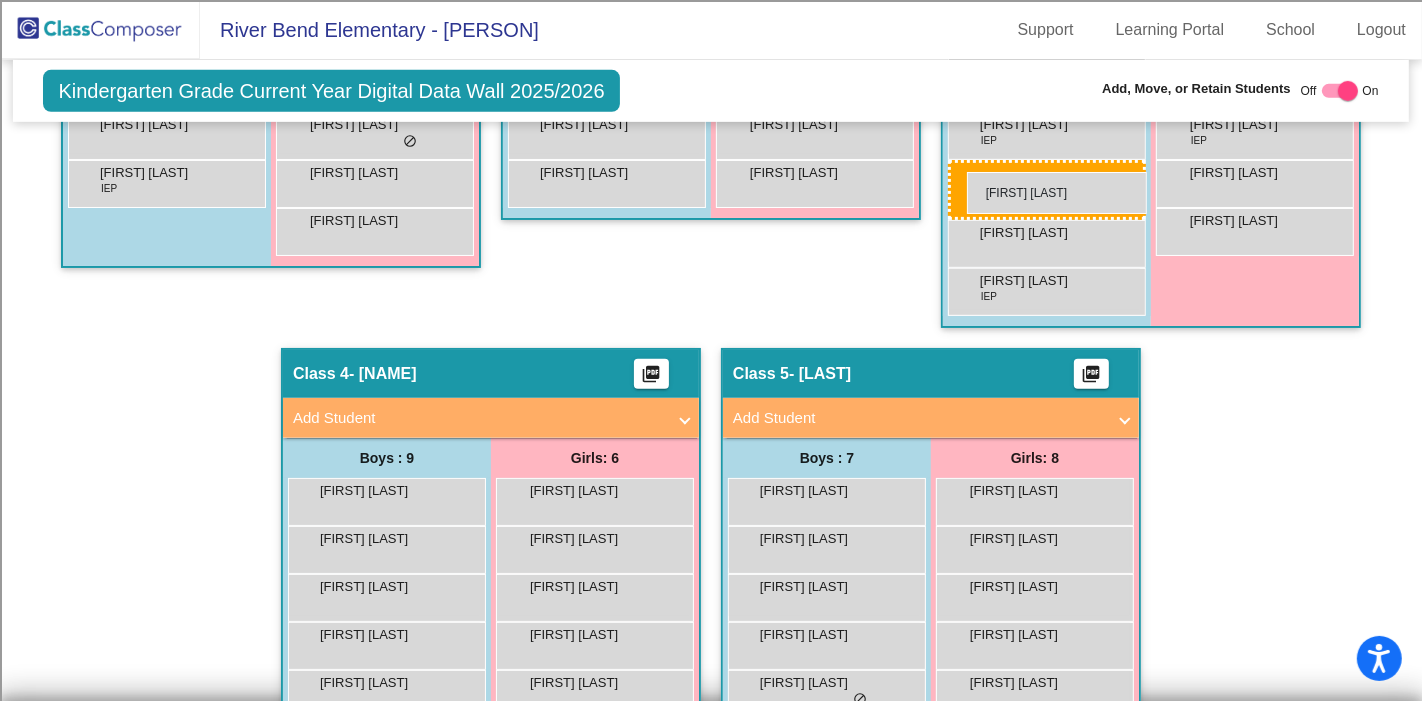 drag, startPoint x: 1033, startPoint y: 322, endPoint x: 967, endPoint y: 172, distance: 163.878 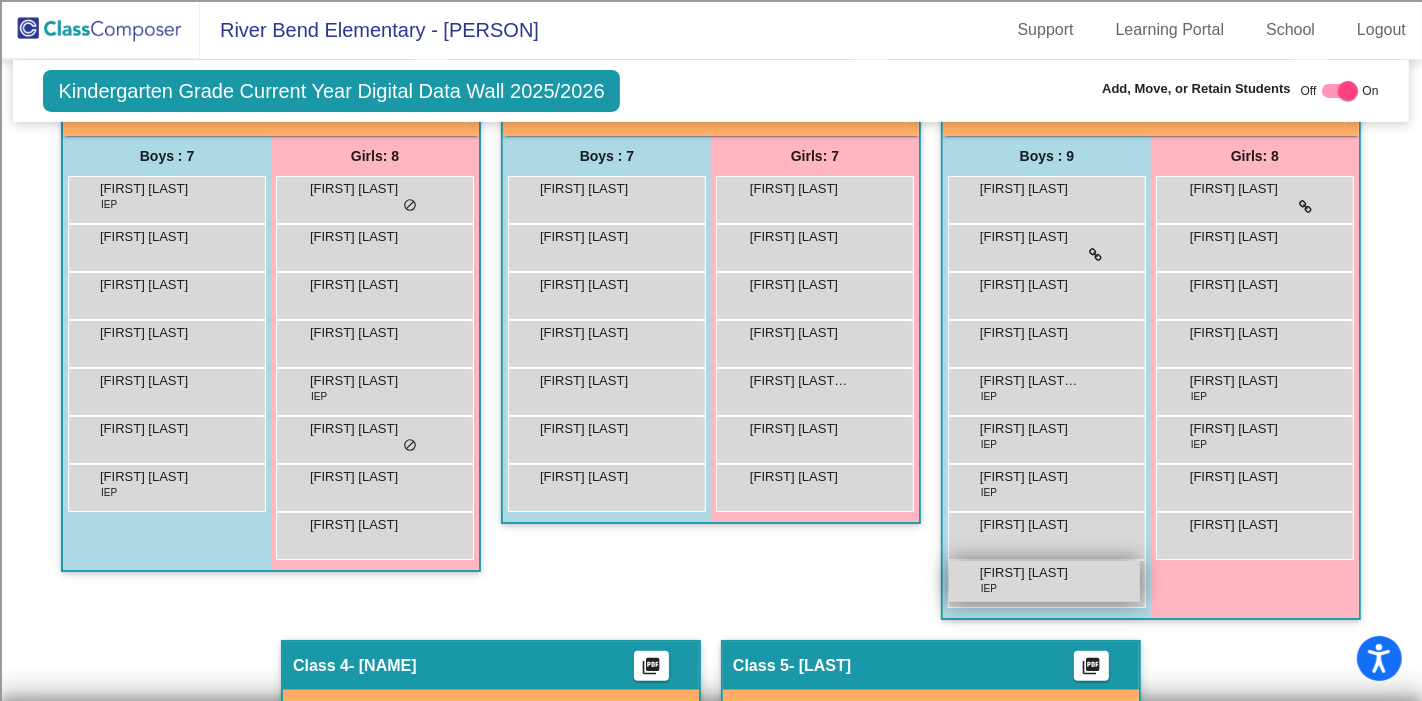 scroll, scrollTop: 517, scrollLeft: 0, axis: vertical 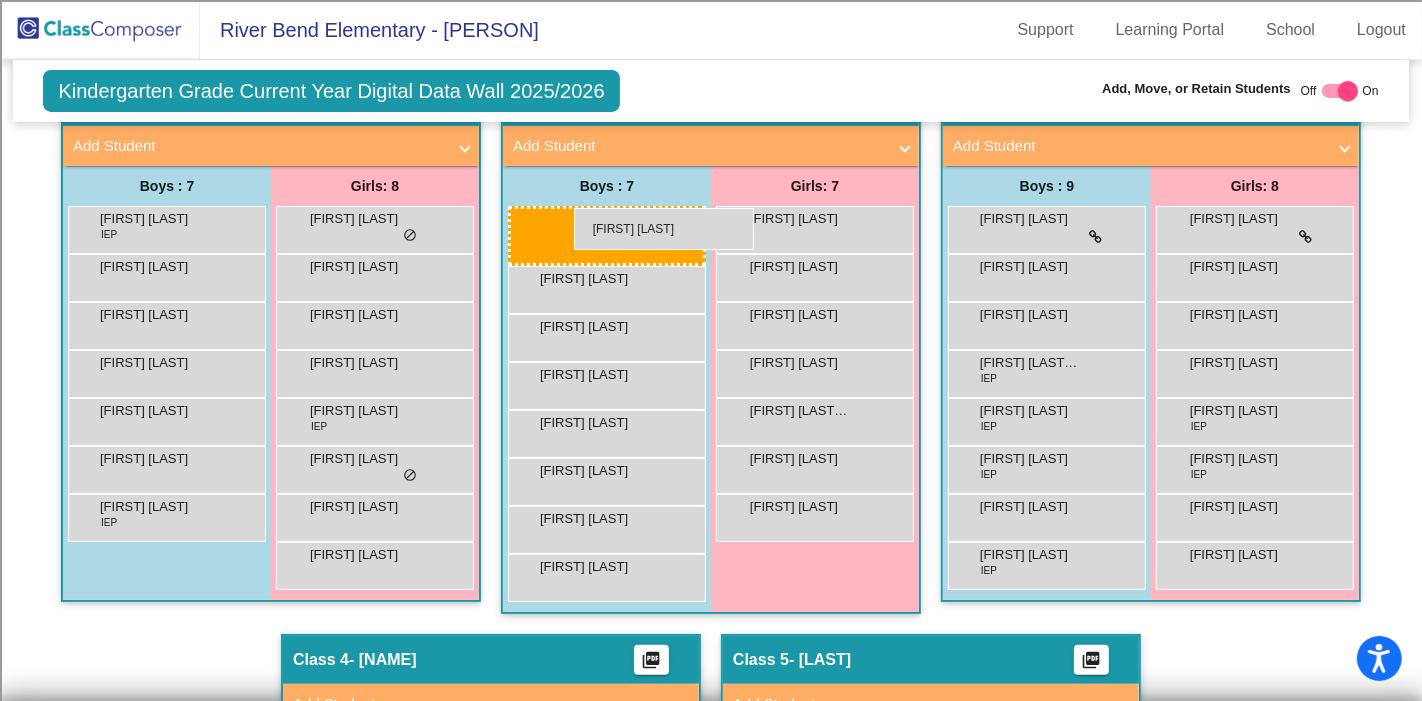 drag, startPoint x: 1028, startPoint y: 224, endPoint x: 574, endPoint y: 208, distance: 454.28186 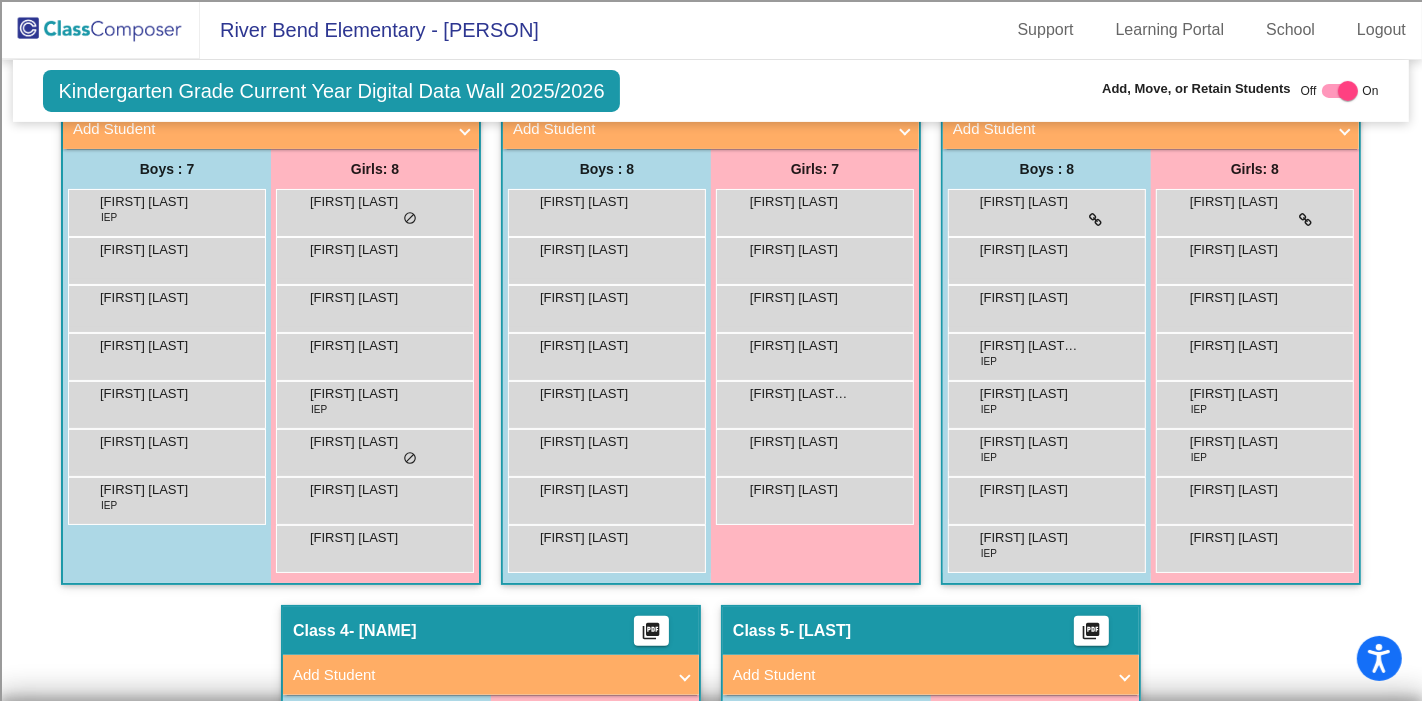 scroll, scrollTop: 580, scrollLeft: 0, axis: vertical 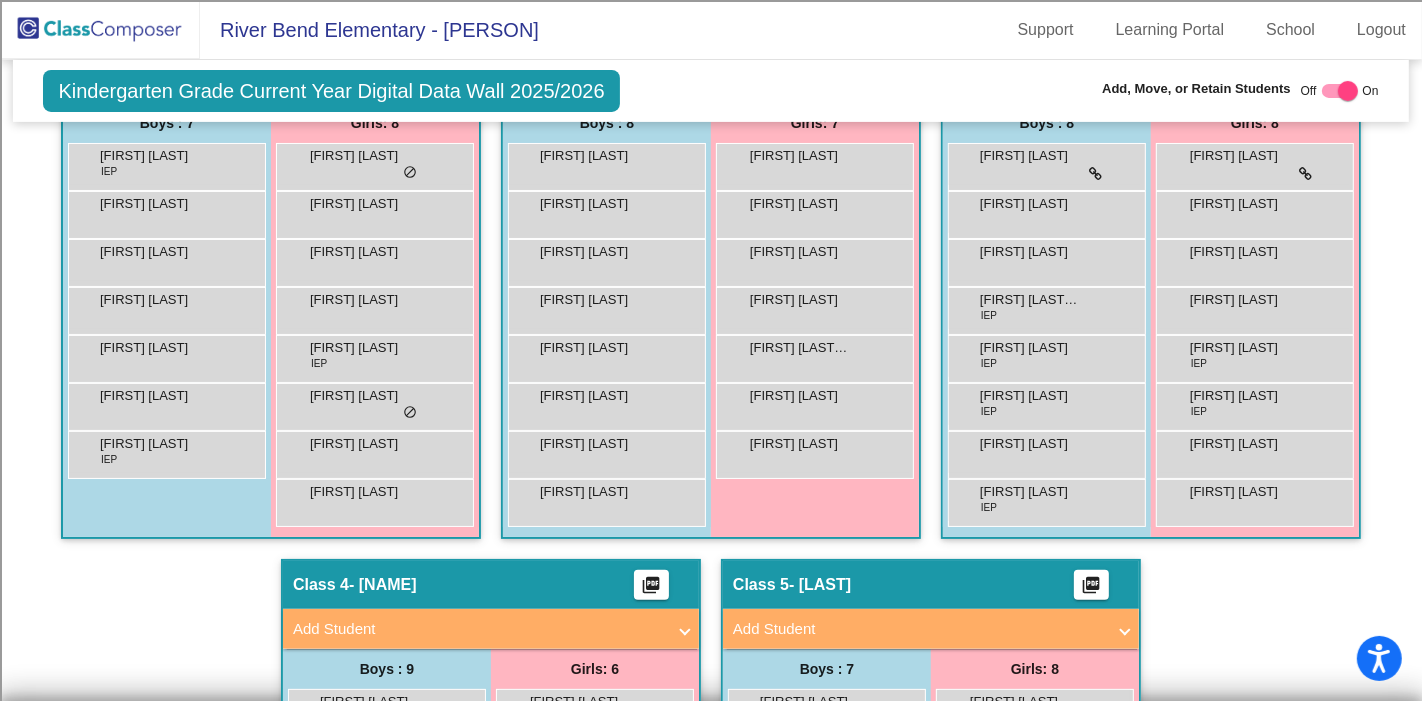 click on "Kindergarten Grade Current Year Digital Data Wall 2025/2026 Add, Move, or Retain Students Off On Incoming Digital Data Wall Display Scores for Years: 2024 - 2025 2025 - 2026 Grade/Archive Students in Table View Download New Small Group Saved Small Group Compose View Compose View & Edit Compose Submit Classes Compose has not begun Check for Incomplete Scores Notes Download Class List Import Students Grade/Archive Students in Table View New Small Group Saved Small Group Display Scores for Years: 2024 - 2025 2025 - 2026 Display Assessments: Students Academics Life Skills Placement Identified Total Boys Girls Read. Math Writ. Behav. Work Sk. ELL IEP GT 504 SE Hallway visibility_off 0 0 0 0 0 0 0 0 0 0 0 0 3 0 0 0 Class 1 visibility 15 7 8 0.00 0.00 0.00 0.00 0.00 2 0 0 0 3 0 0 0 Class 2 visibility 15 8 7 0.00 0.00 0.00 0.00 0.00 0 0 0 0 0 0 0 0 Class 3 16 8 8 0" 